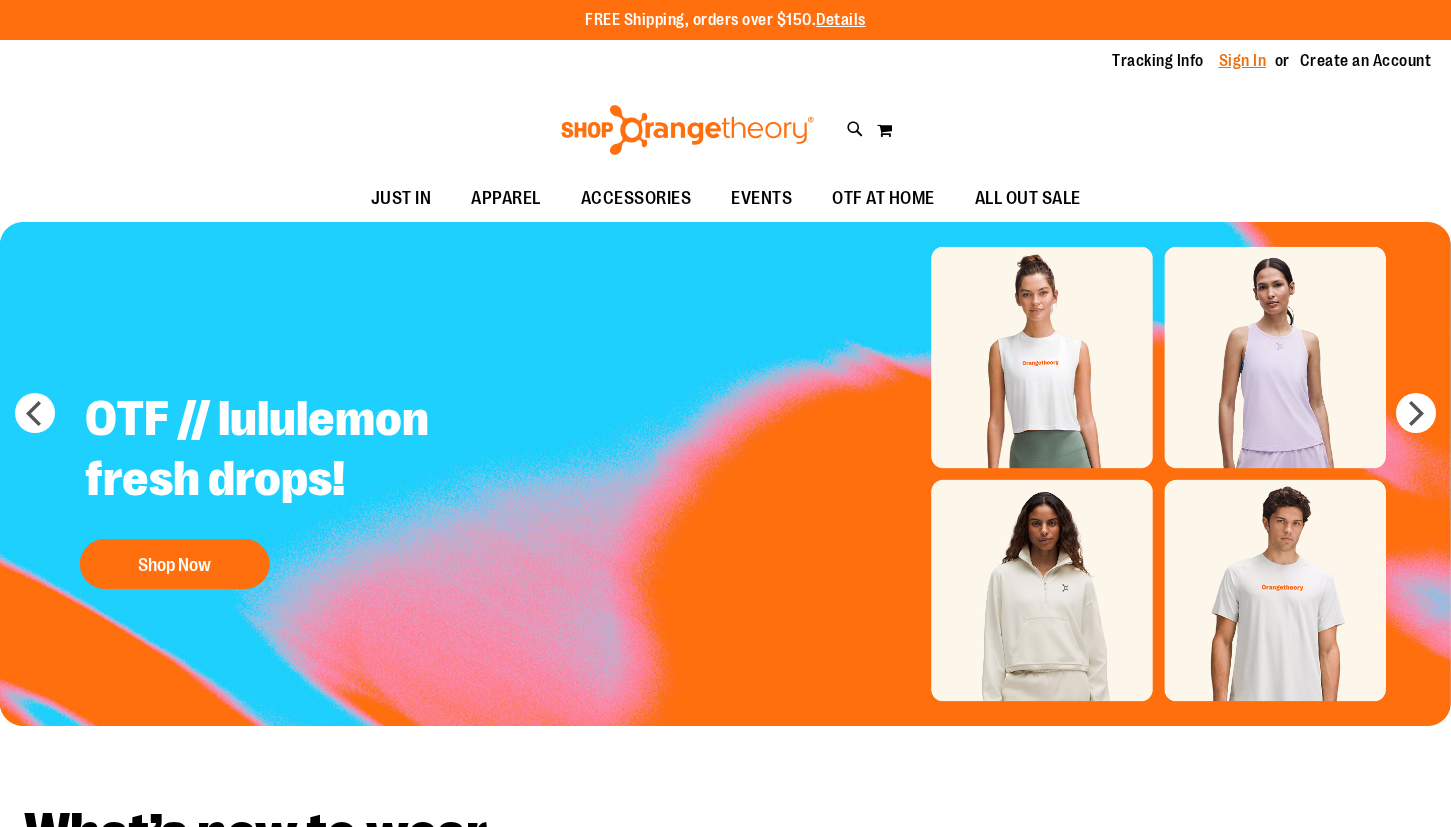 scroll, scrollTop: 0, scrollLeft: 0, axis: both 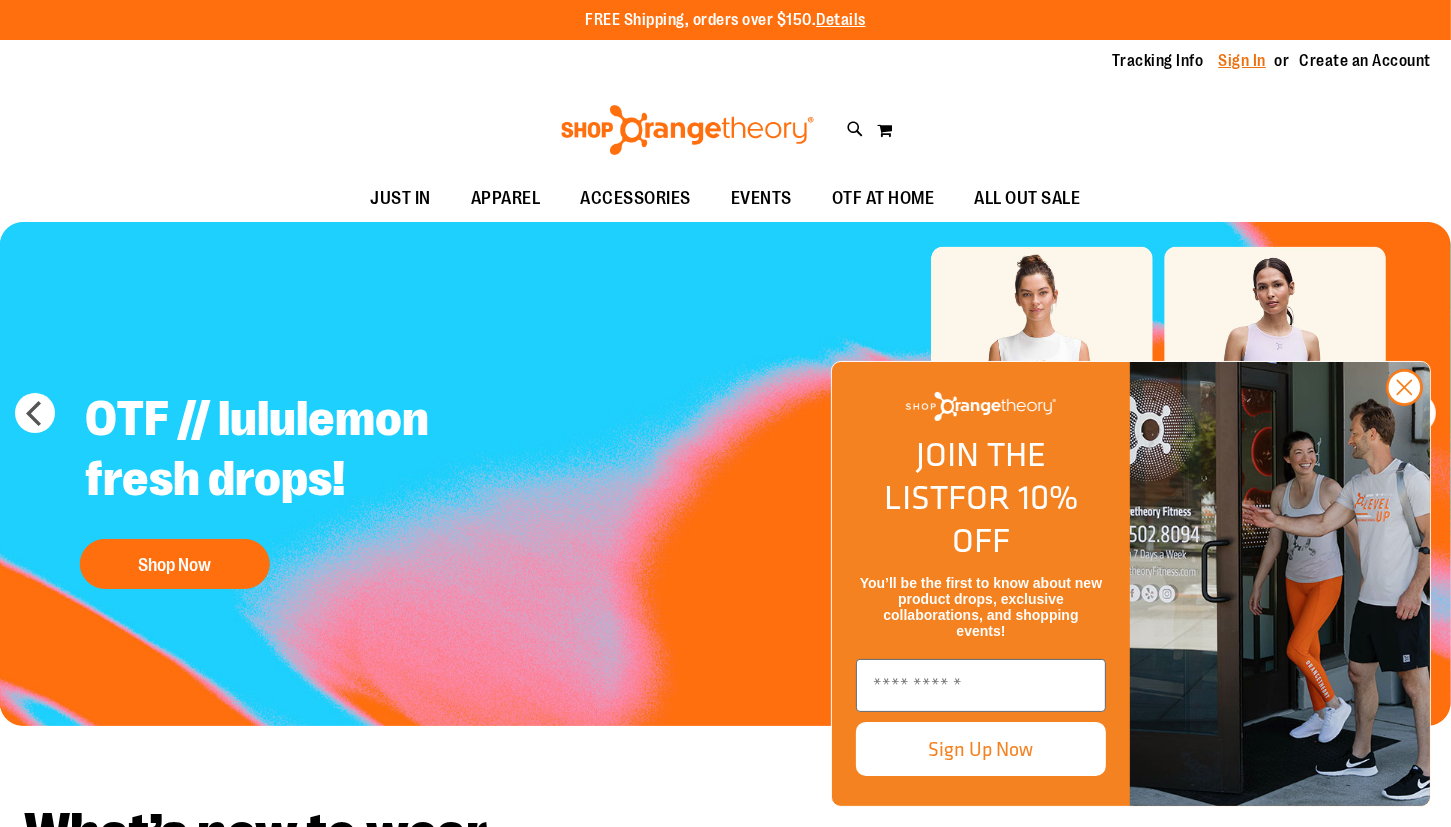 click on "Sign In" at bounding box center (1243, 61) 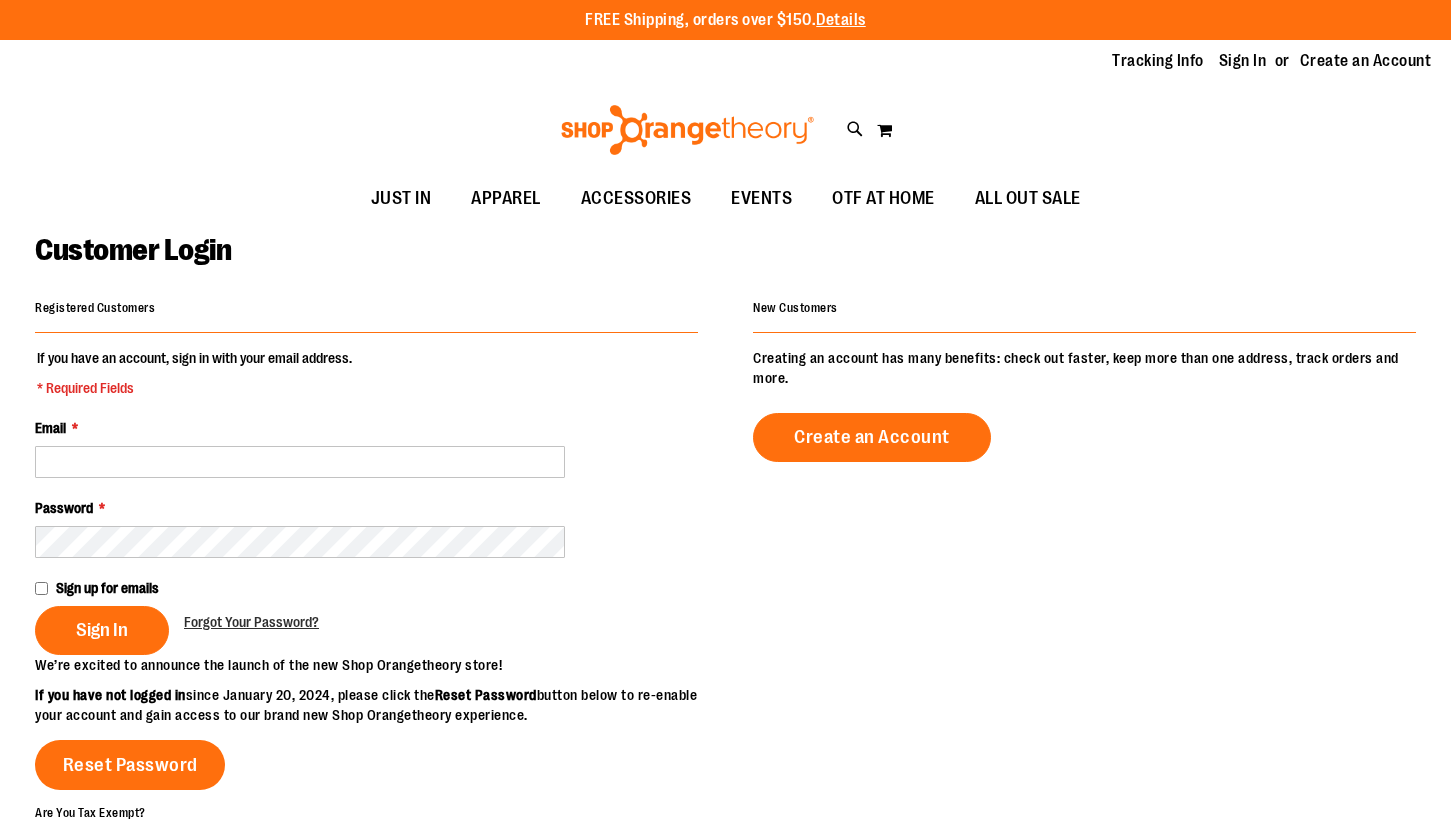 scroll, scrollTop: 0, scrollLeft: 0, axis: both 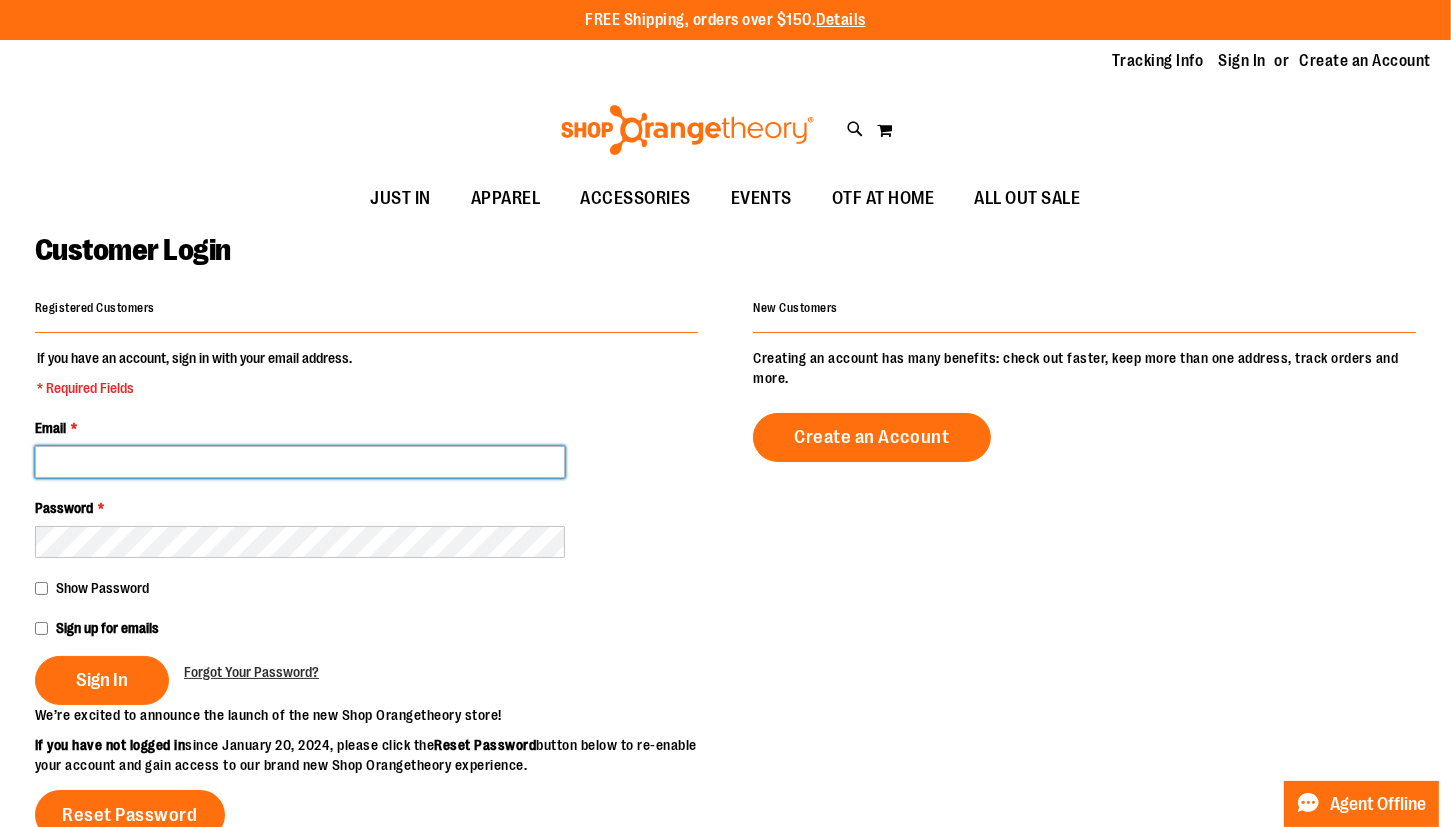 click on "Email *" at bounding box center [300, 462] 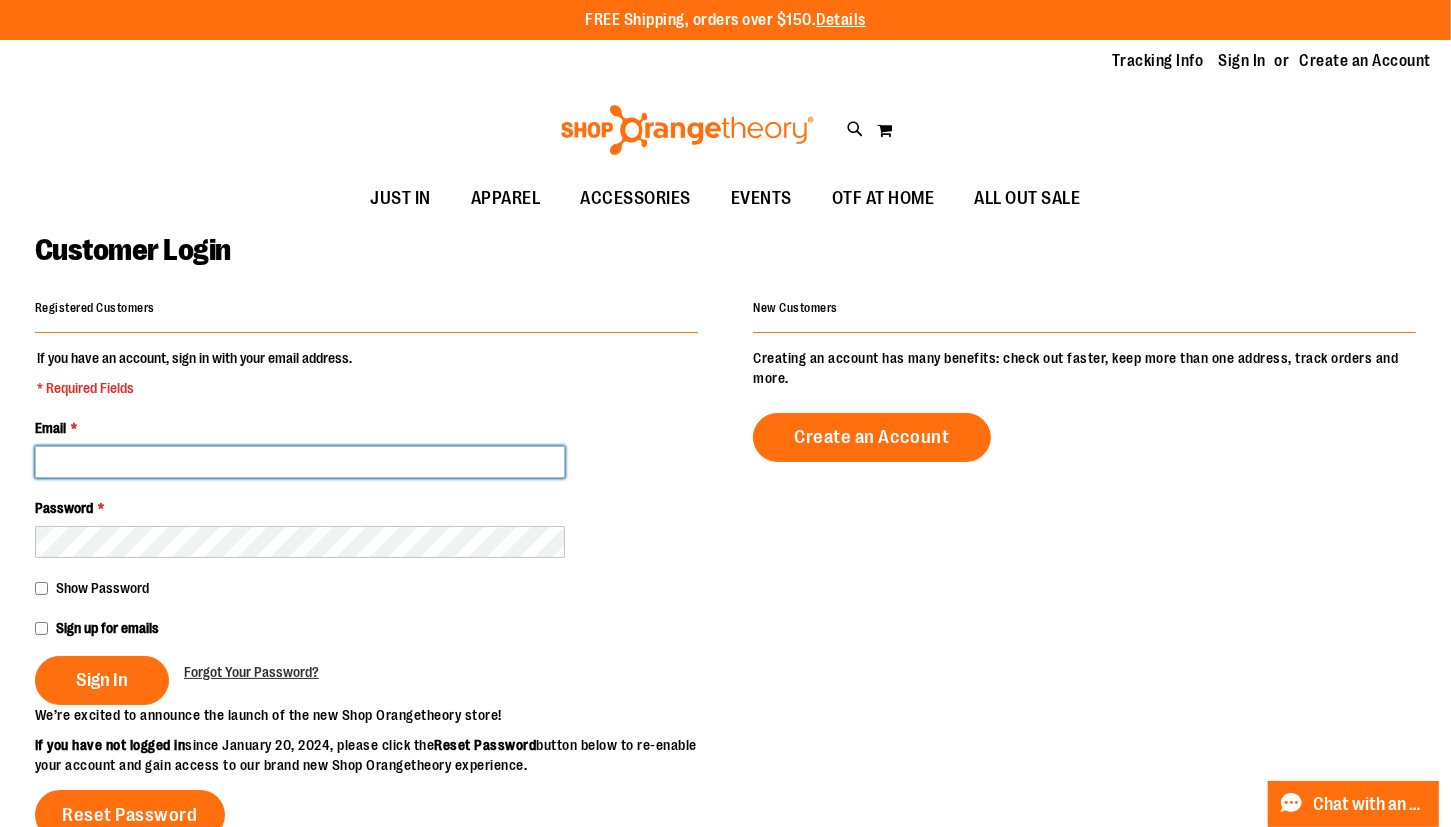 type on "**********" 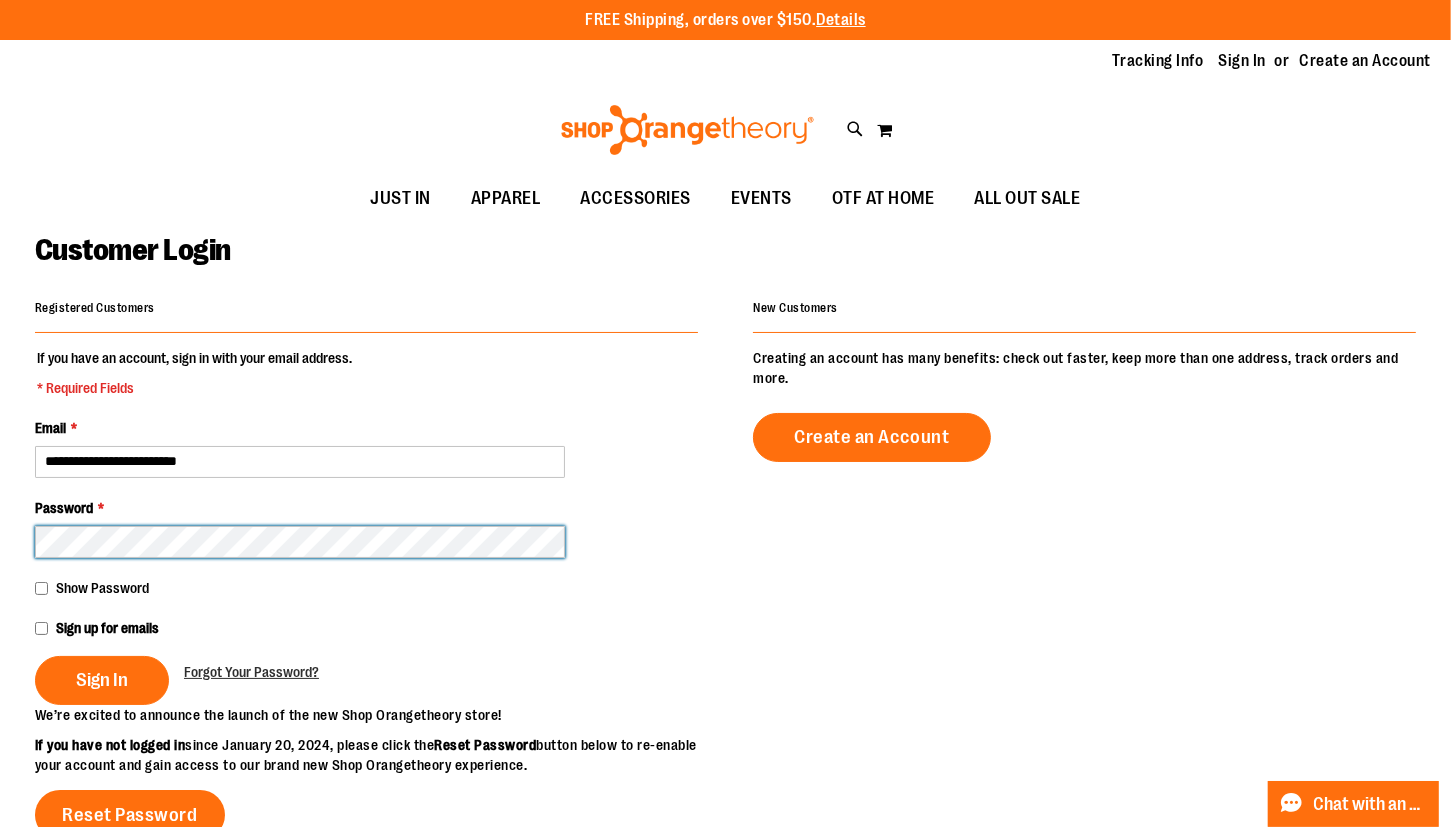 click on "Sign In" at bounding box center (102, 680) 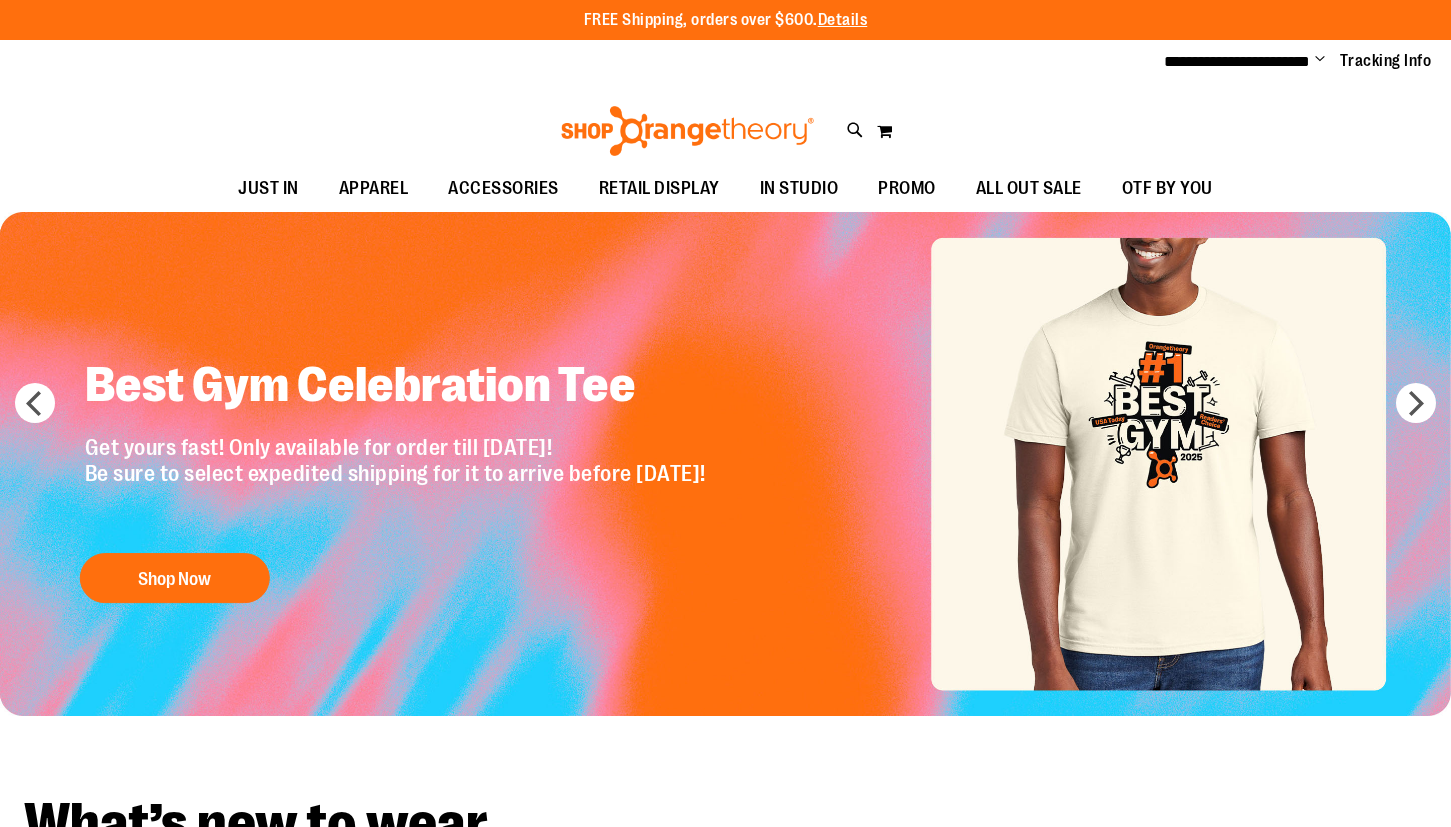 scroll, scrollTop: 0, scrollLeft: 0, axis: both 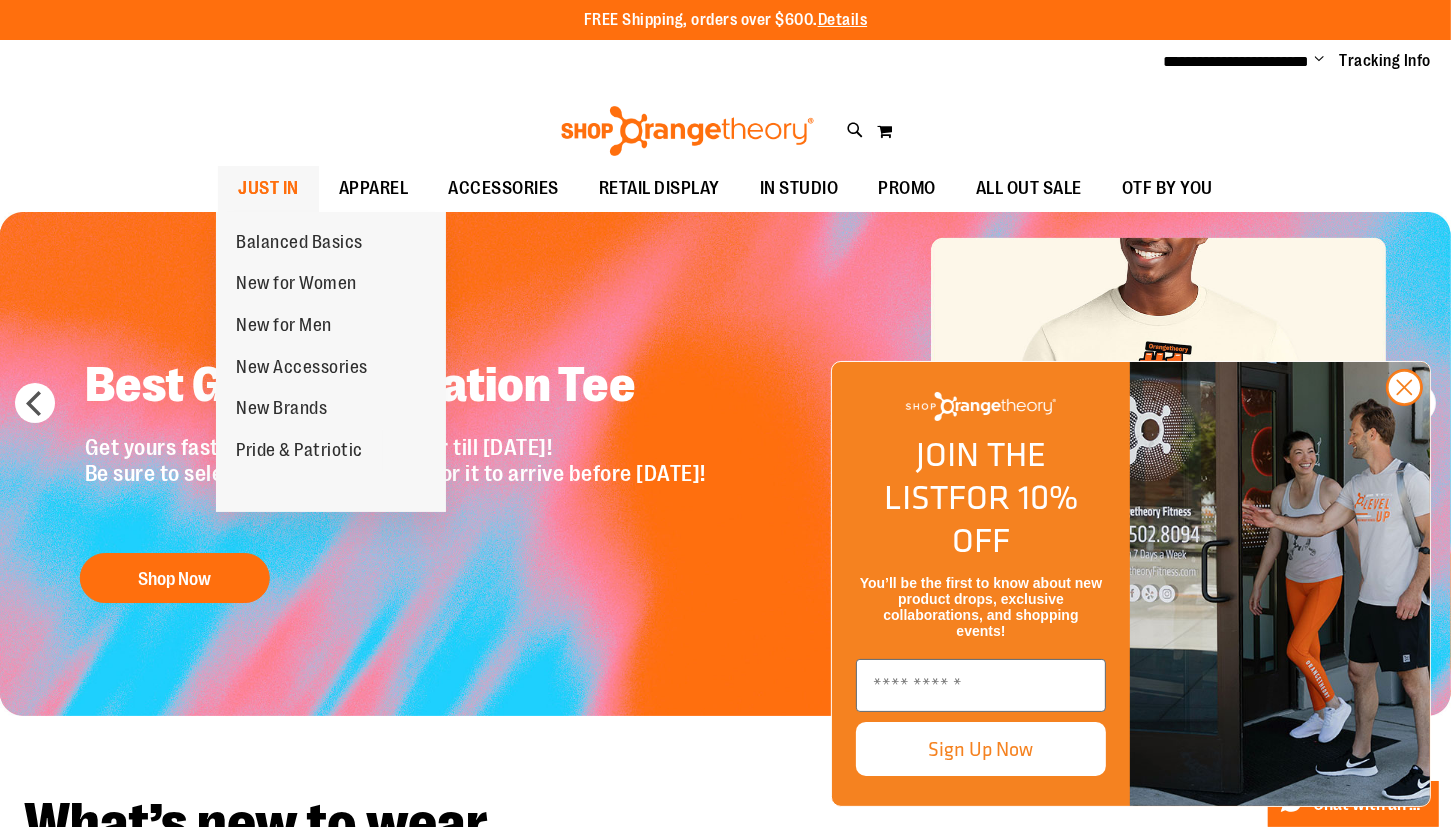click on "JUST IN" at bounding box center [268, 188] 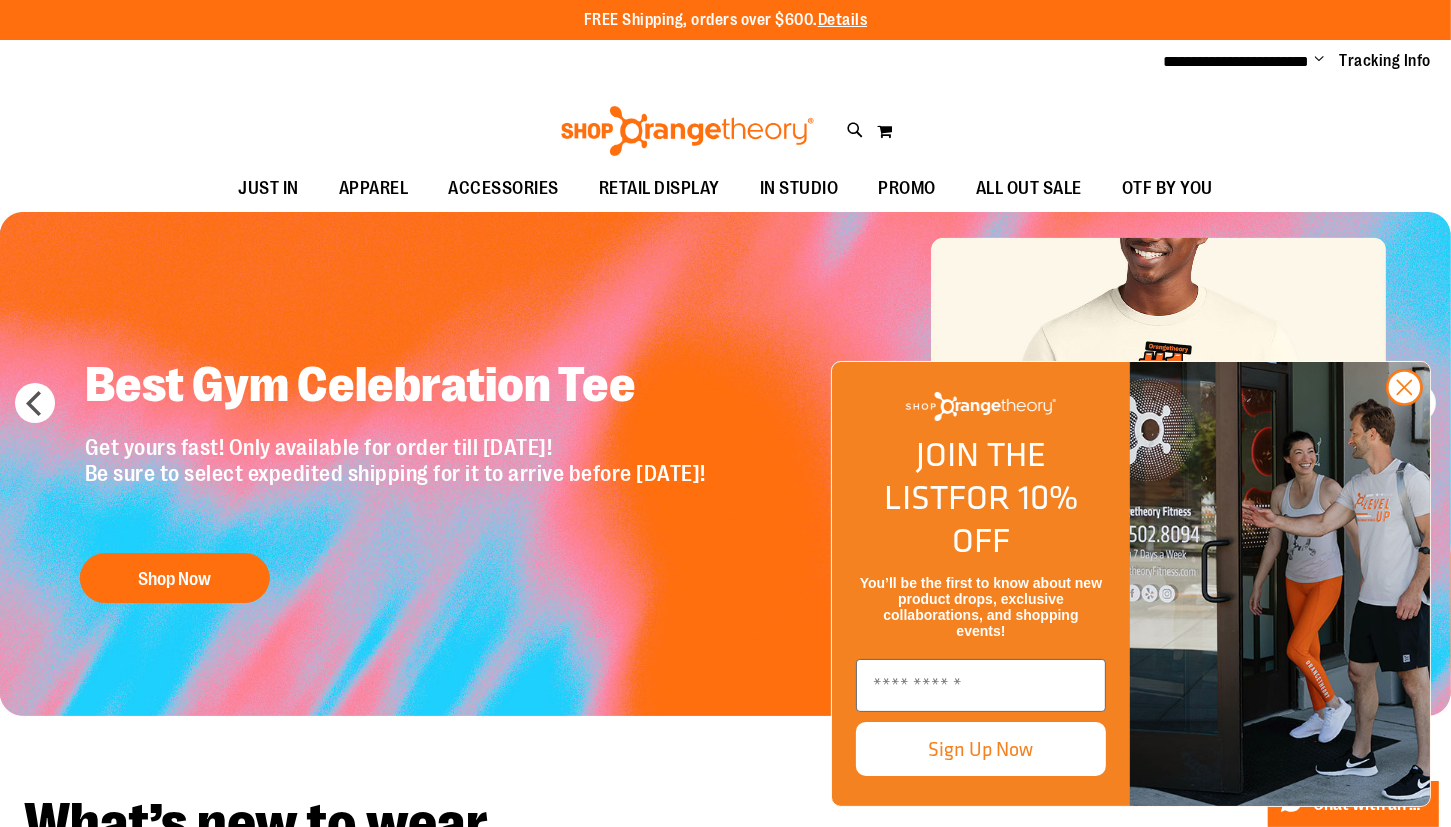 type on "**********" 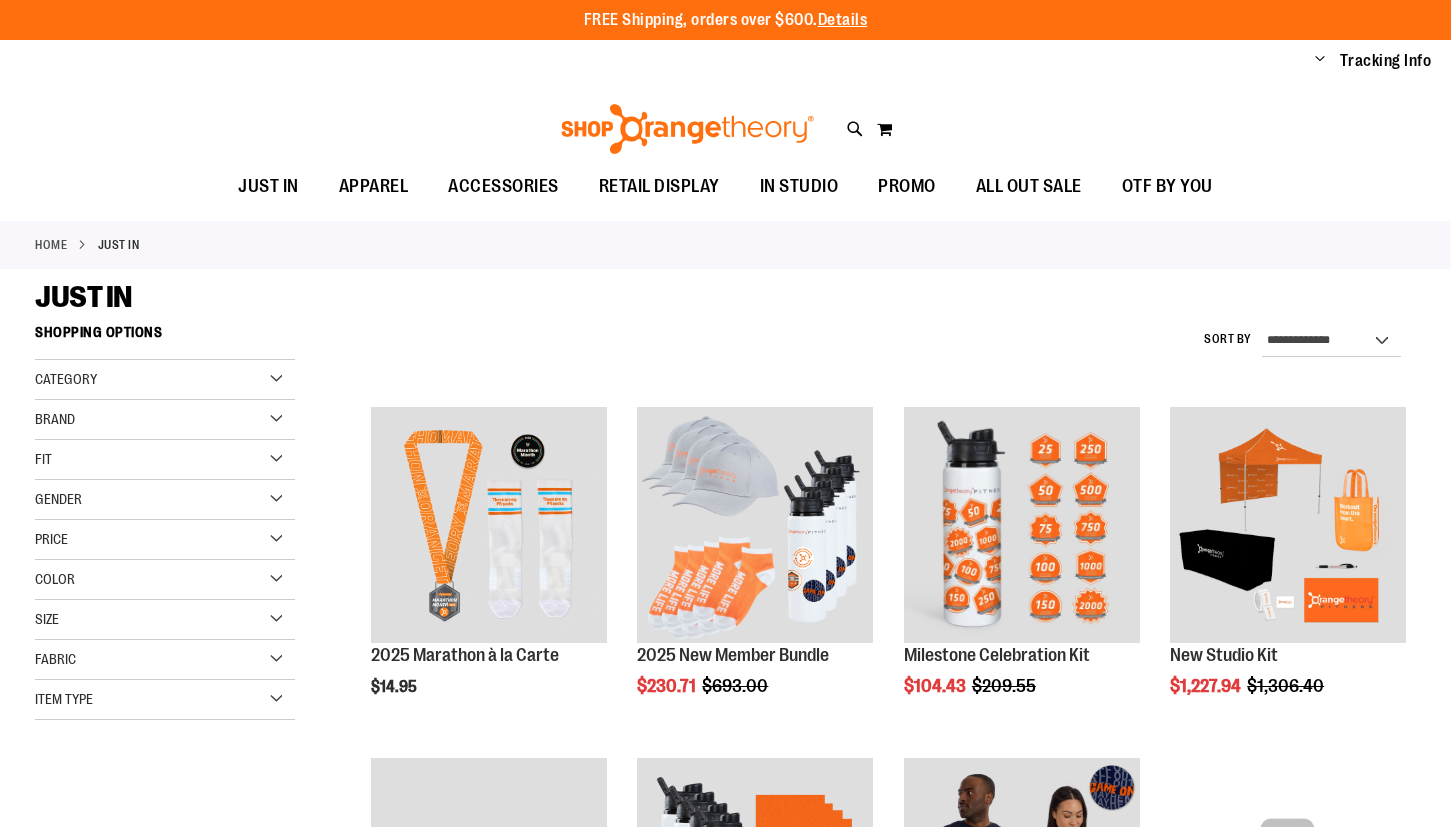 scroll, scrollTop: 0, scrollLeft: 0, axis: both 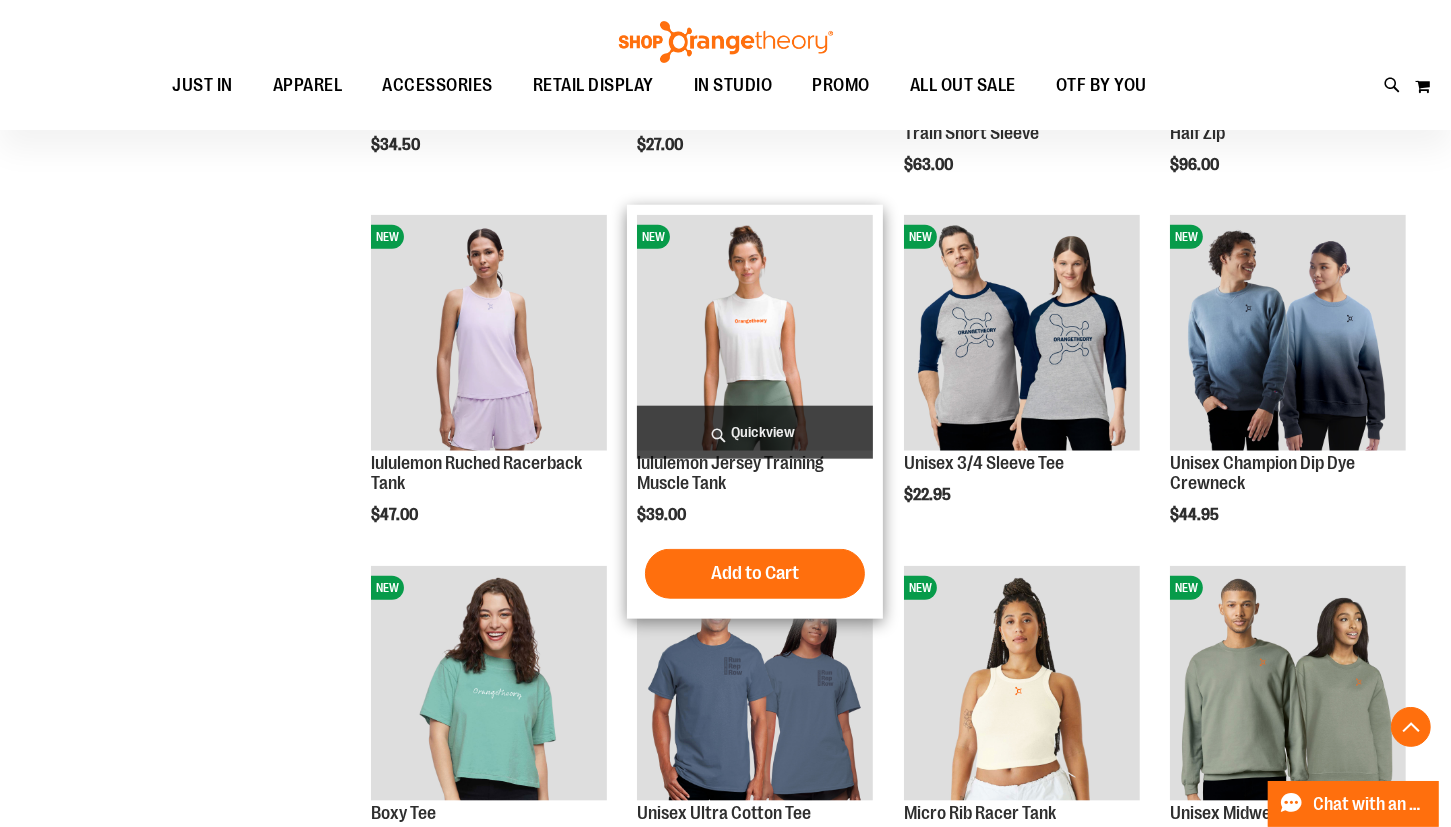 type on "**********" 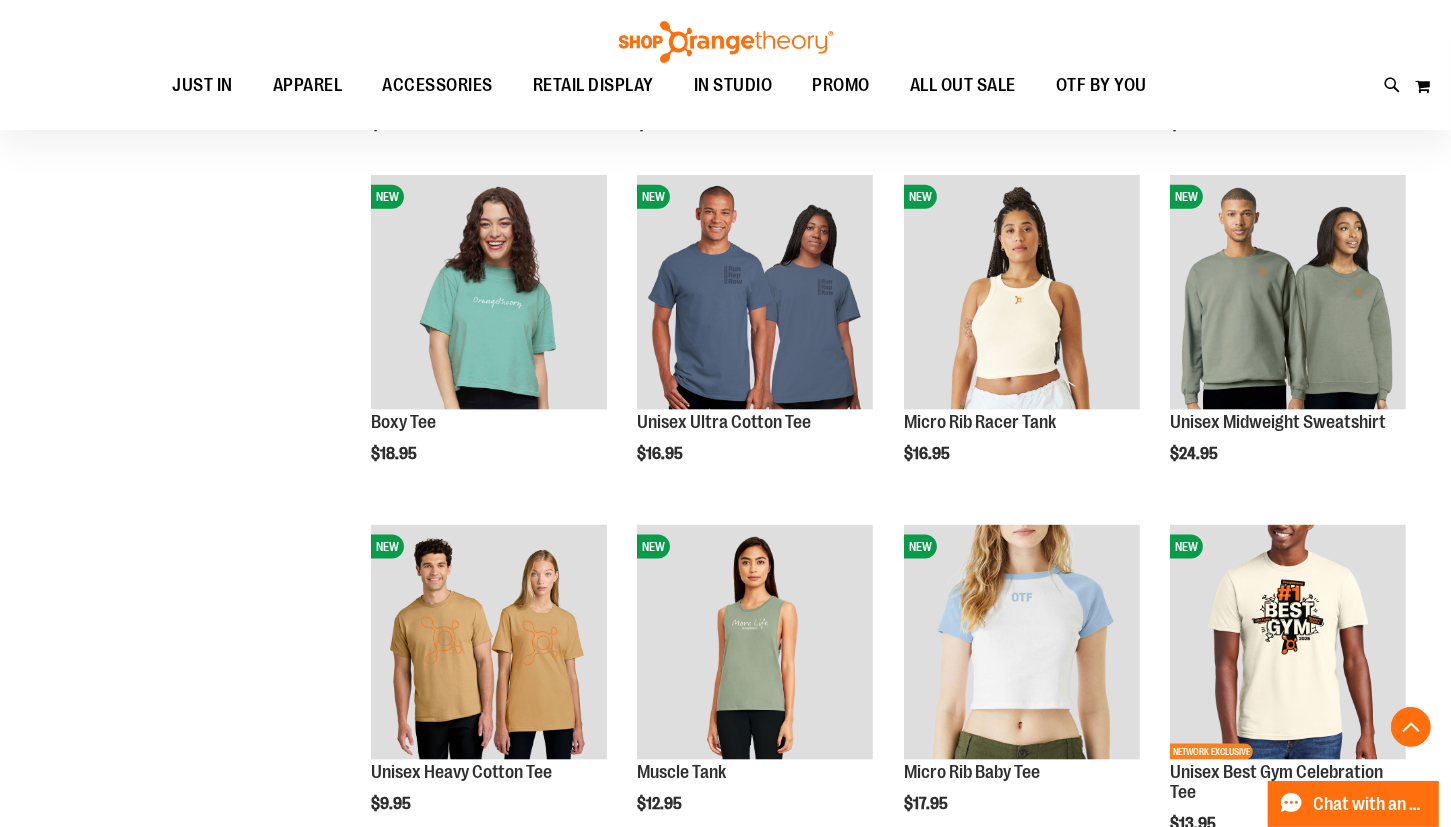 scroll, scrollTop: 2322, scrollLeft: 0, axis: vertical 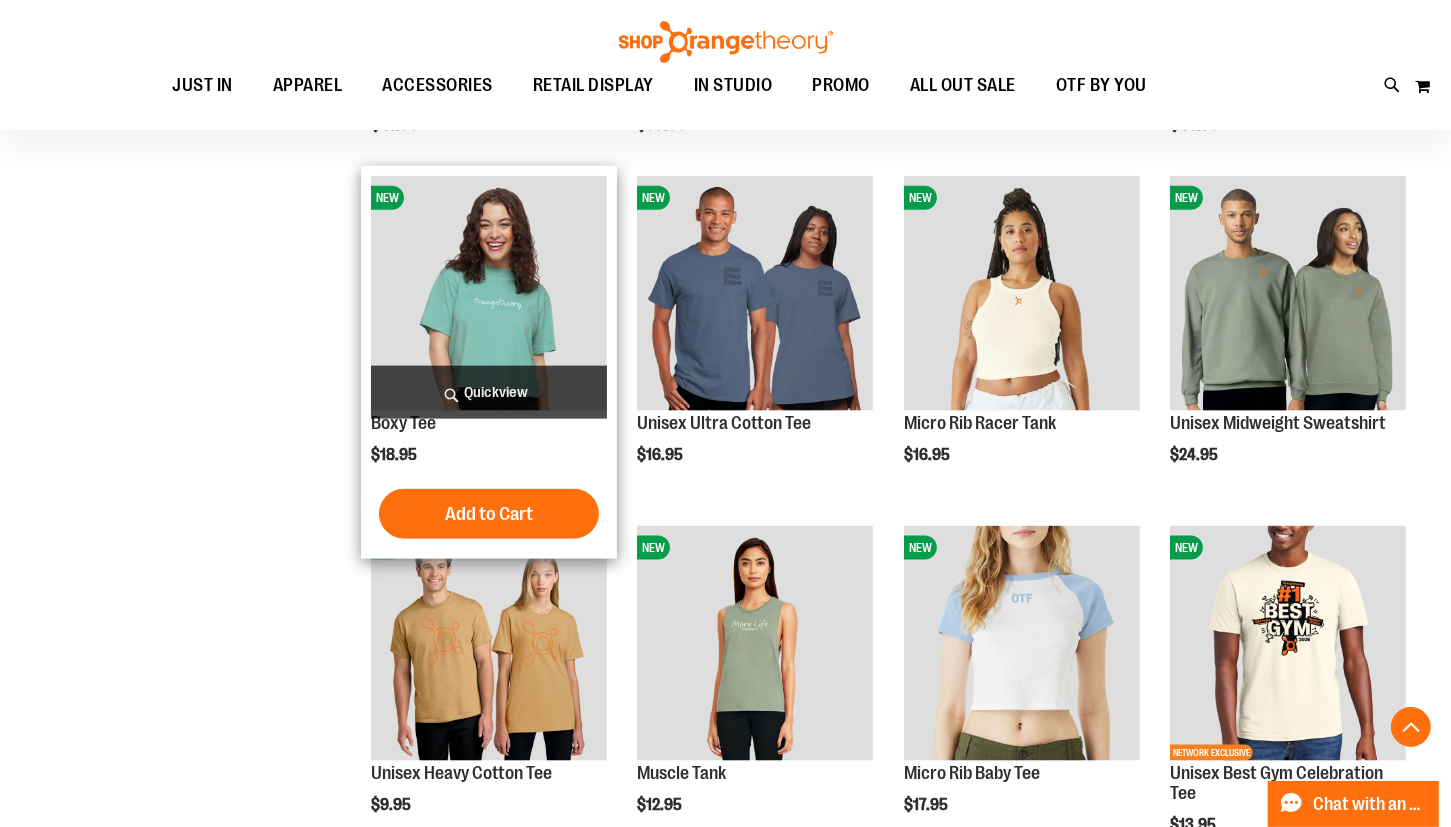 click at bounding box center (489, 294) 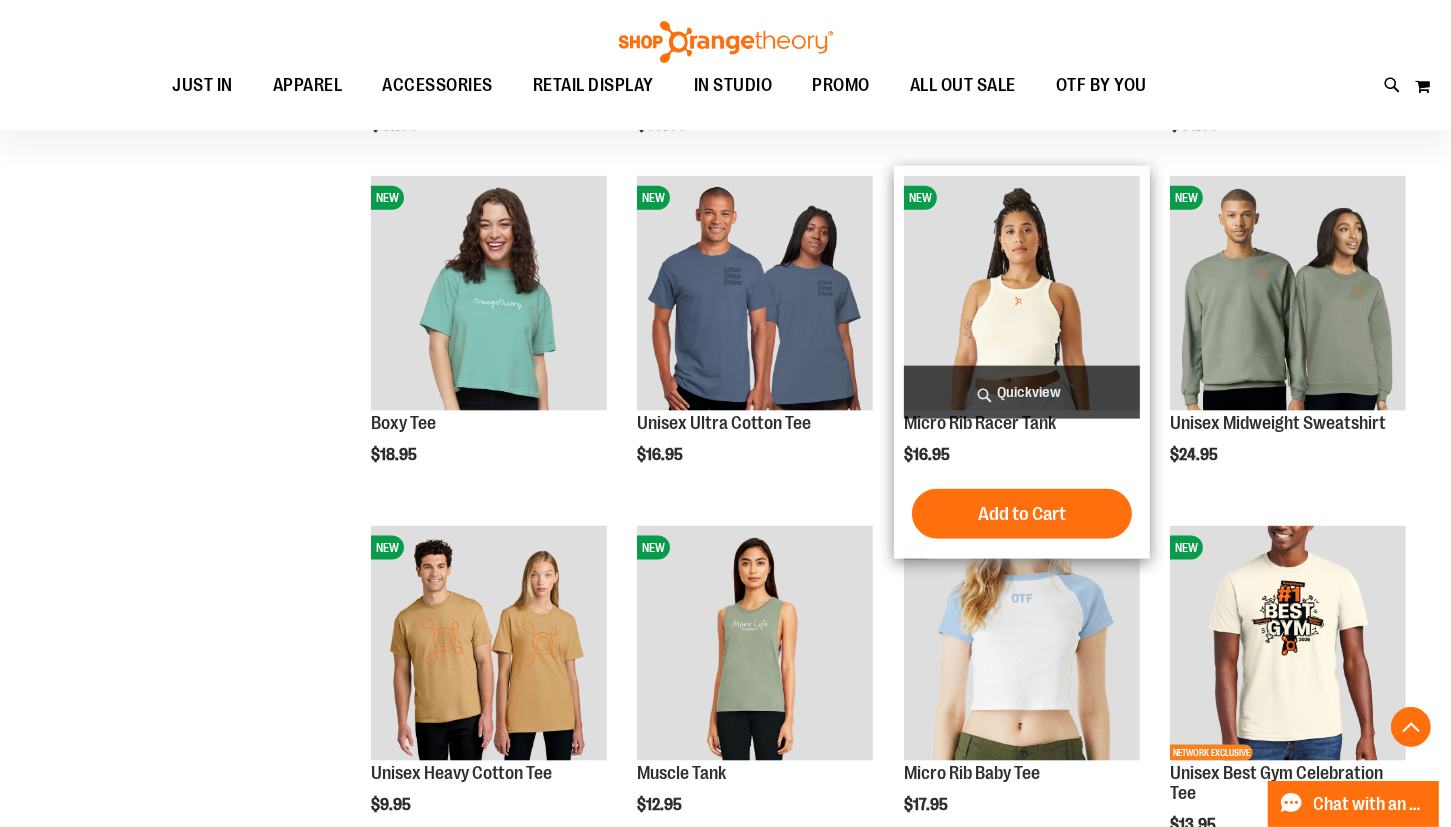 click at bounding box center [1022, 294] 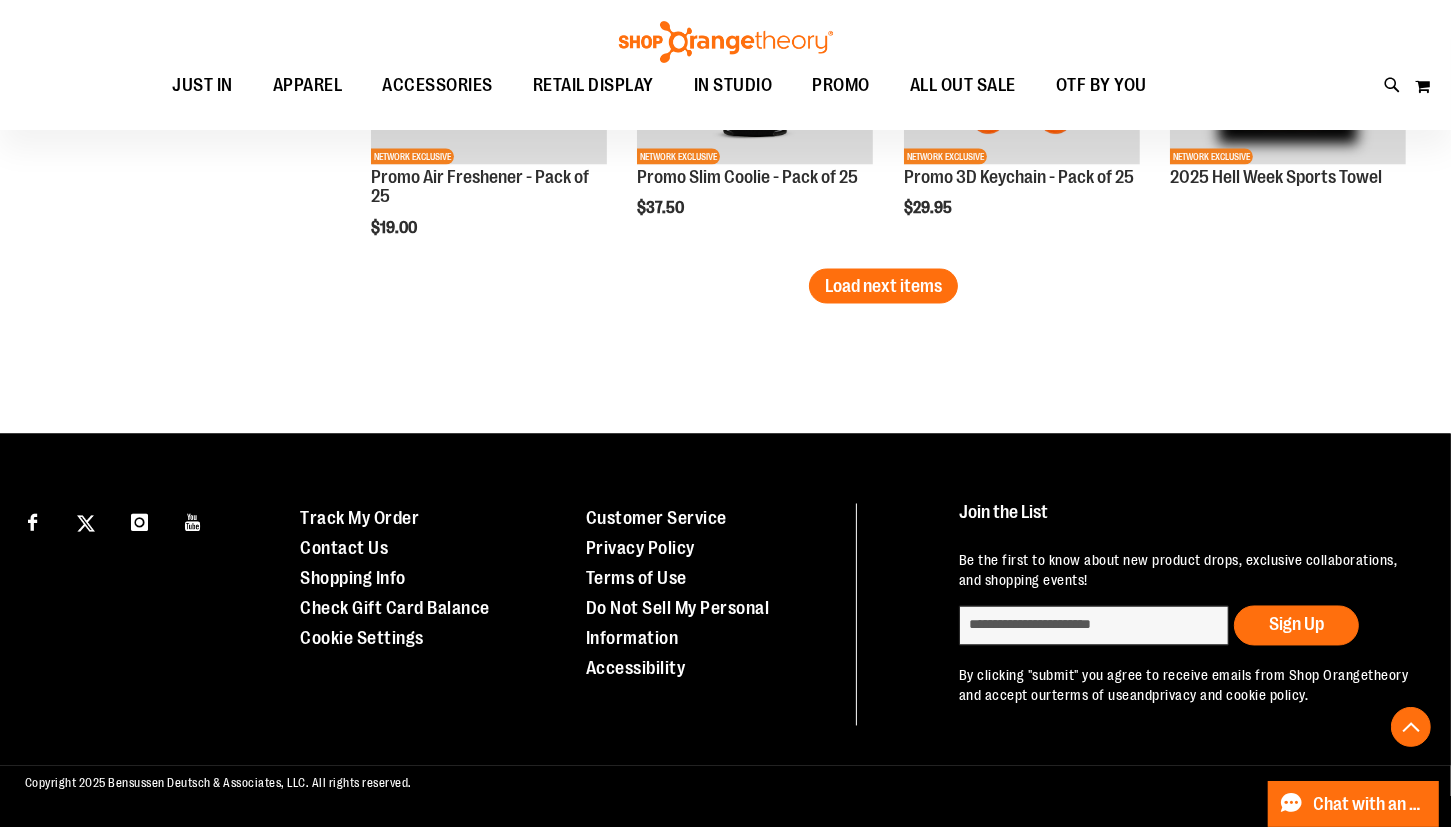 scroll, scrollTop: 3064, scrollLeft: 0, axis: vertical 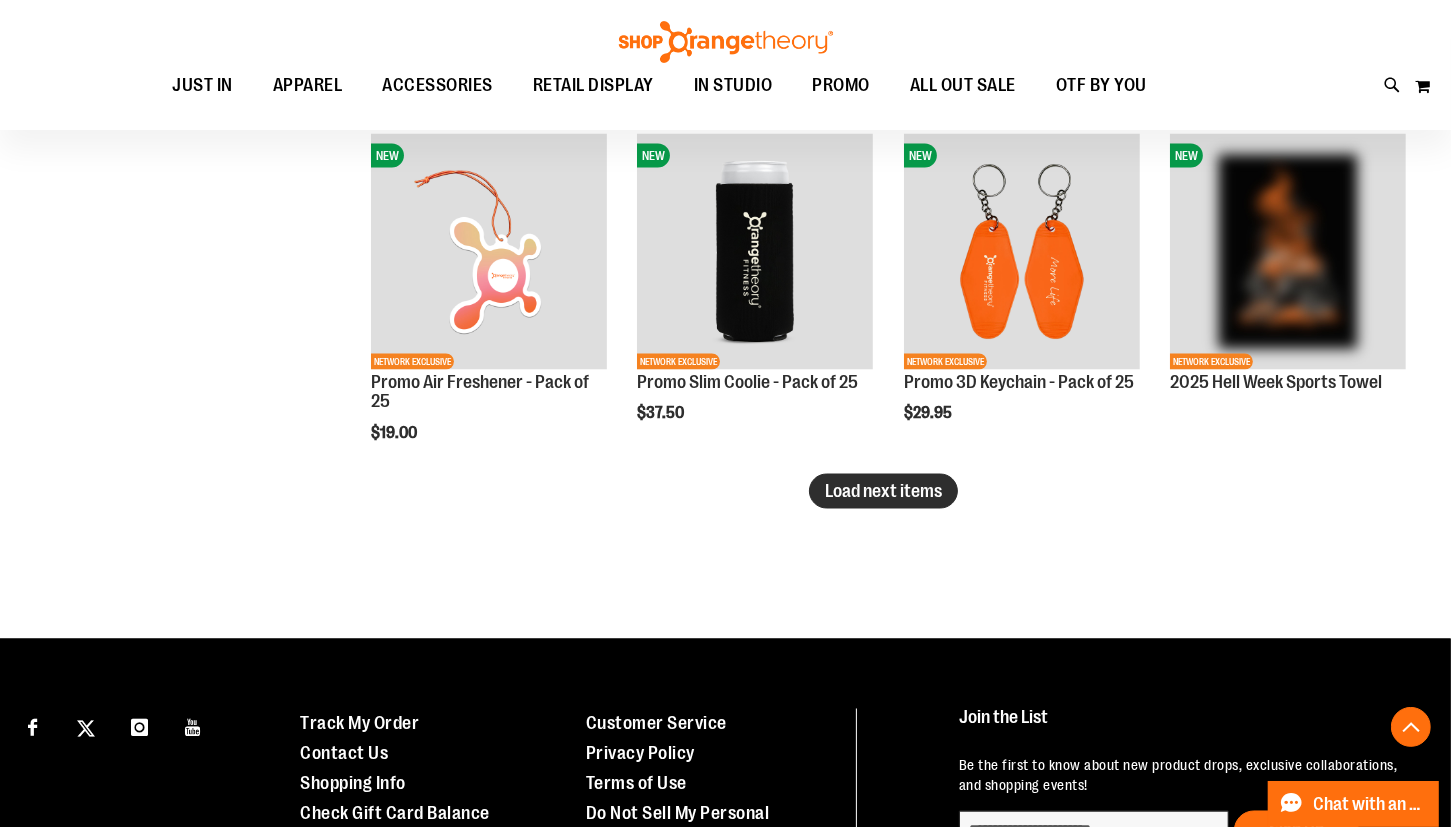 click on "Load next items" at bounding box center [883, 491] 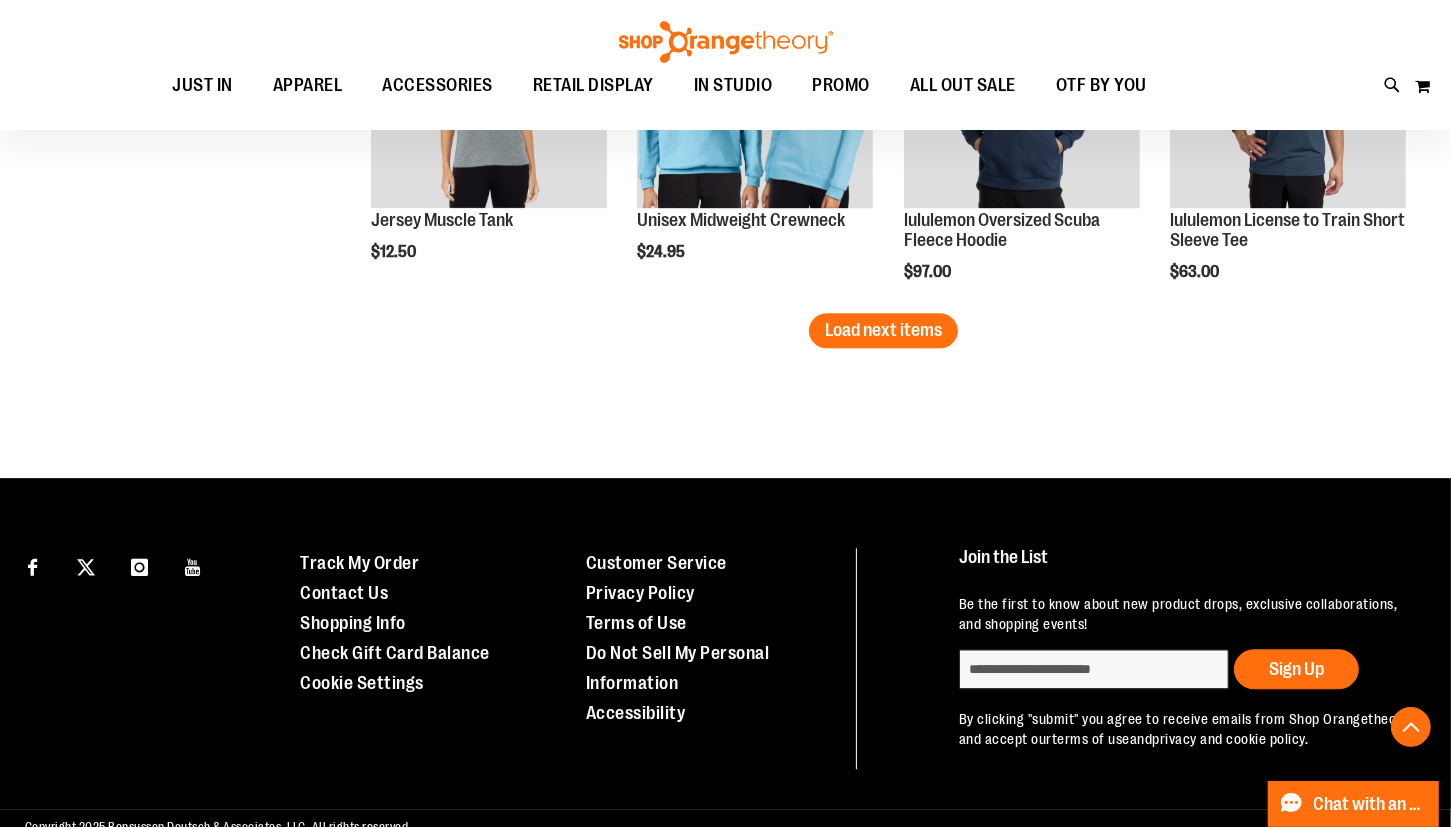 scroll, scrollTop: 4291, scrollLeft: 0, axis: vertical 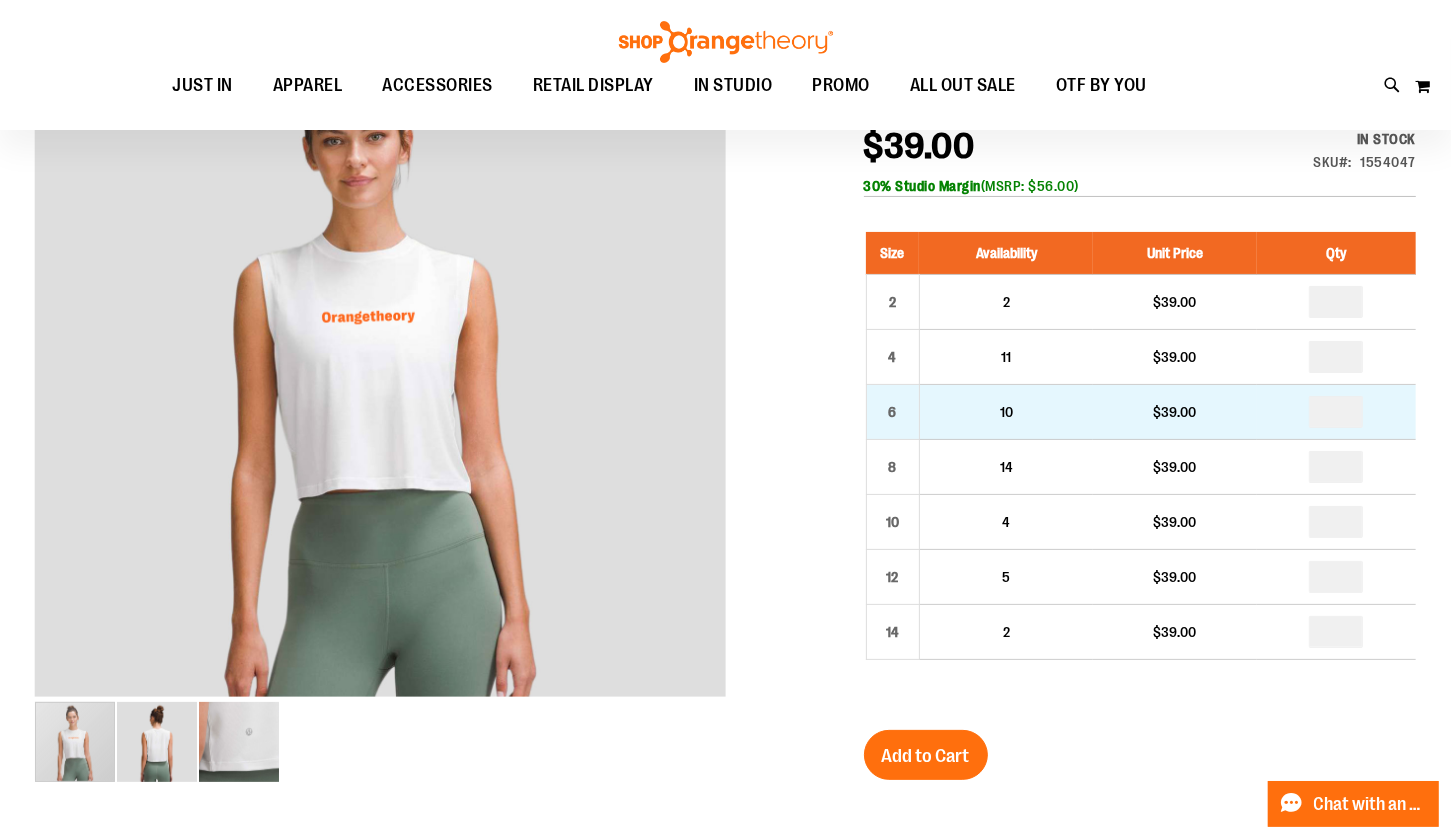 type on "**********" 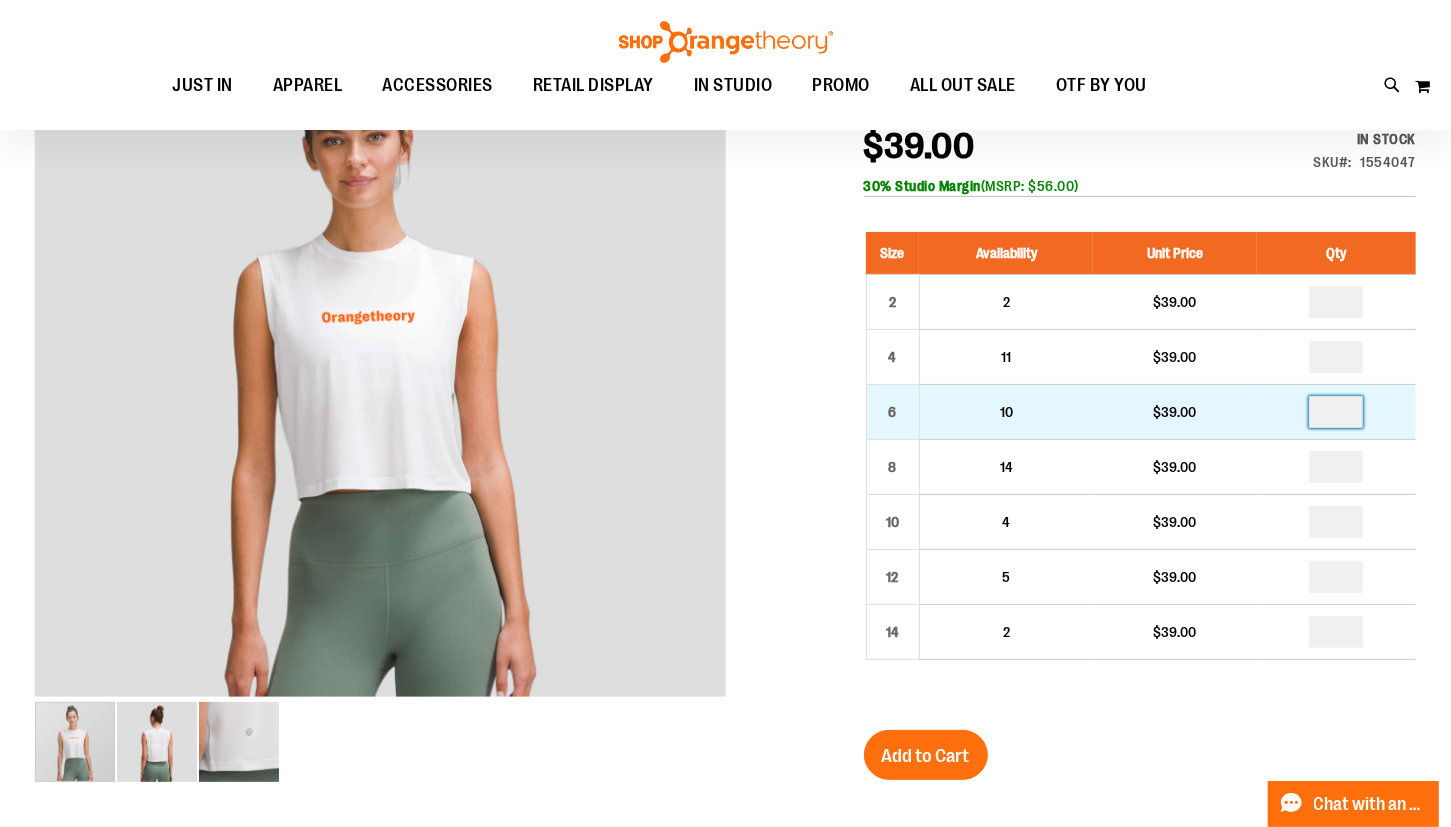 click at bounding box center (1336, 412) 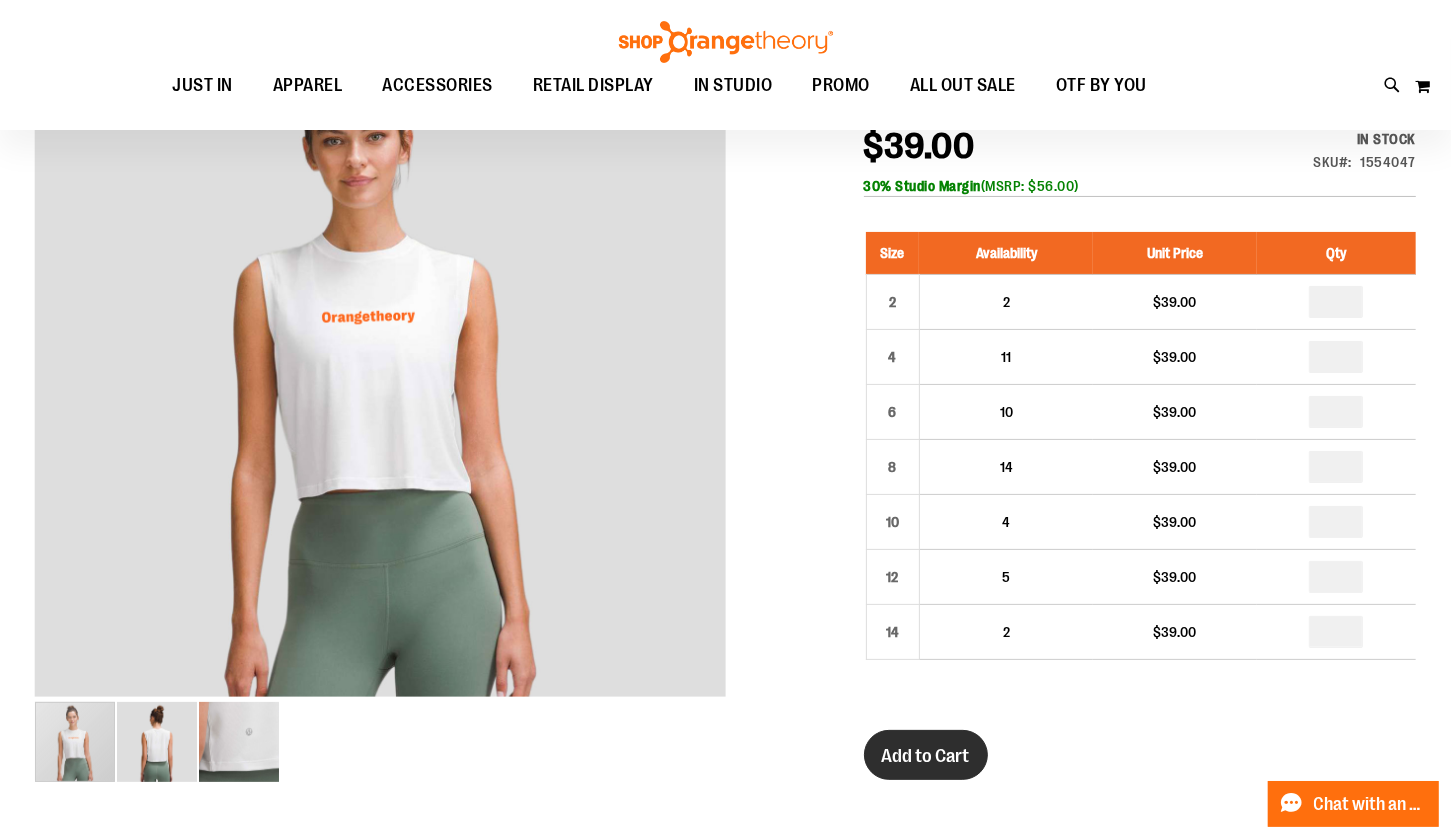 click on "Add to Cart" at bounding box center [926, 756] 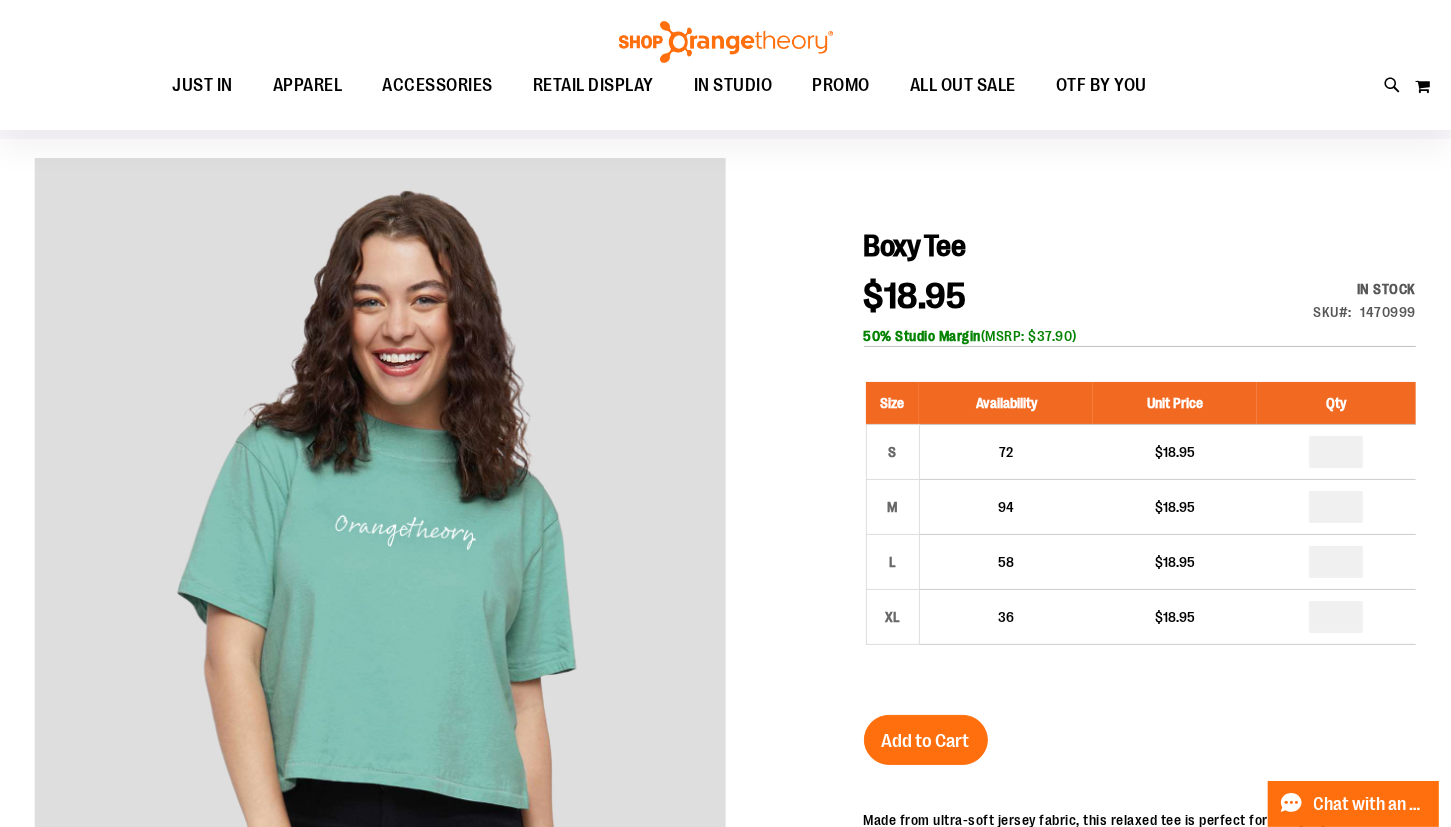 scroll, scrollTop: 122, scrollLeft: 0, axis: vertical 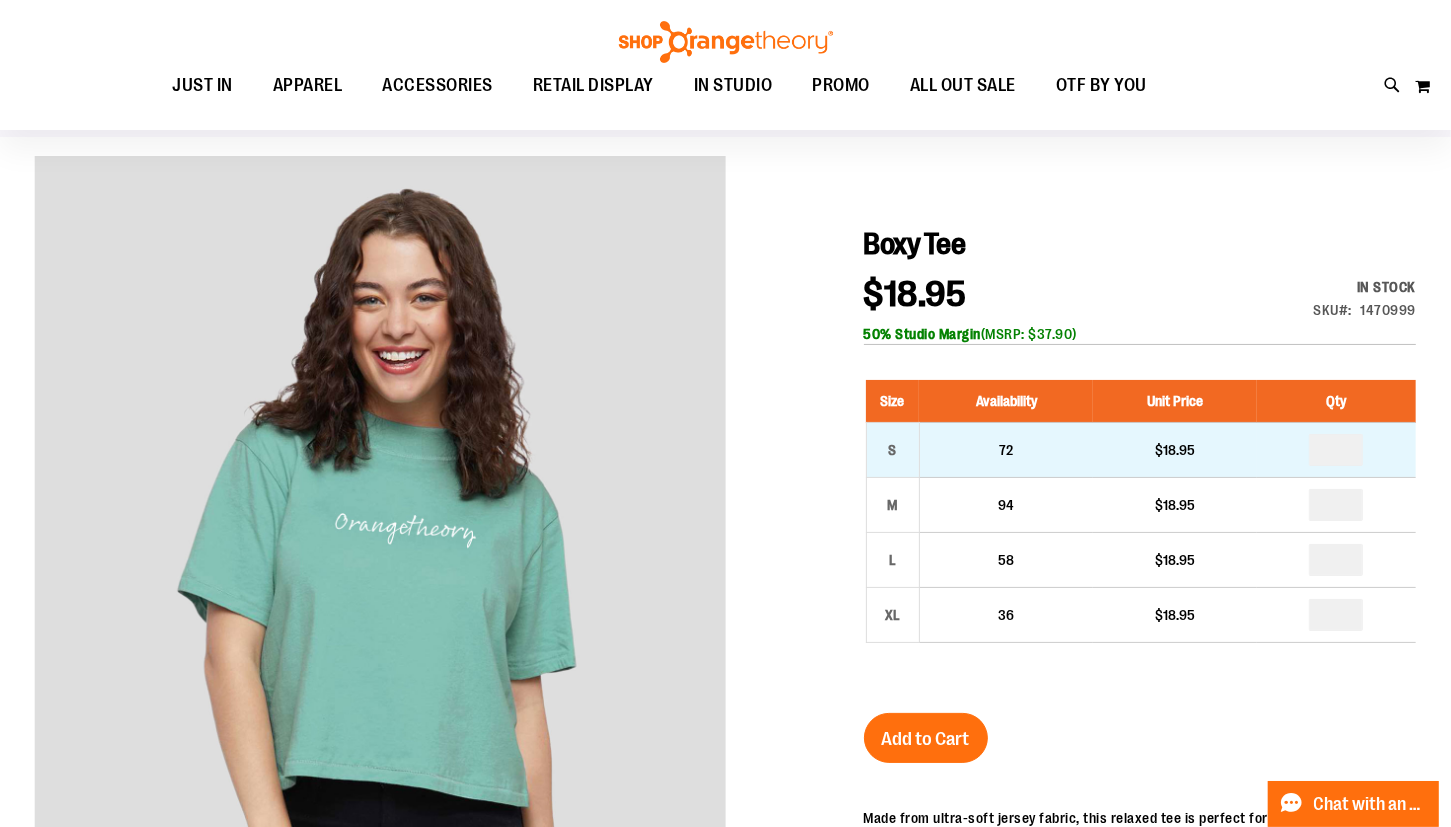 type on "**********" 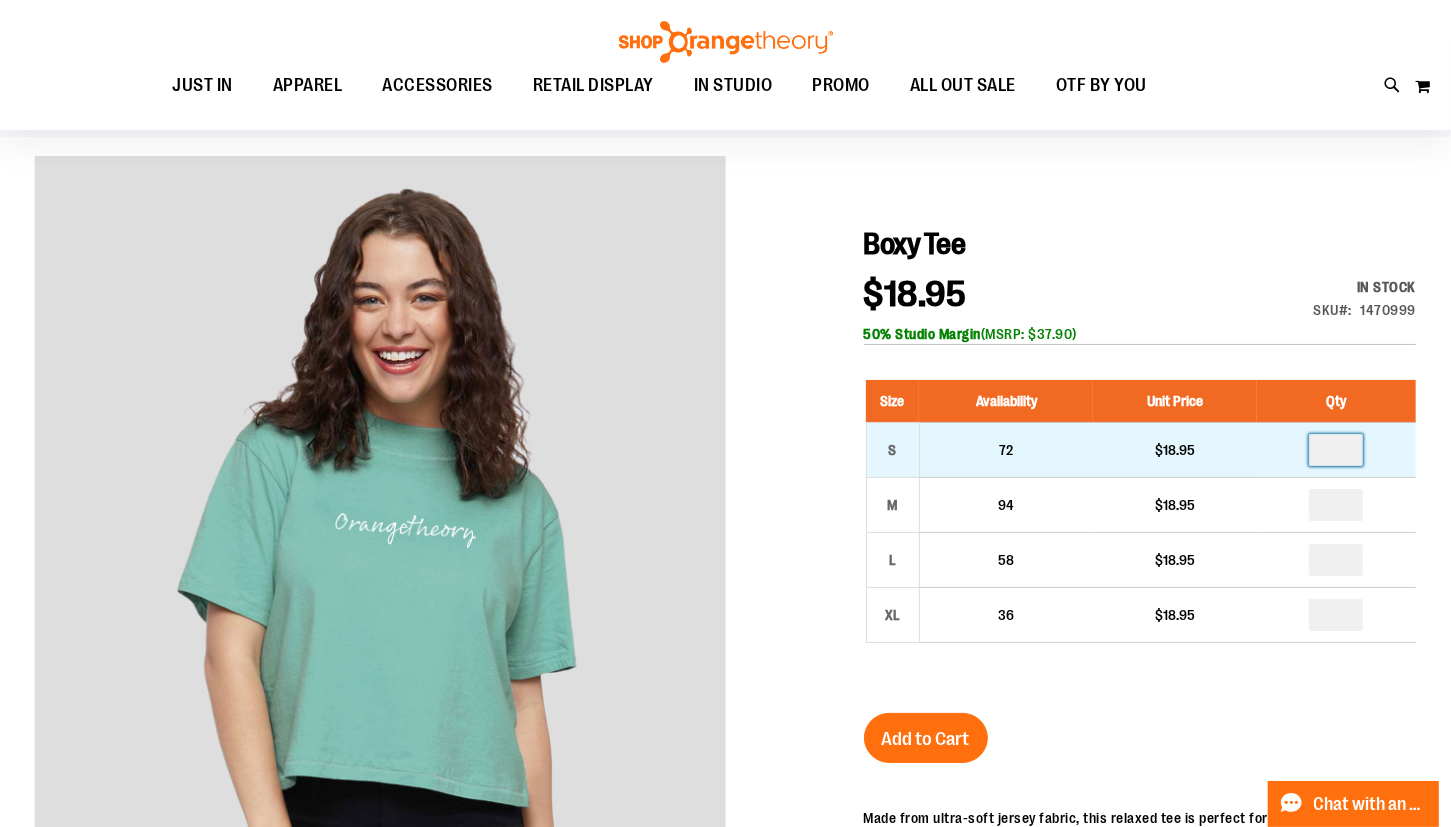 click at bounding box center [1336, 450] 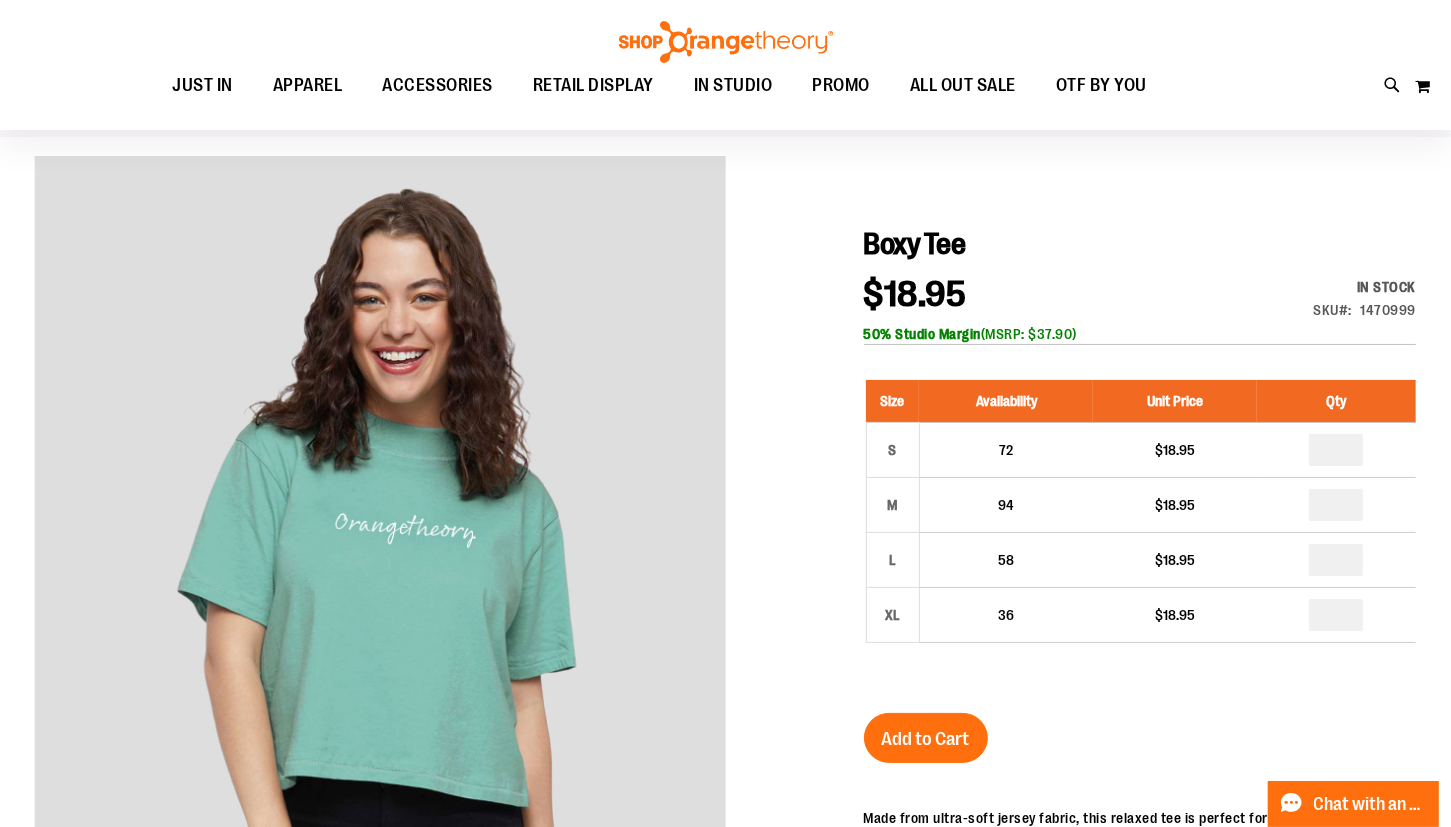 scroll, scrollTop: 244, scrollLeft: 0, axis: vertical 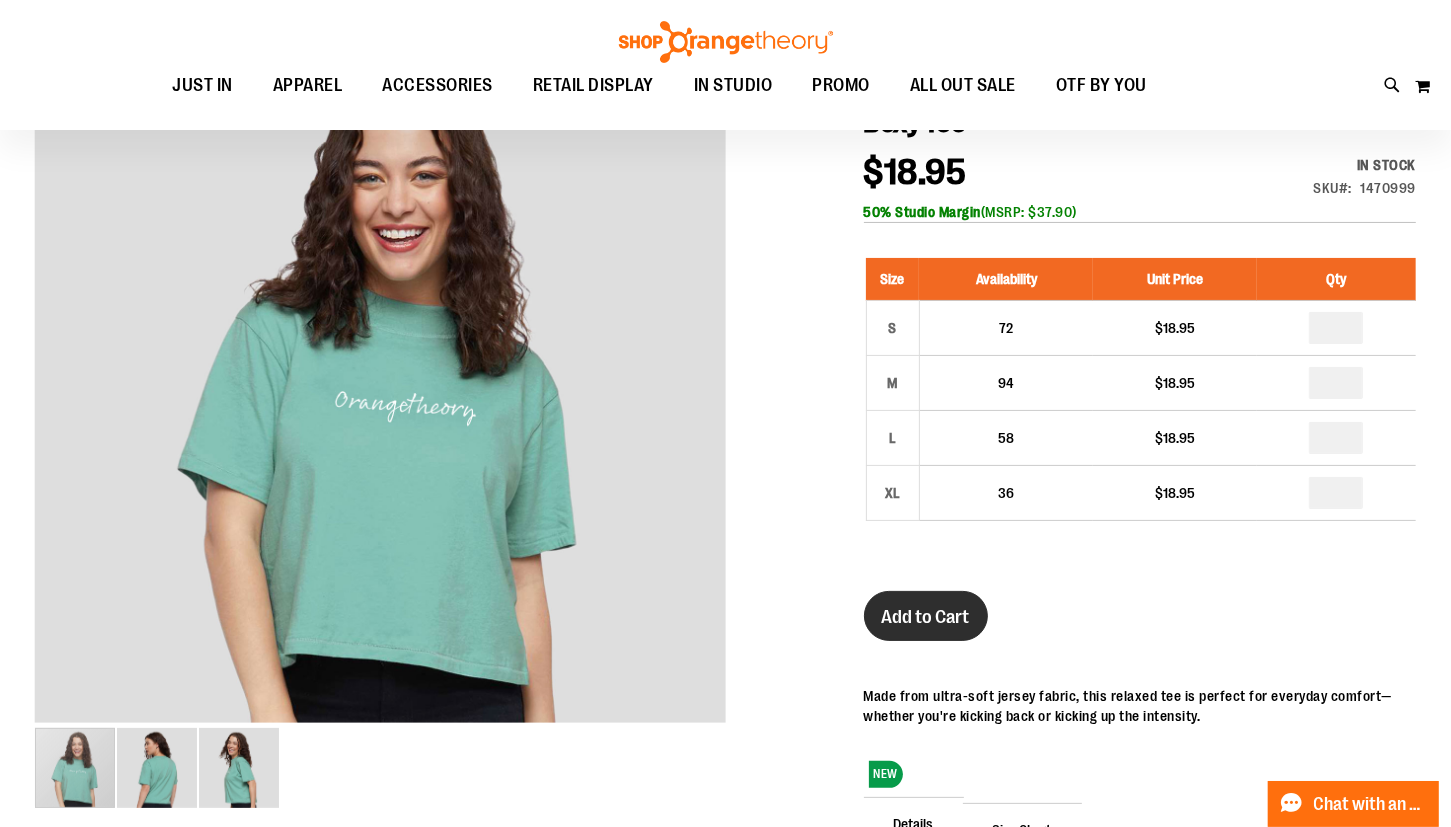 click on "Add to Cart" at bounding box center [926, 616] 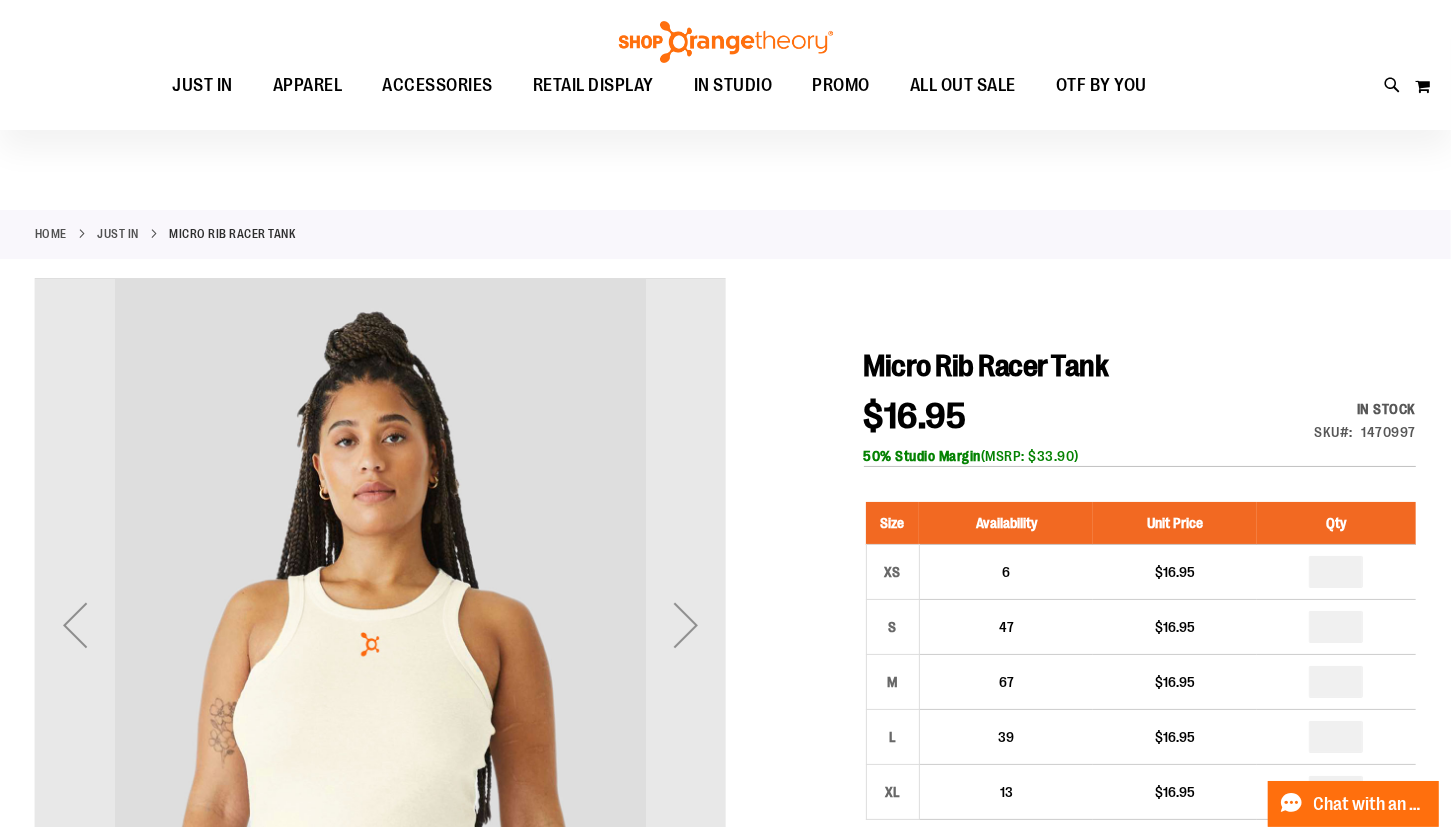 scroll, scrollTop: 384, scrollLeft: 0, axis: vertical 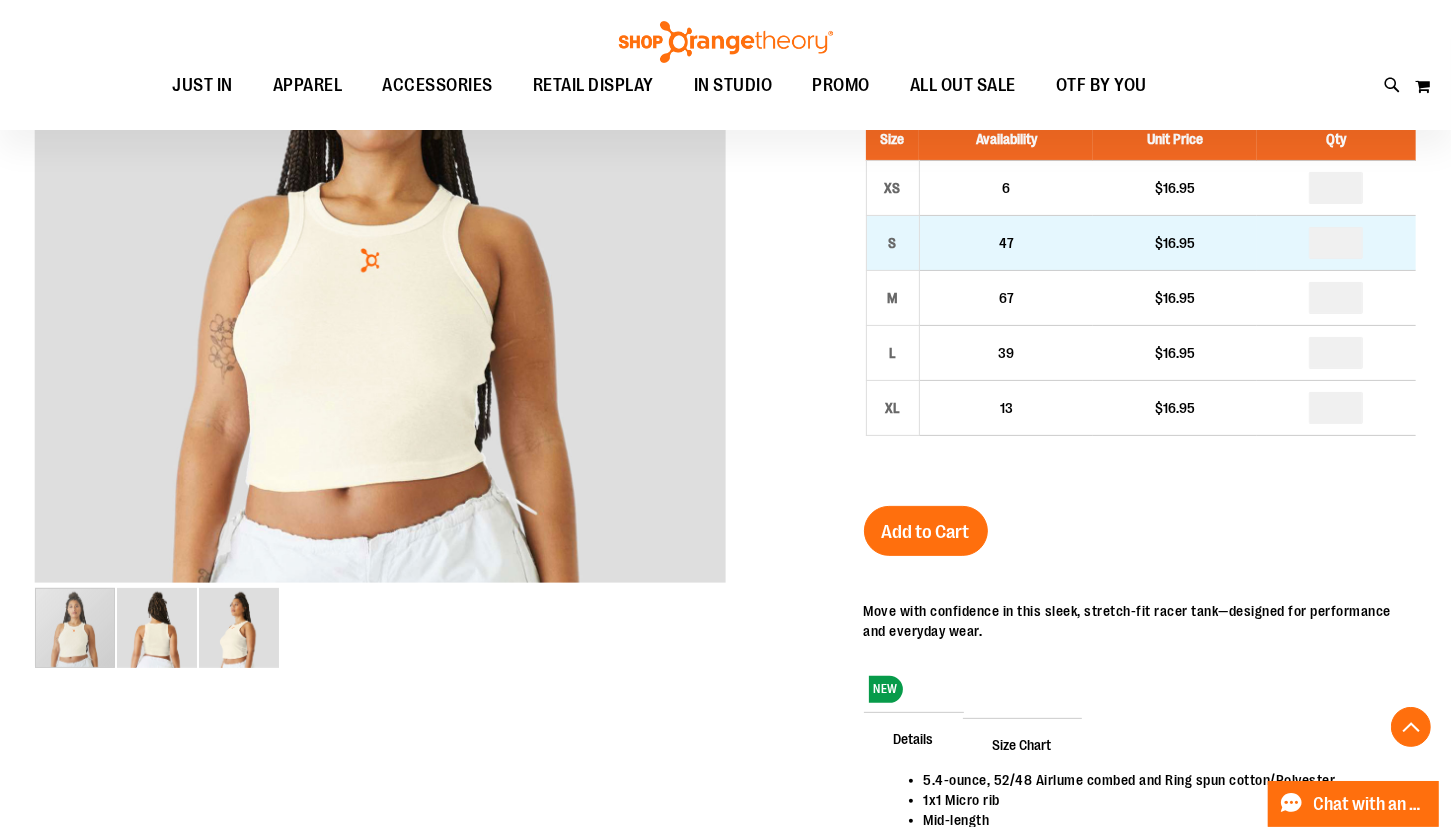 type on "**********" 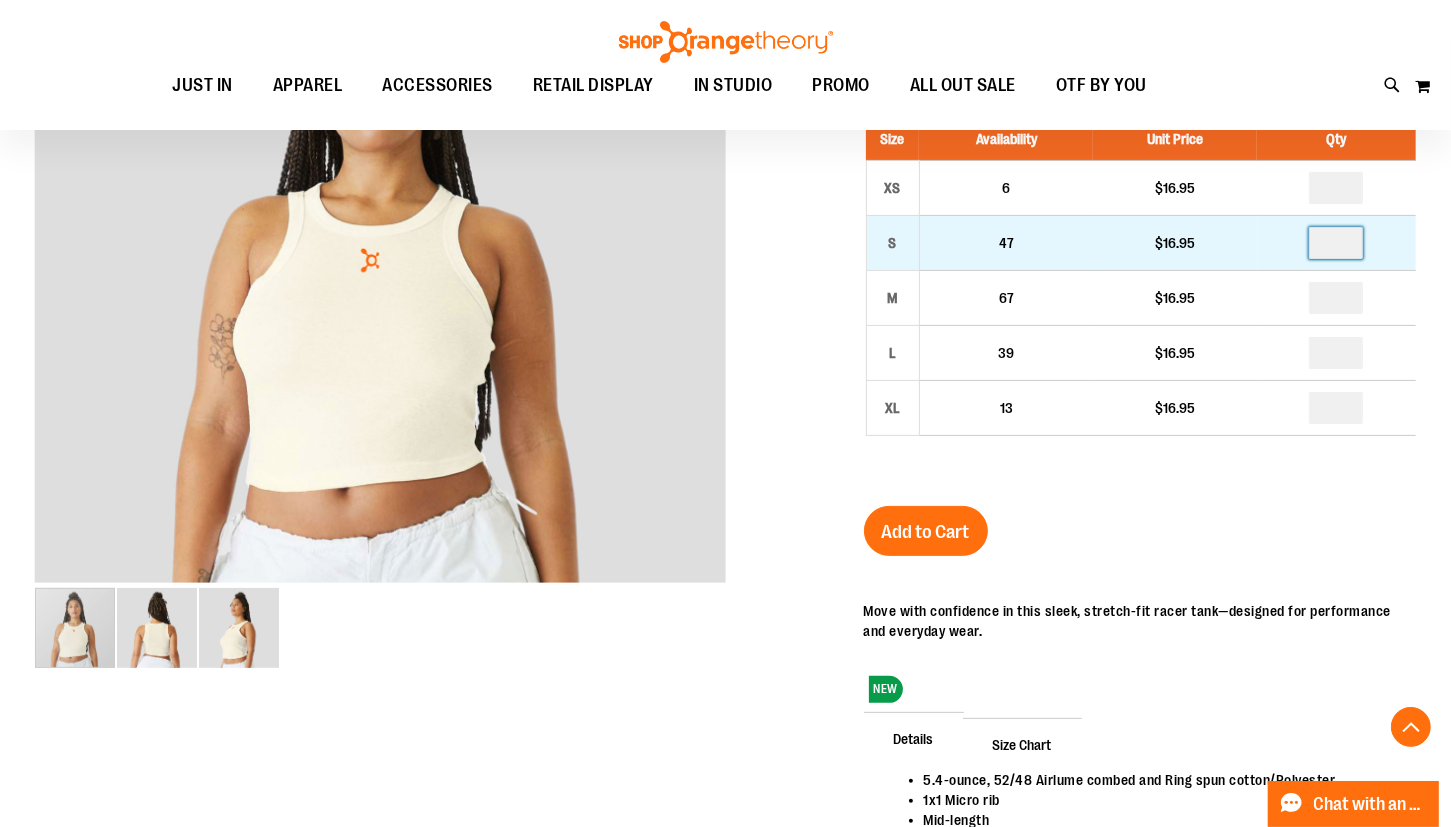 click at bounding box center (1336, 243) 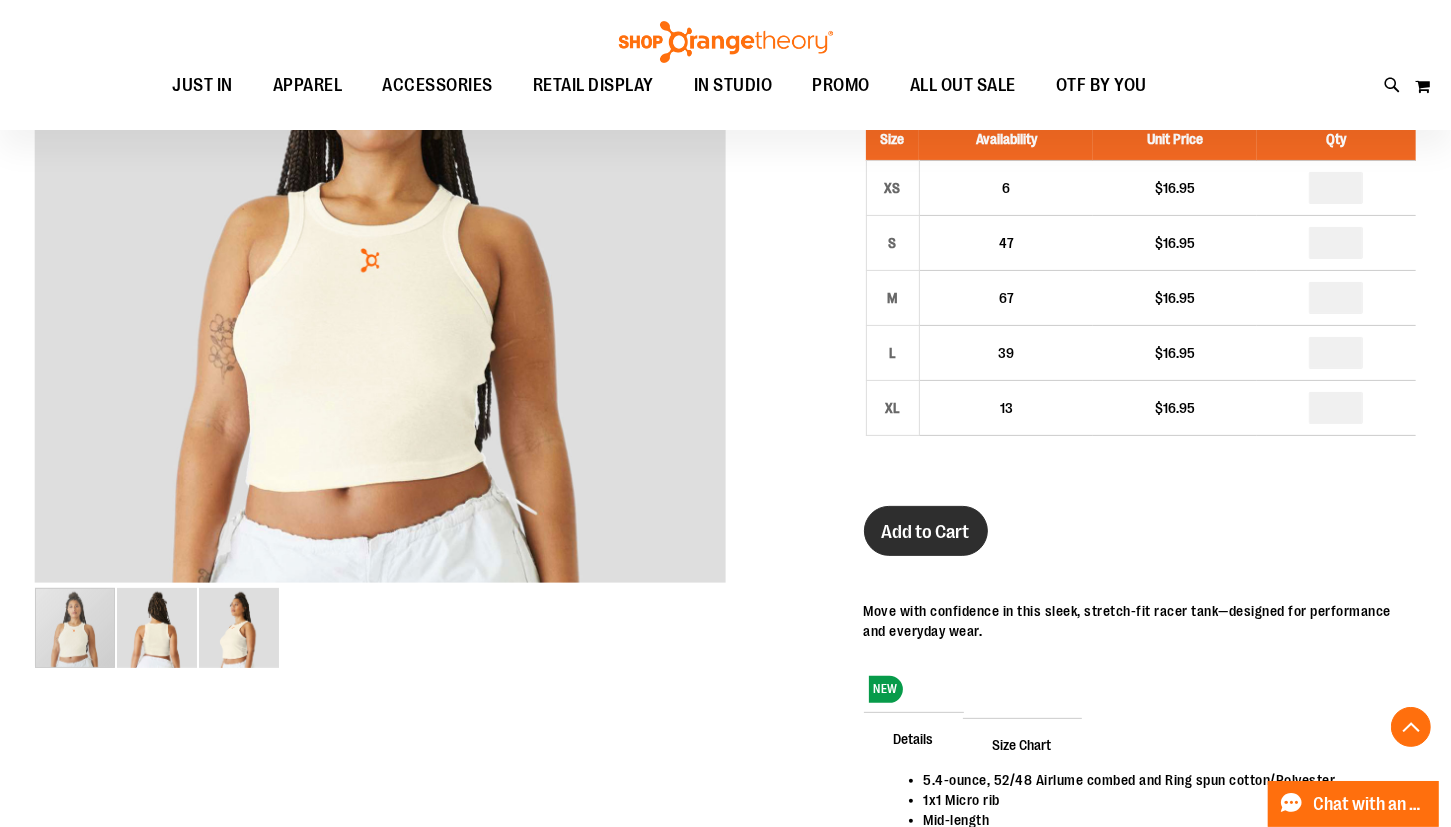 click on "Add to Cart" at bounding box center (926, 531) 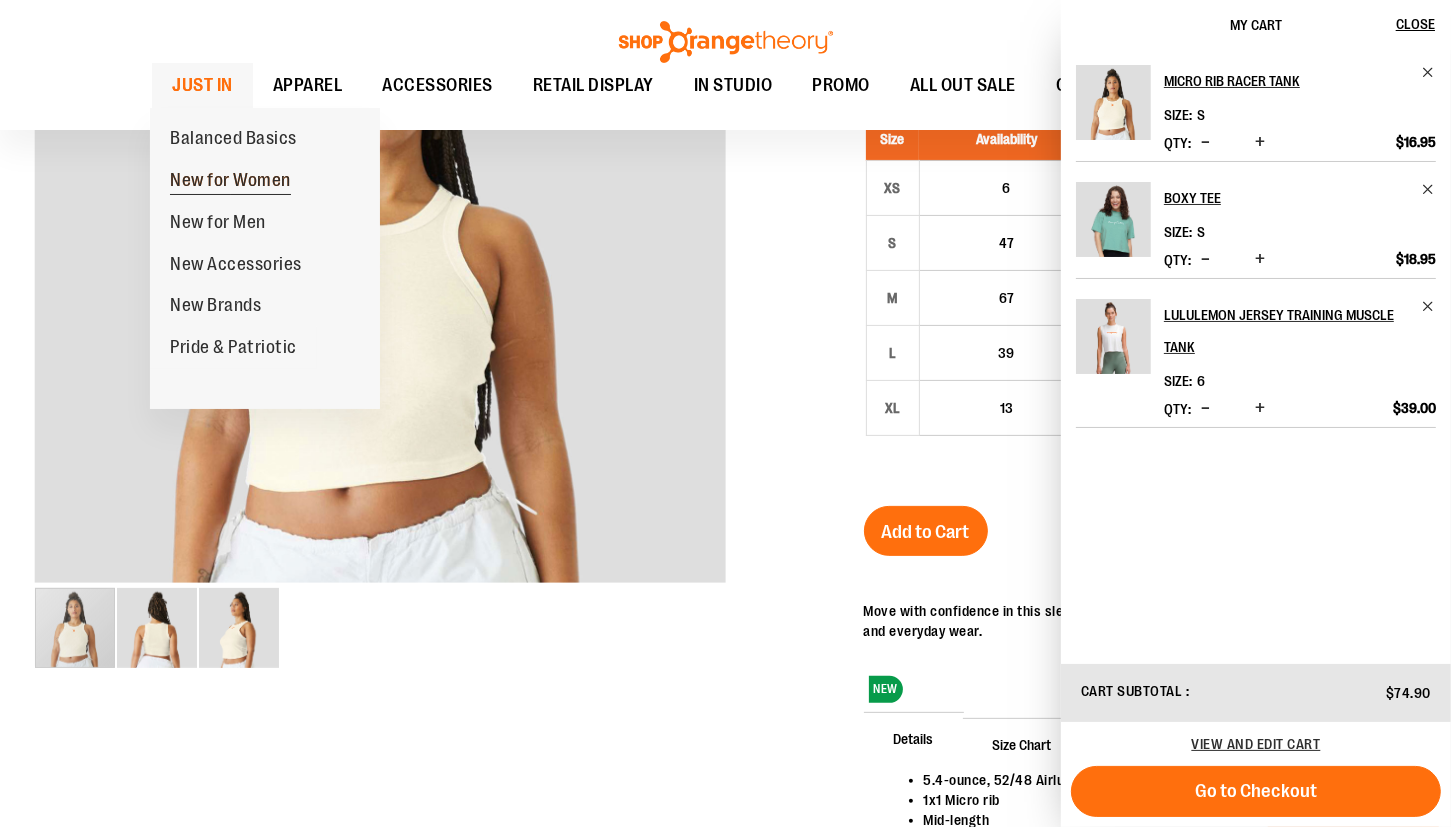 click on "New for Women" at bounding box center [230, 182] 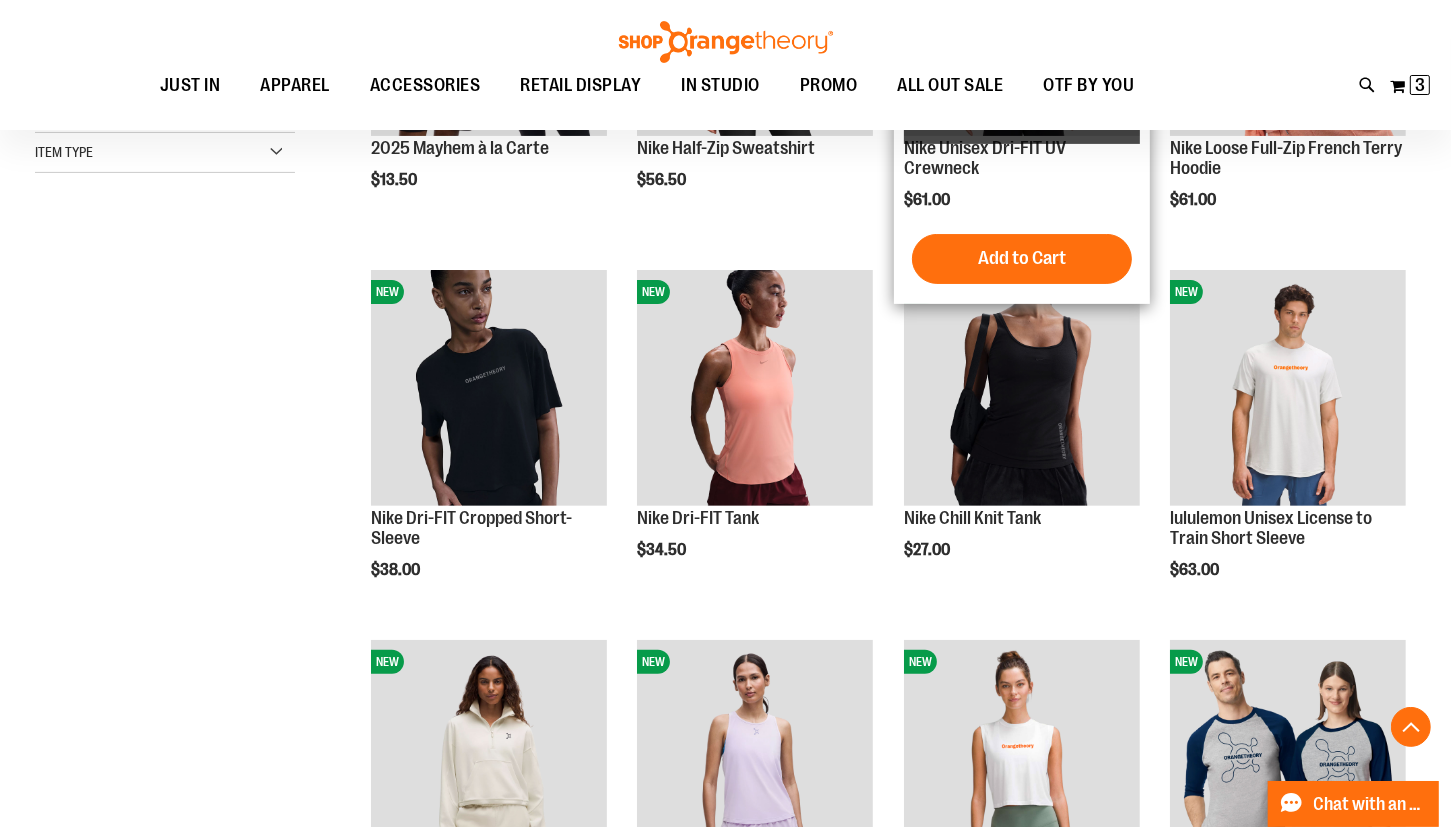 scroll, scrollTop: 496, scrollLeft: 0, axis: vertical 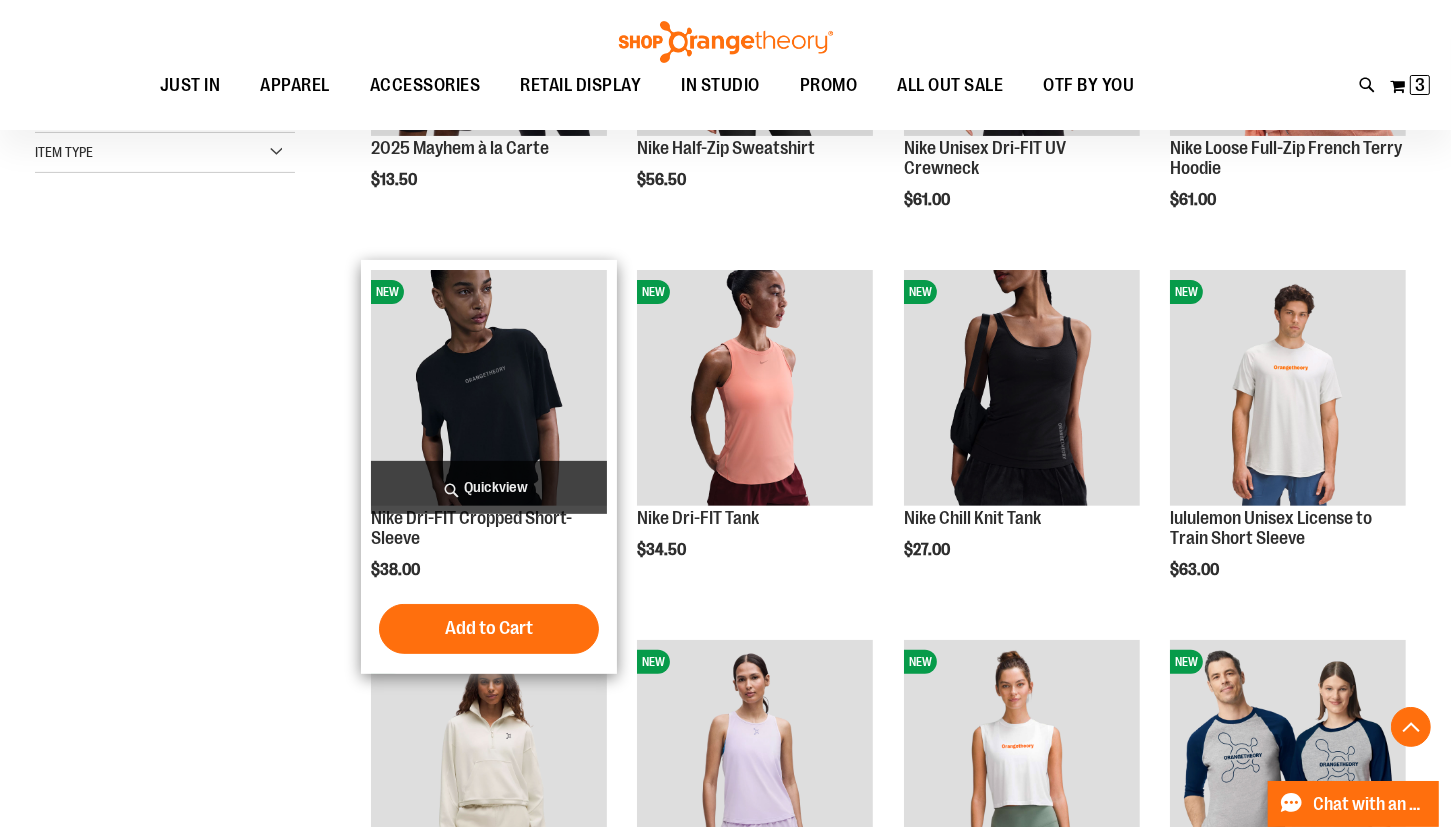 type on "**********" 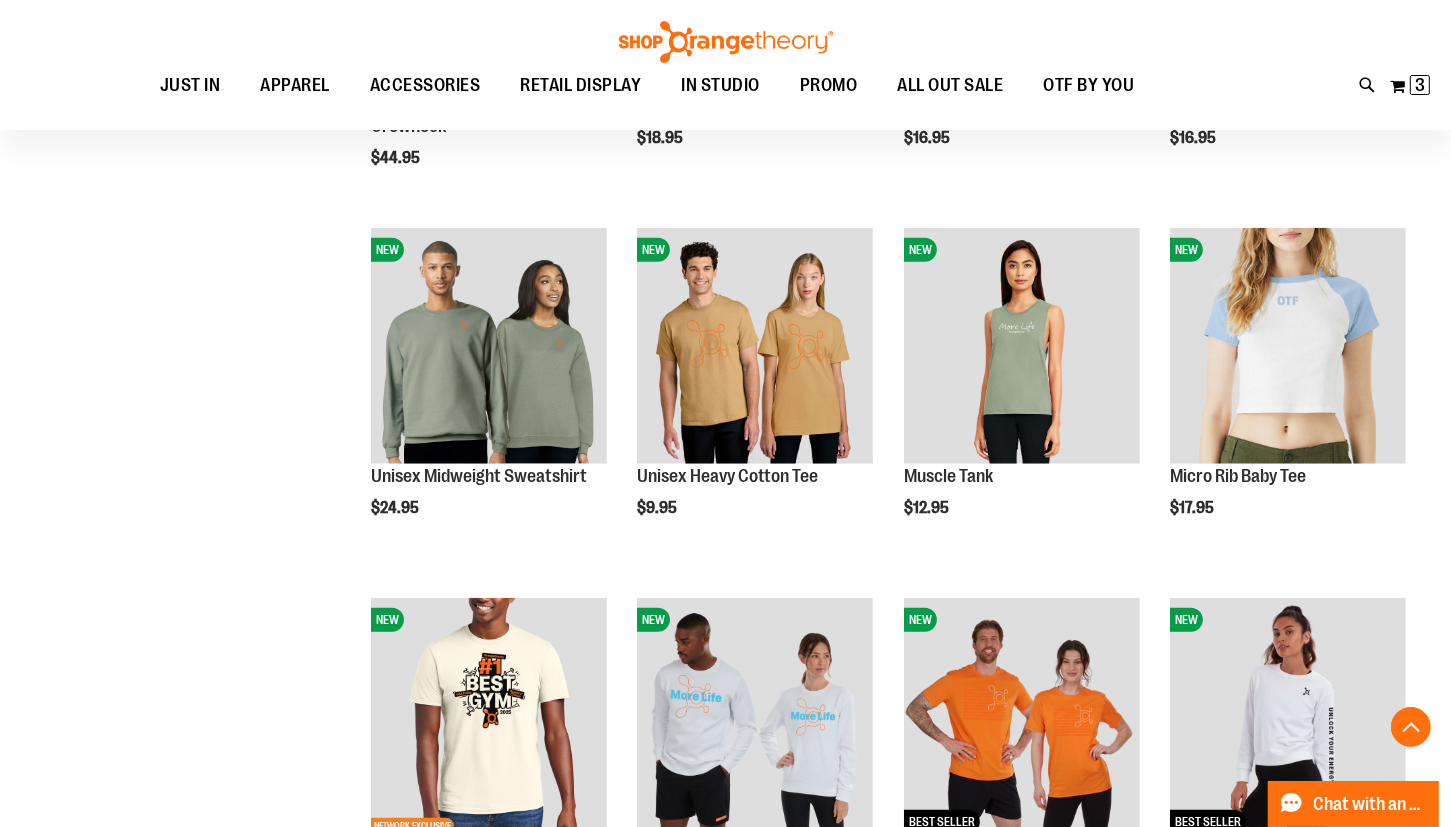 scroll, scrollTop: 1649, scrollLeft: 0, axis: vertical 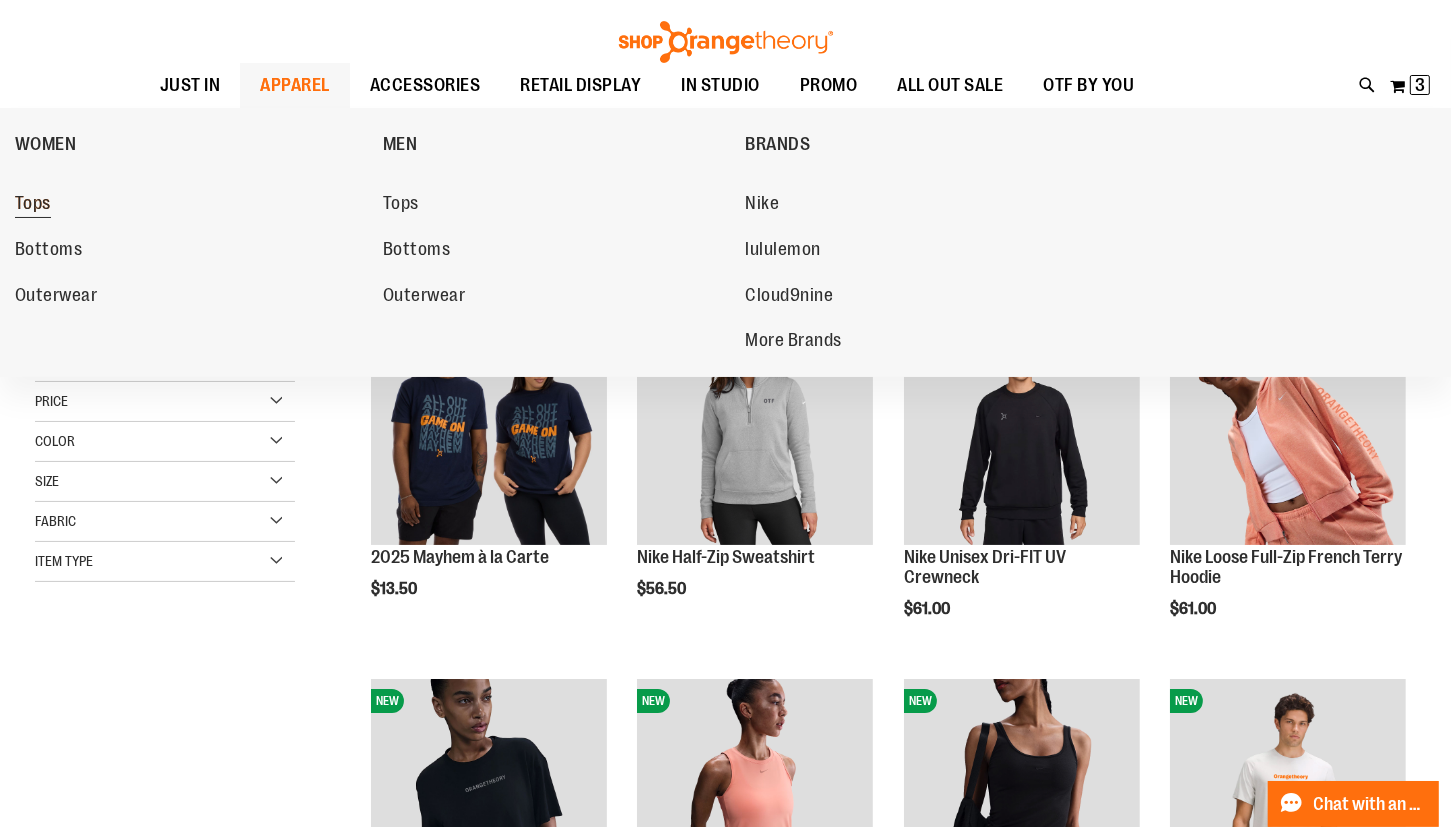 click on "Tops" at bounding box center (33, 205) 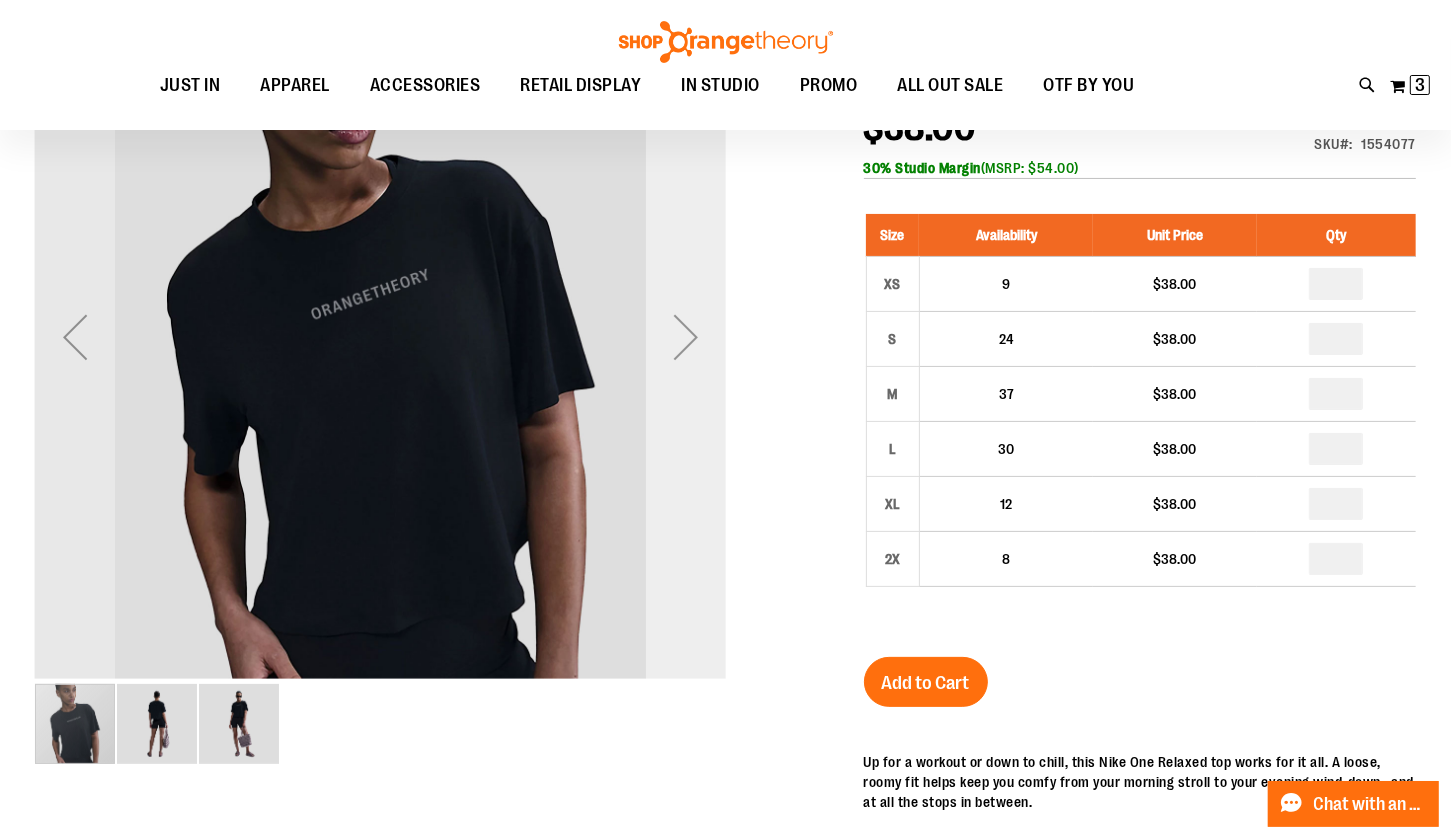 scroll, scrollTop: 288, scrollLeft: 0, axis: vertical 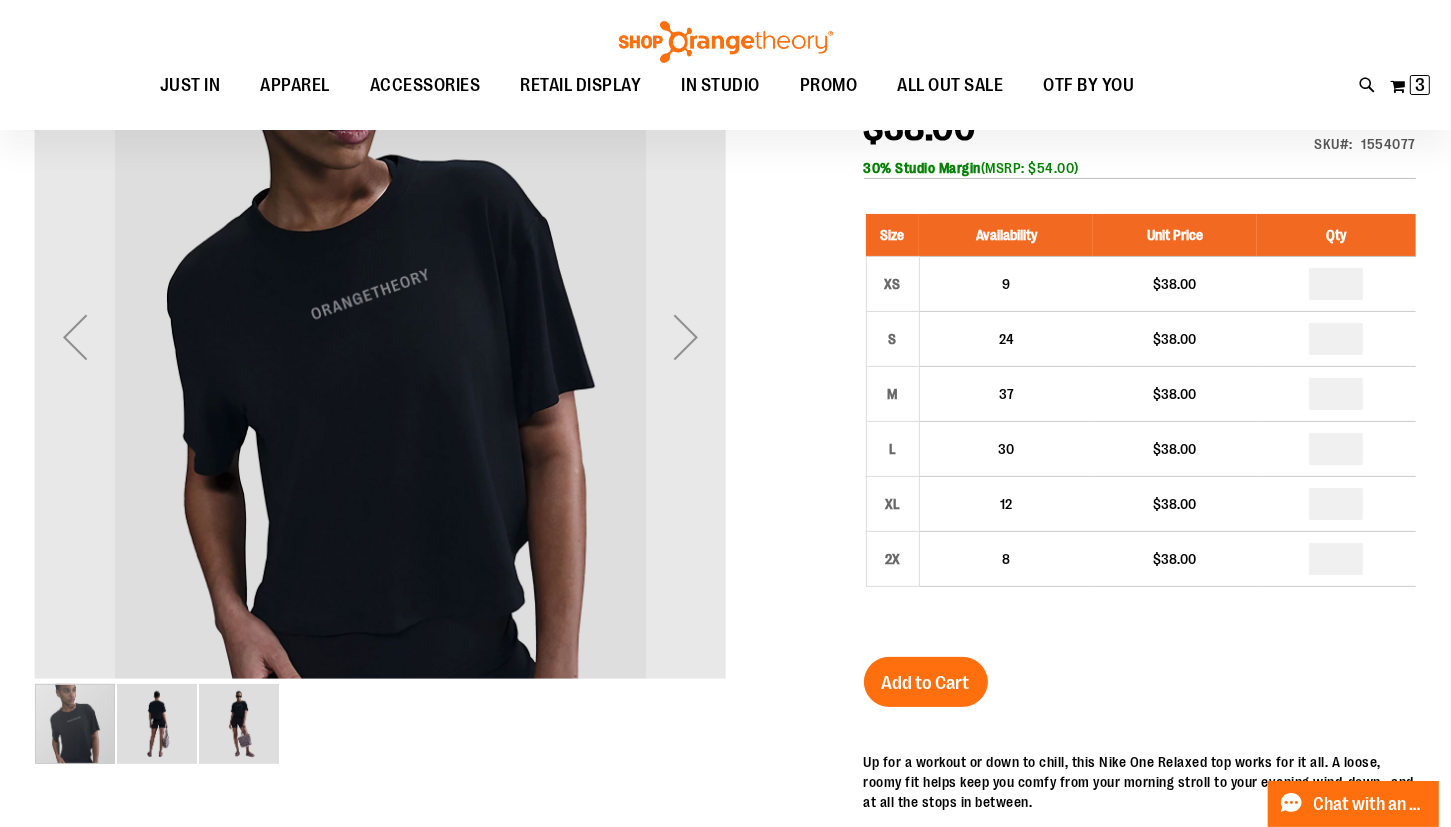 type on "**********" 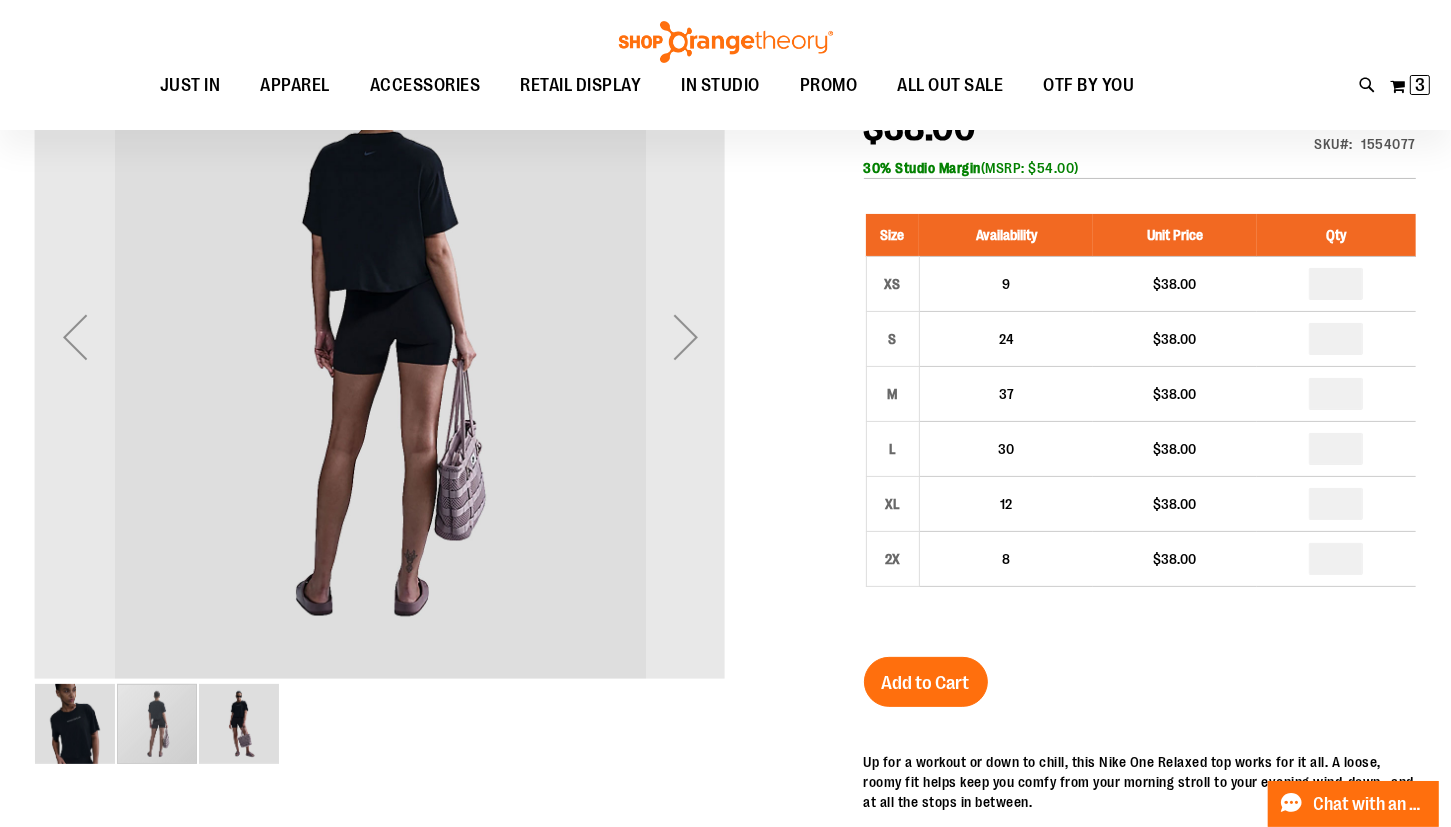 click at bounding box center [239, 724] 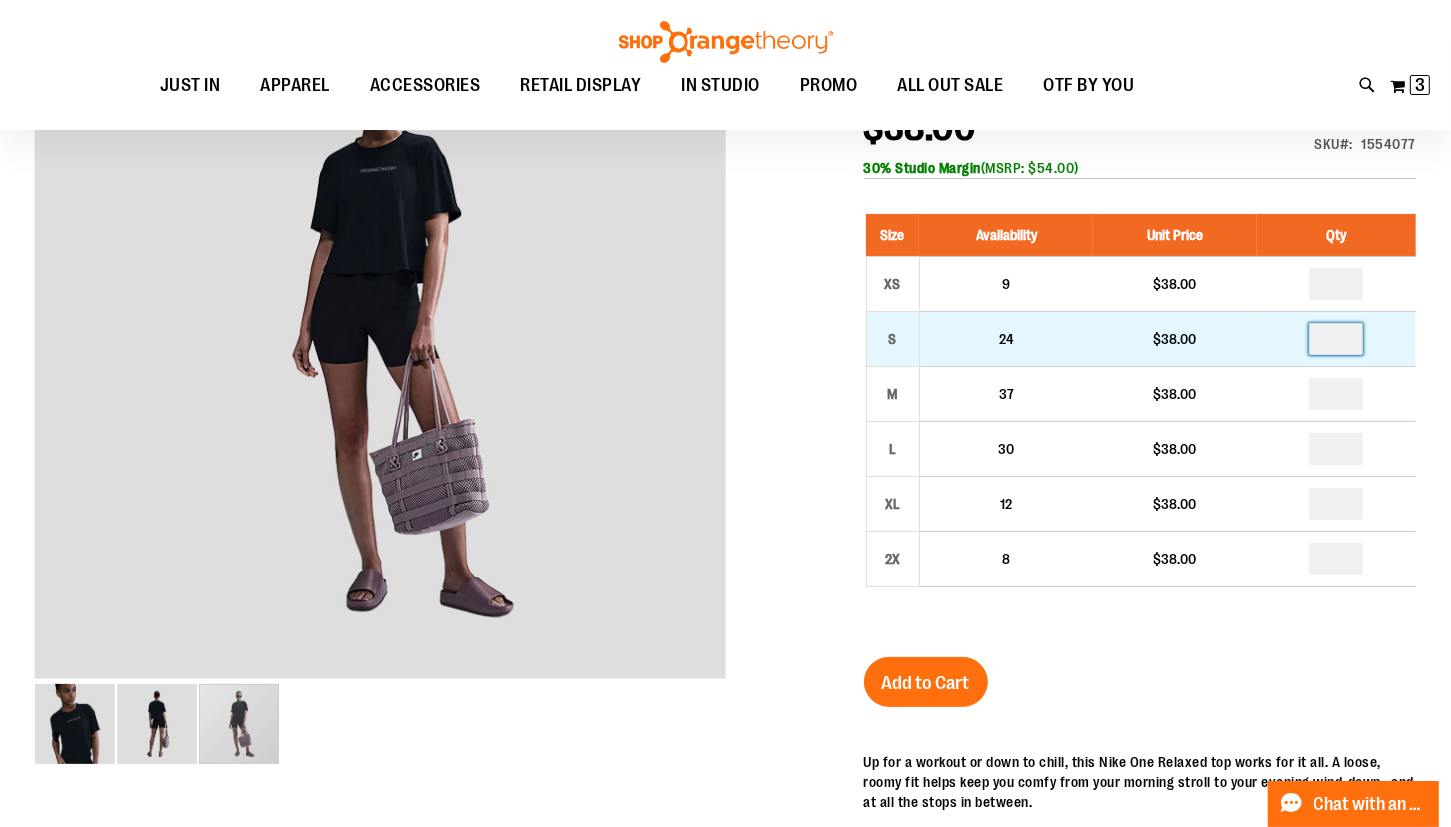 click at bounding box center (1336, 339) 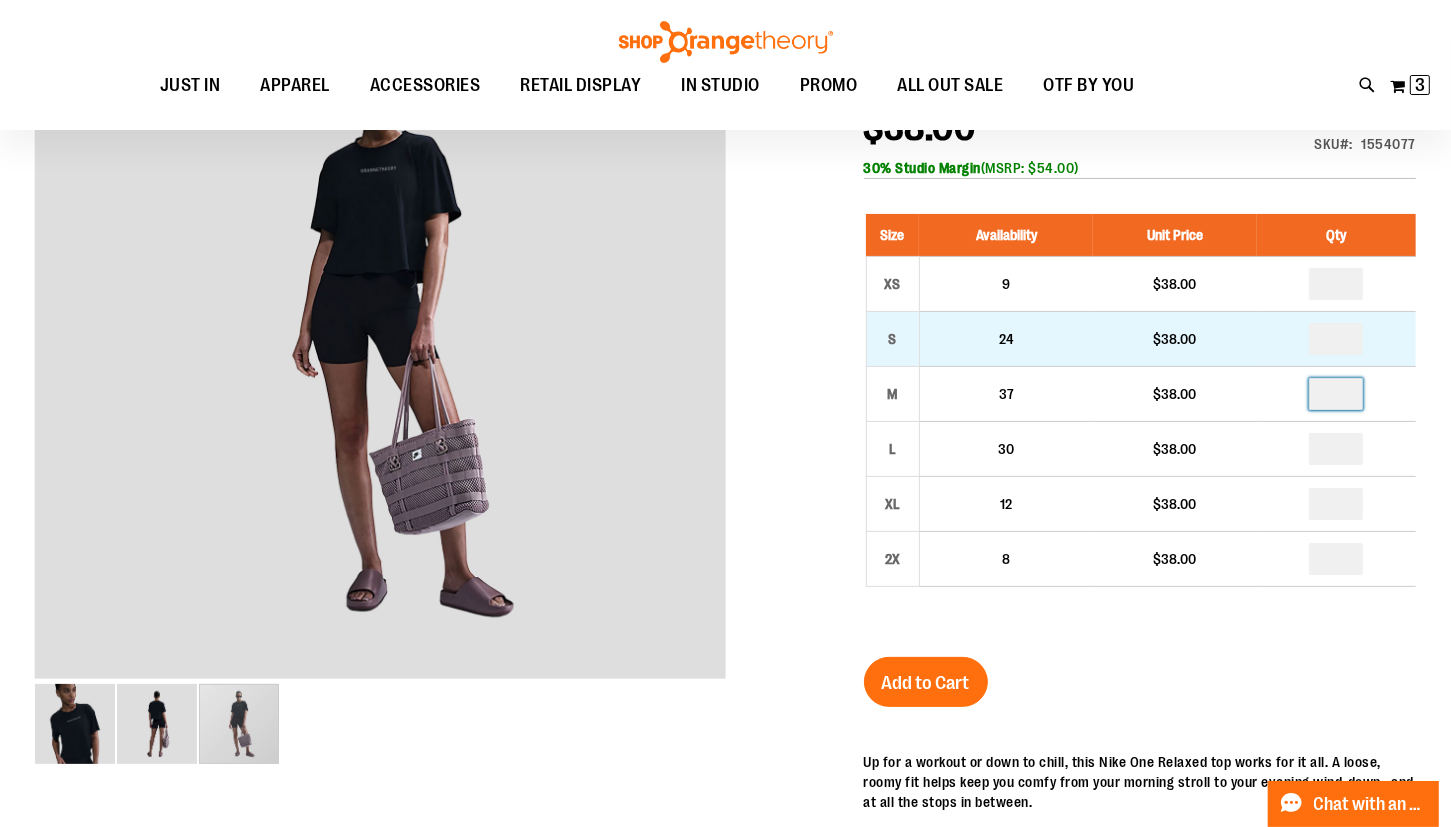 type on "*" 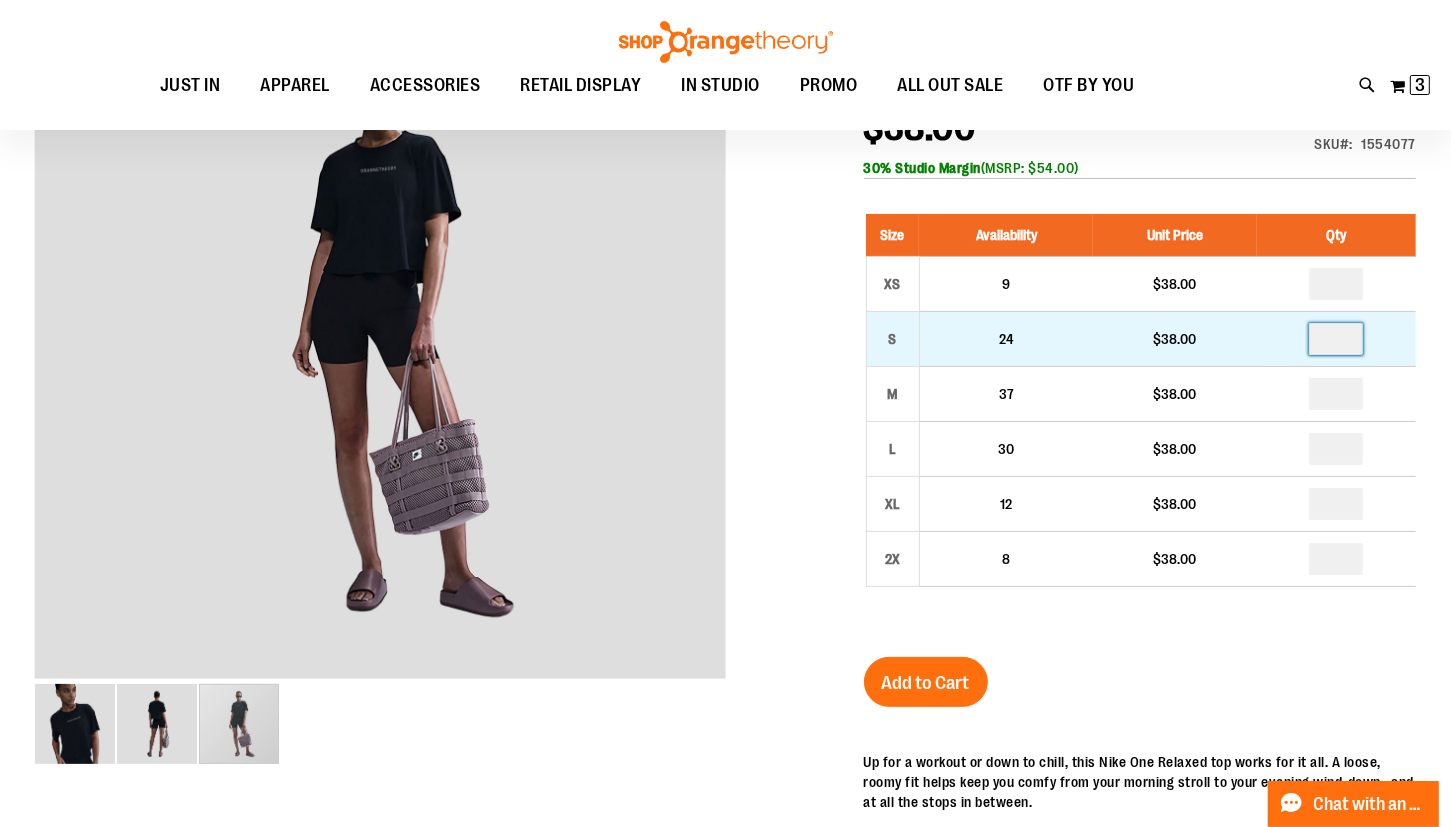 type 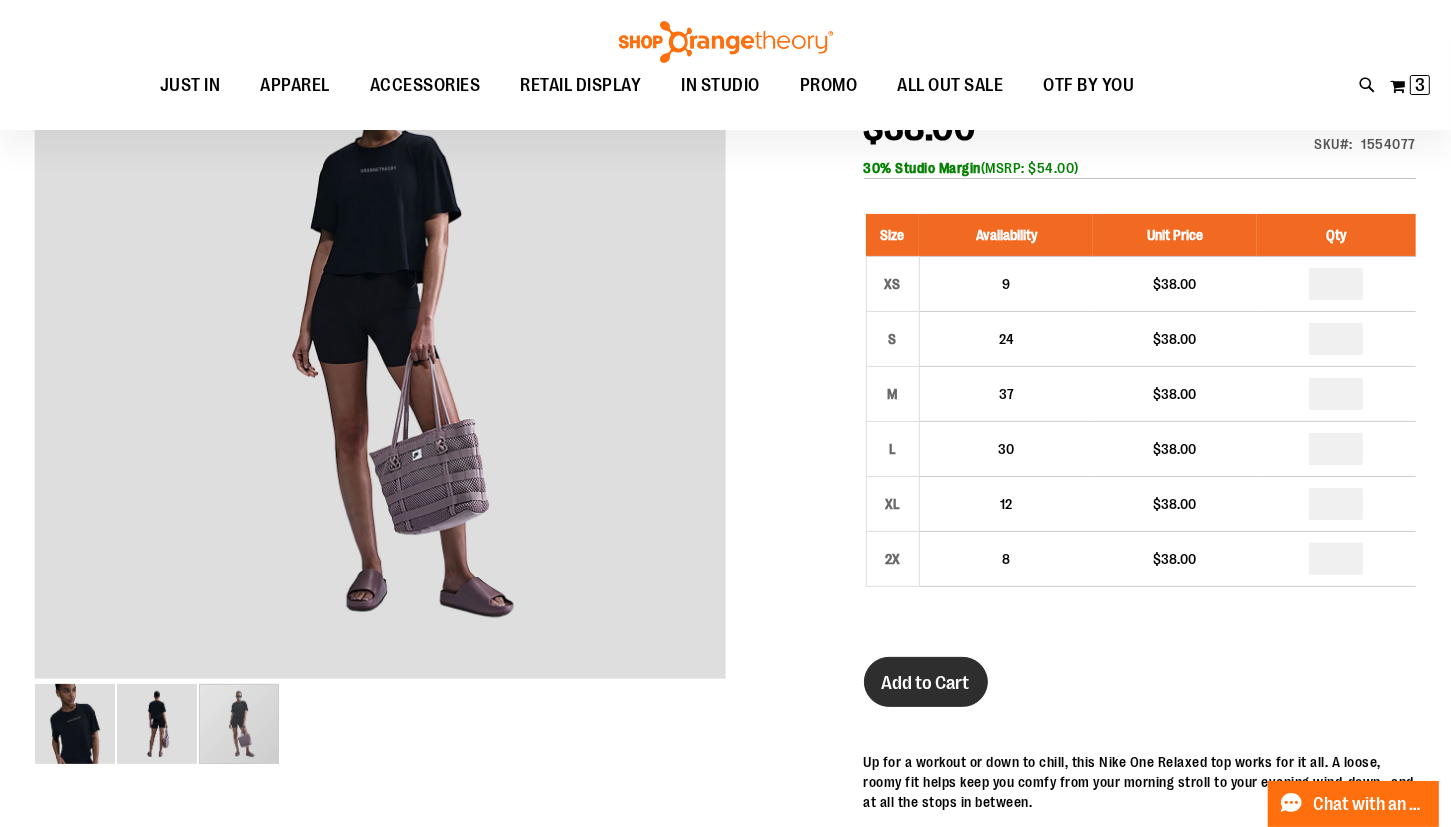 click on "Add to Cart" at bounding box center [926, 683] 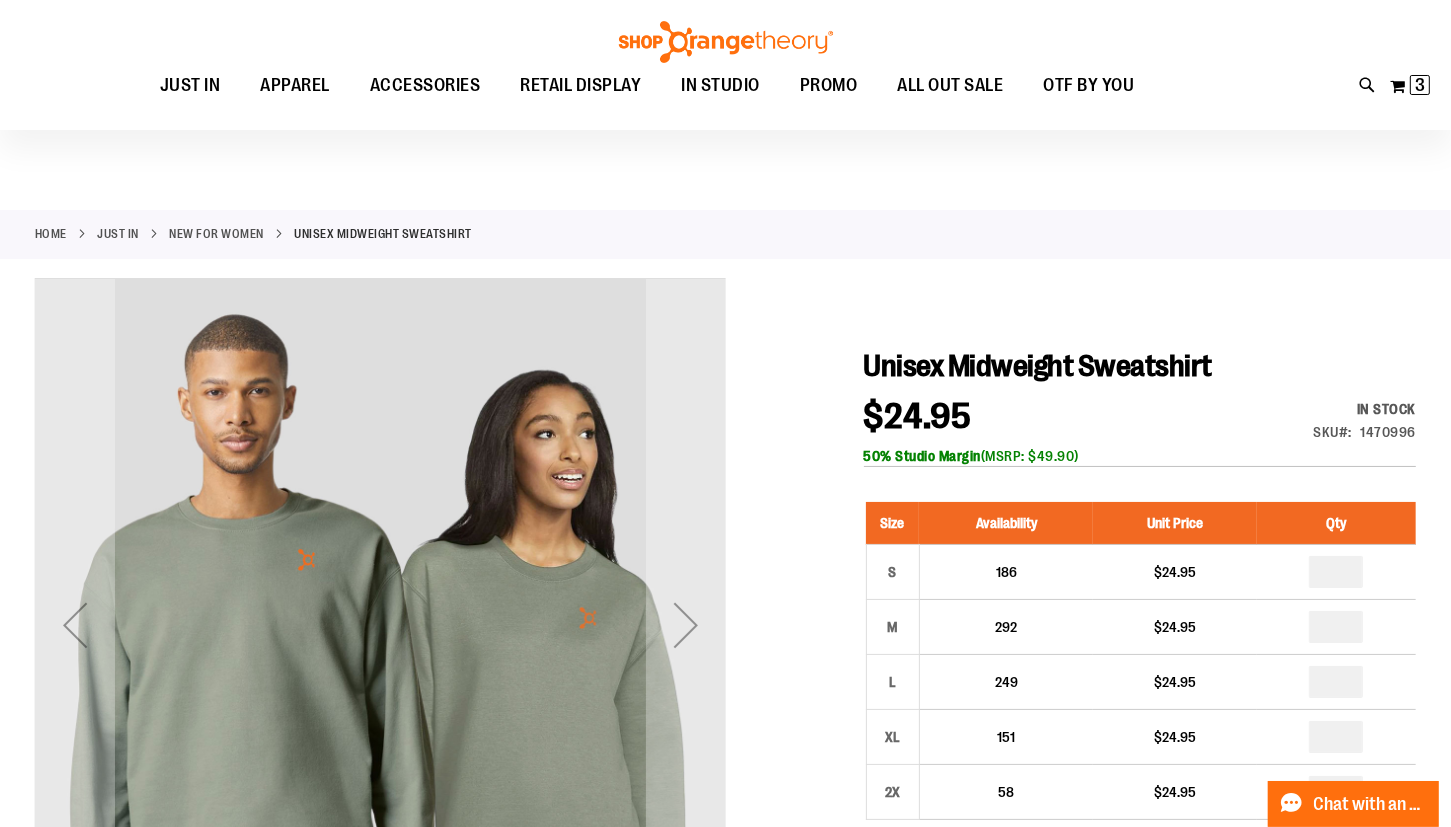scroll, scrollTop: 355, scrollLeft: 0, axis: vertical 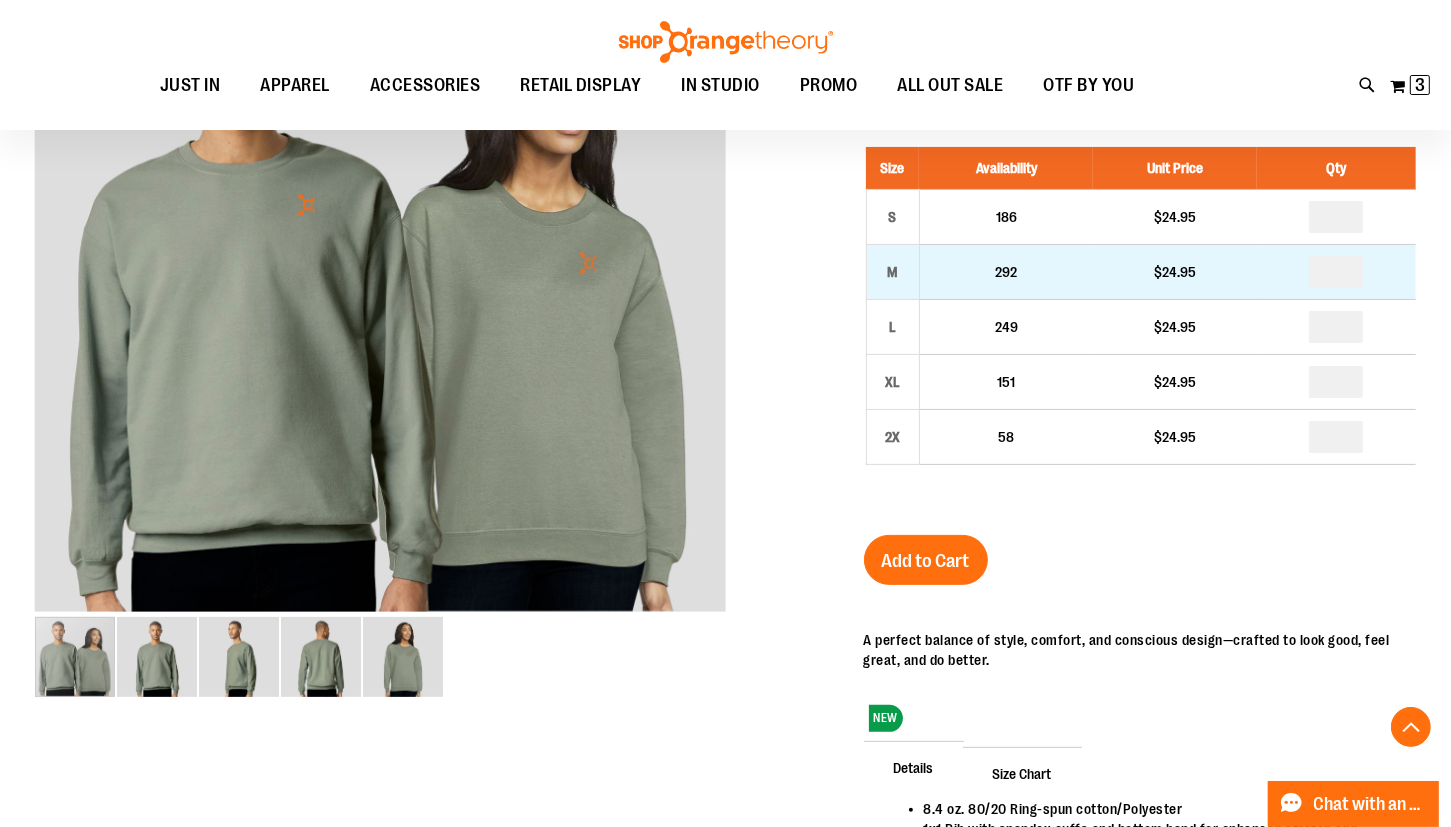 type on "**********" 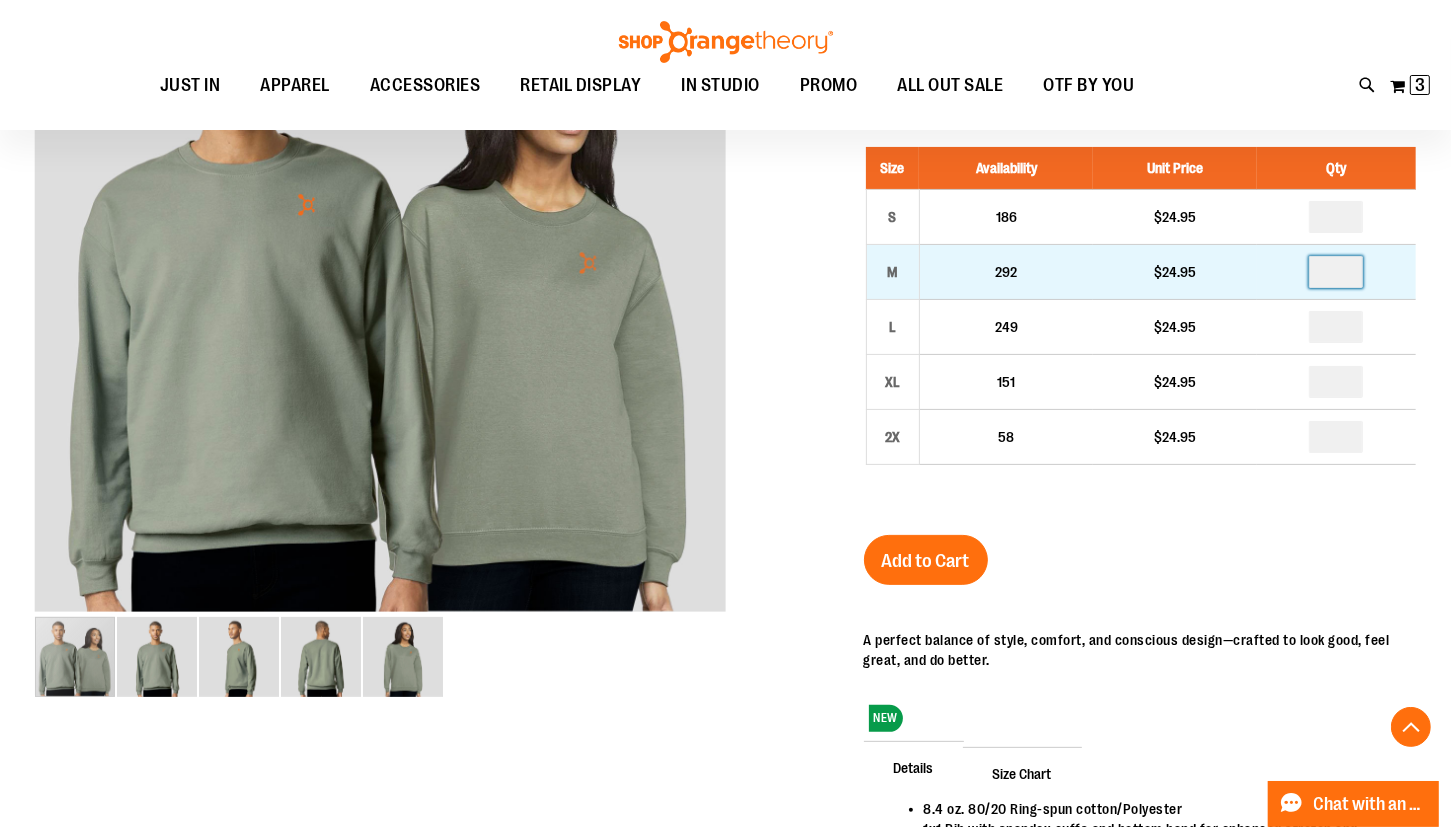 click at bounding box center [1336, 272] 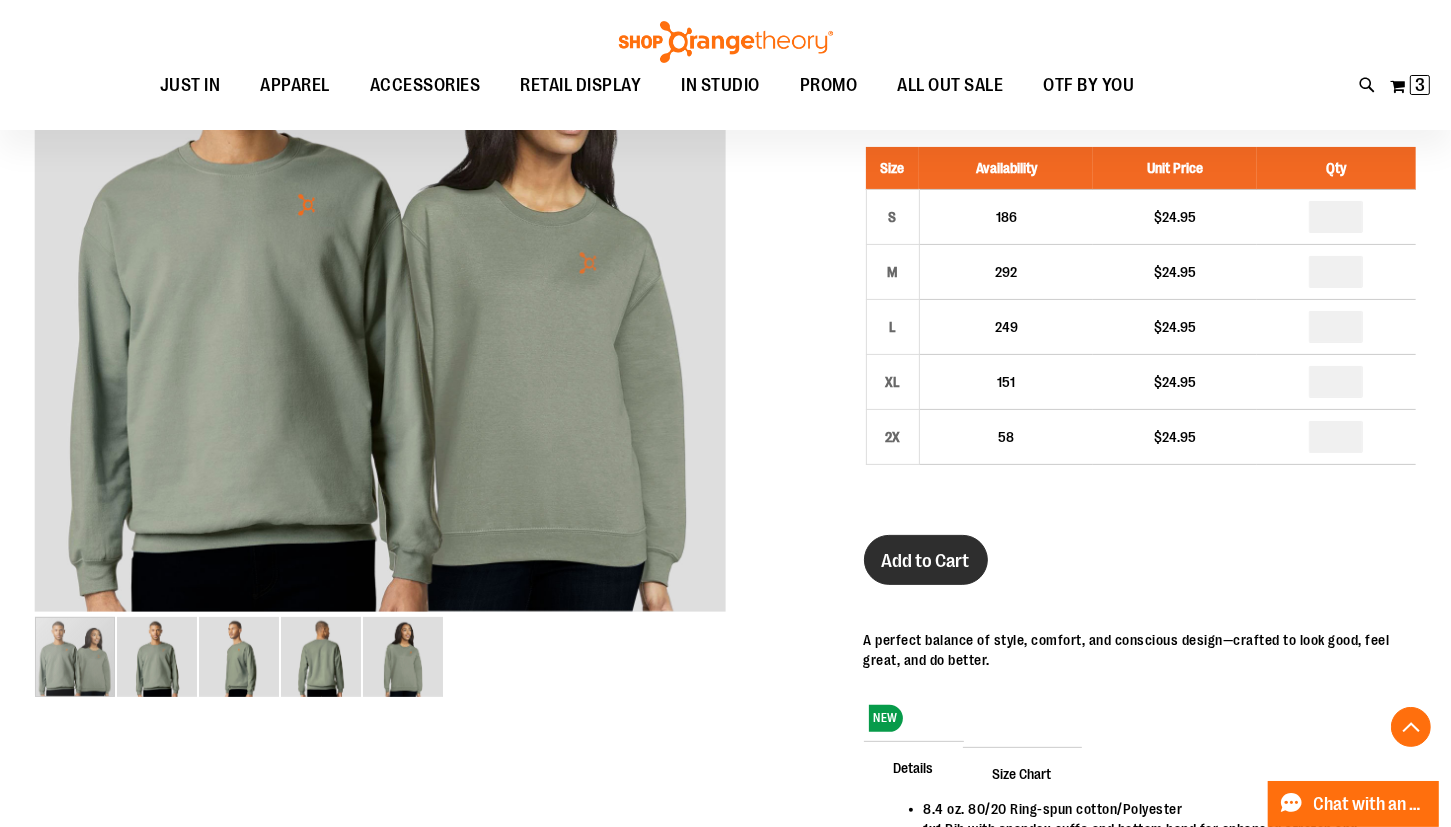 click on "Add to Cart" at bounding box center (926, 561) 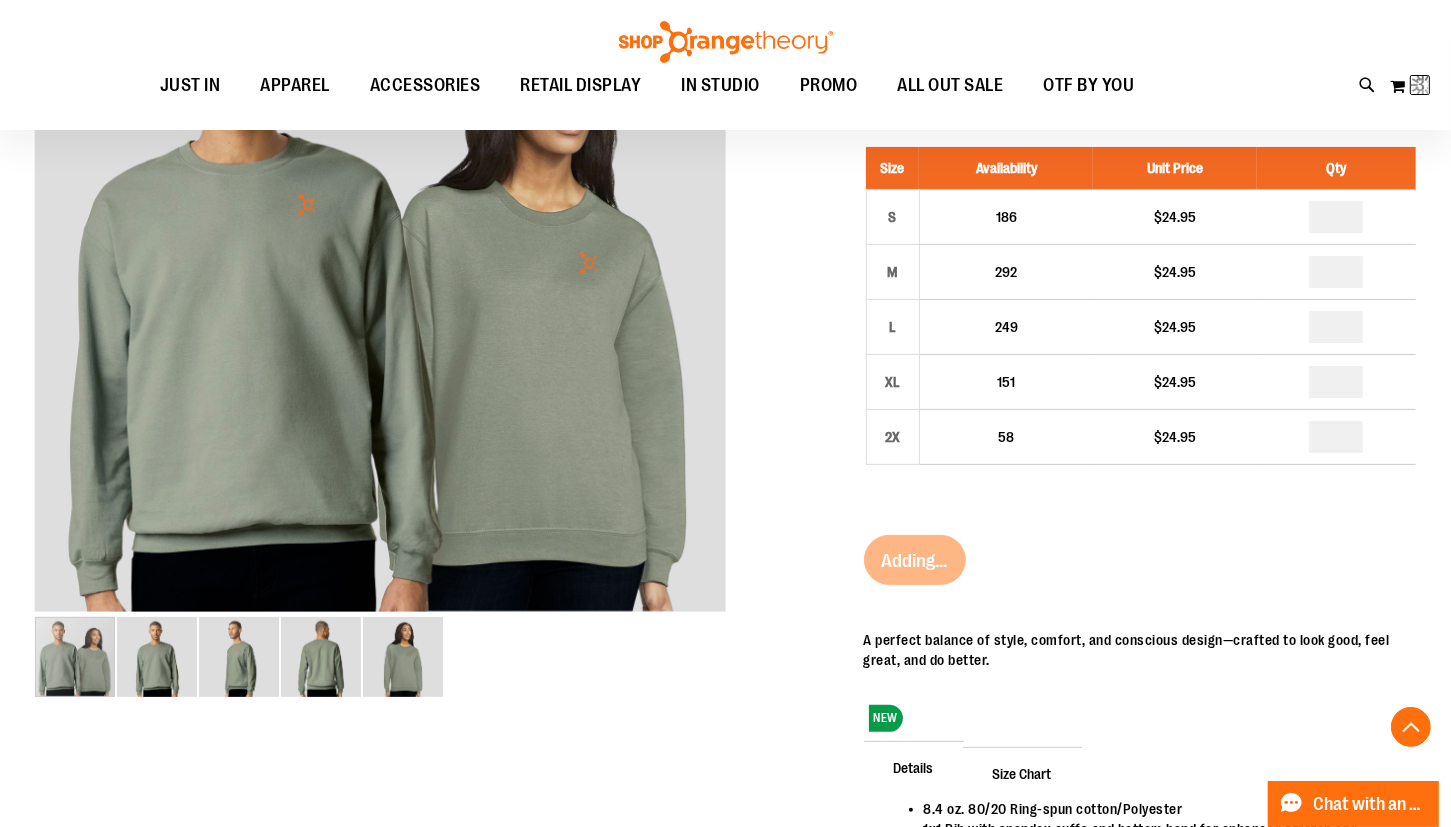 scroll, scrollTop: 0, scrollLeft: 0, axis: both 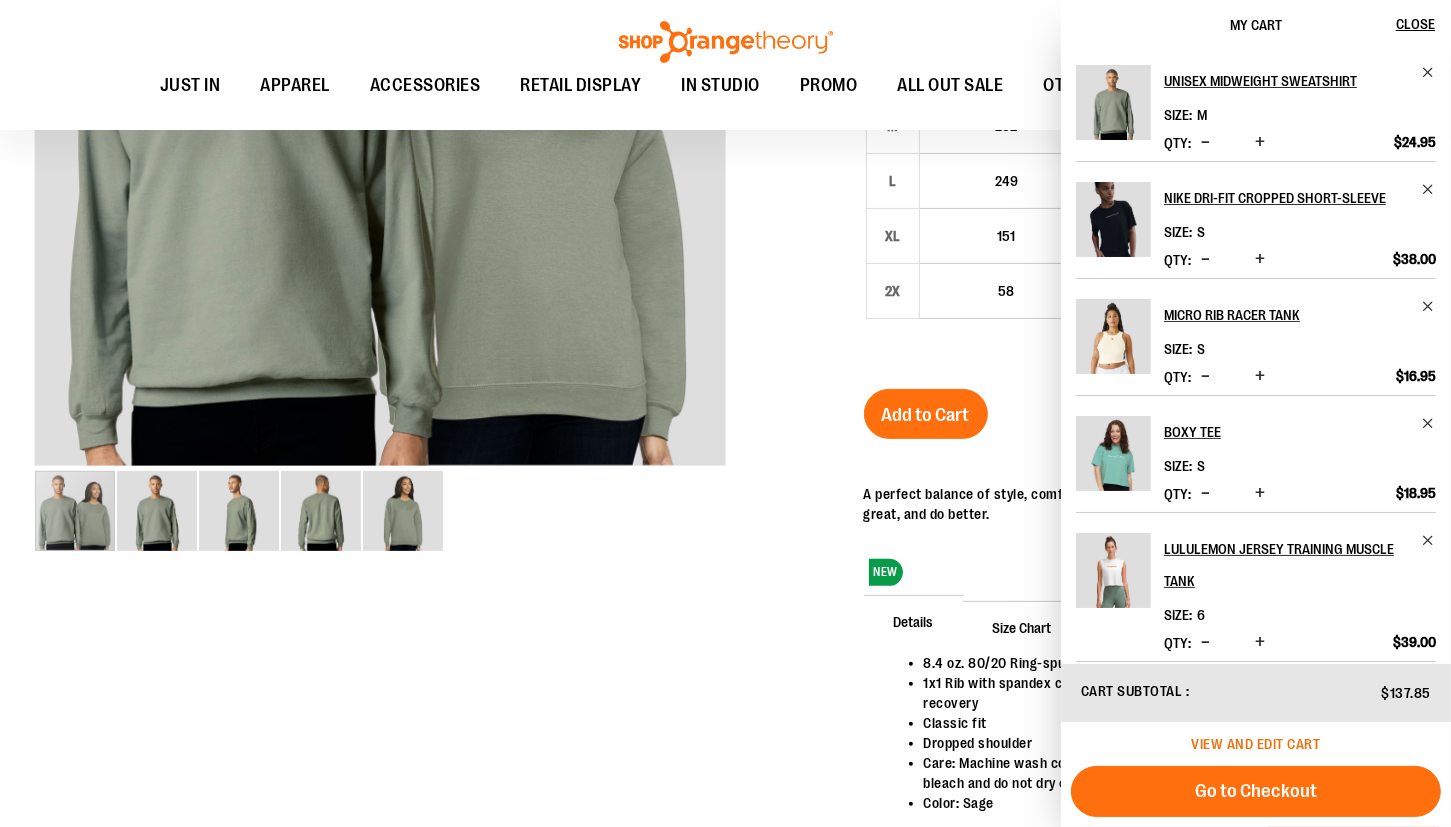 click on "View and edit cart" at bounding box center (1256, 744) 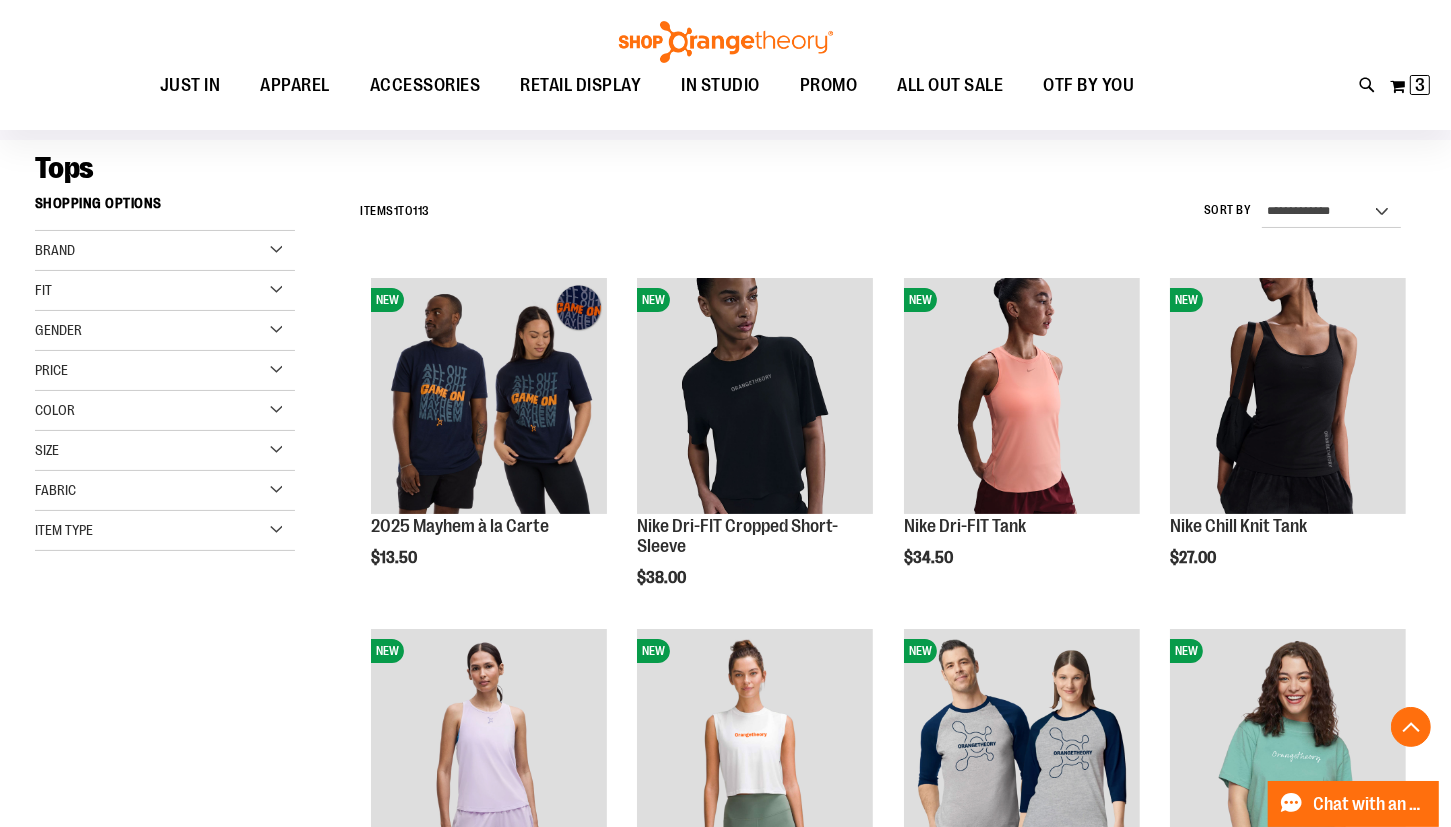 scroll, scrollTop: 616, scrollLeft: 0, axis: vertical 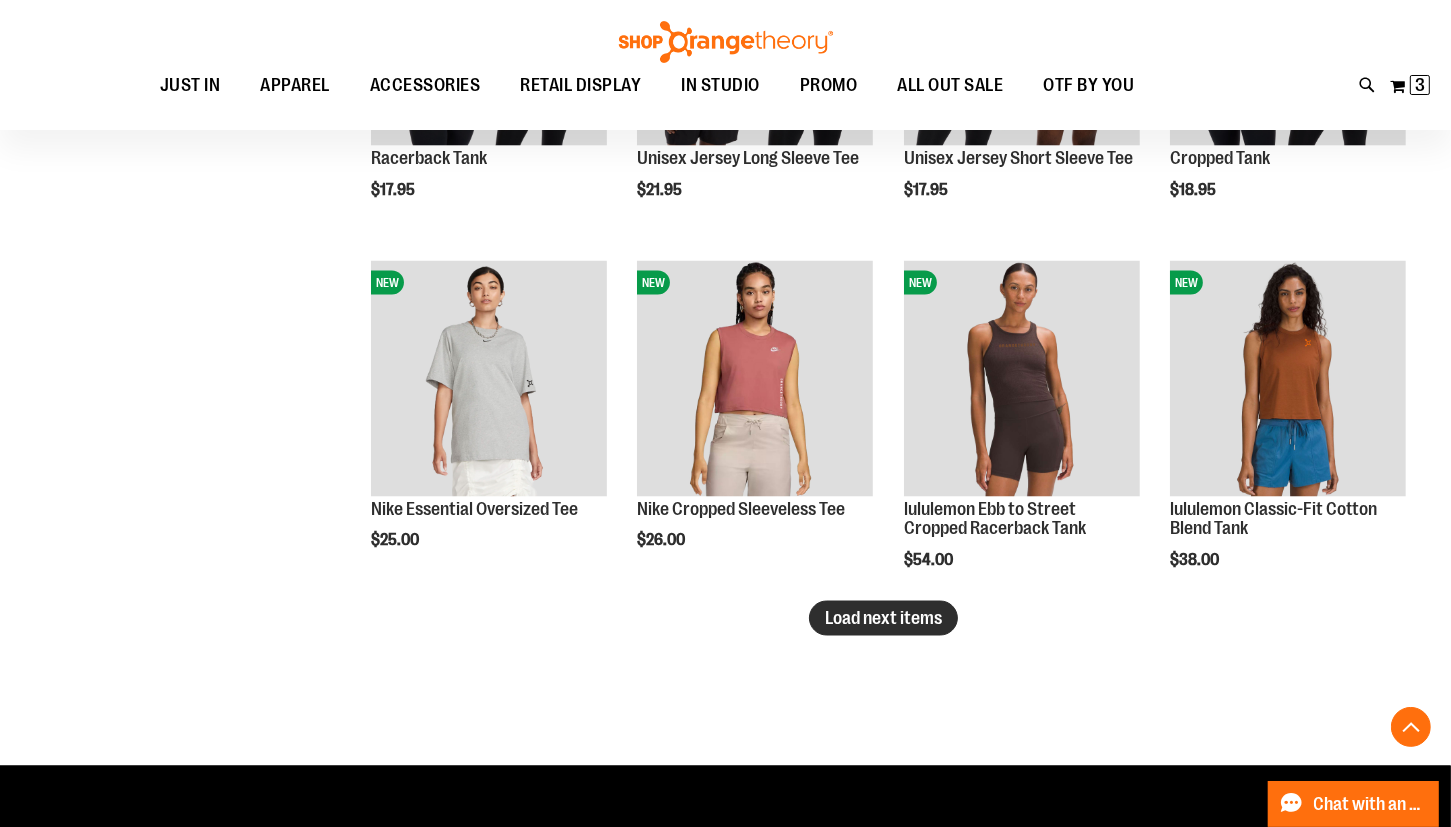 type on "**********" 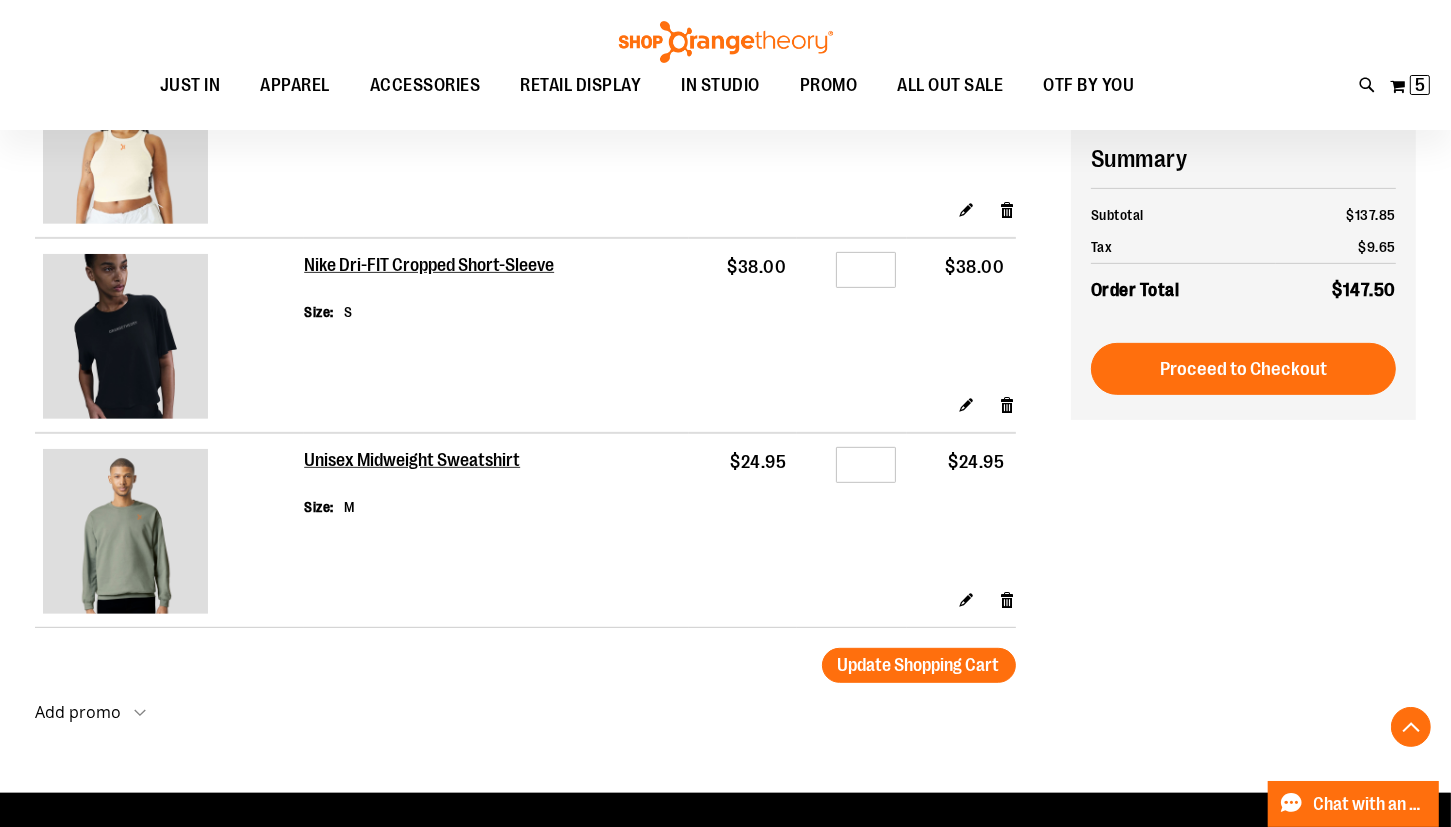 scroll, scrollTop: 687, scrollLeft: 0, axis: vertical 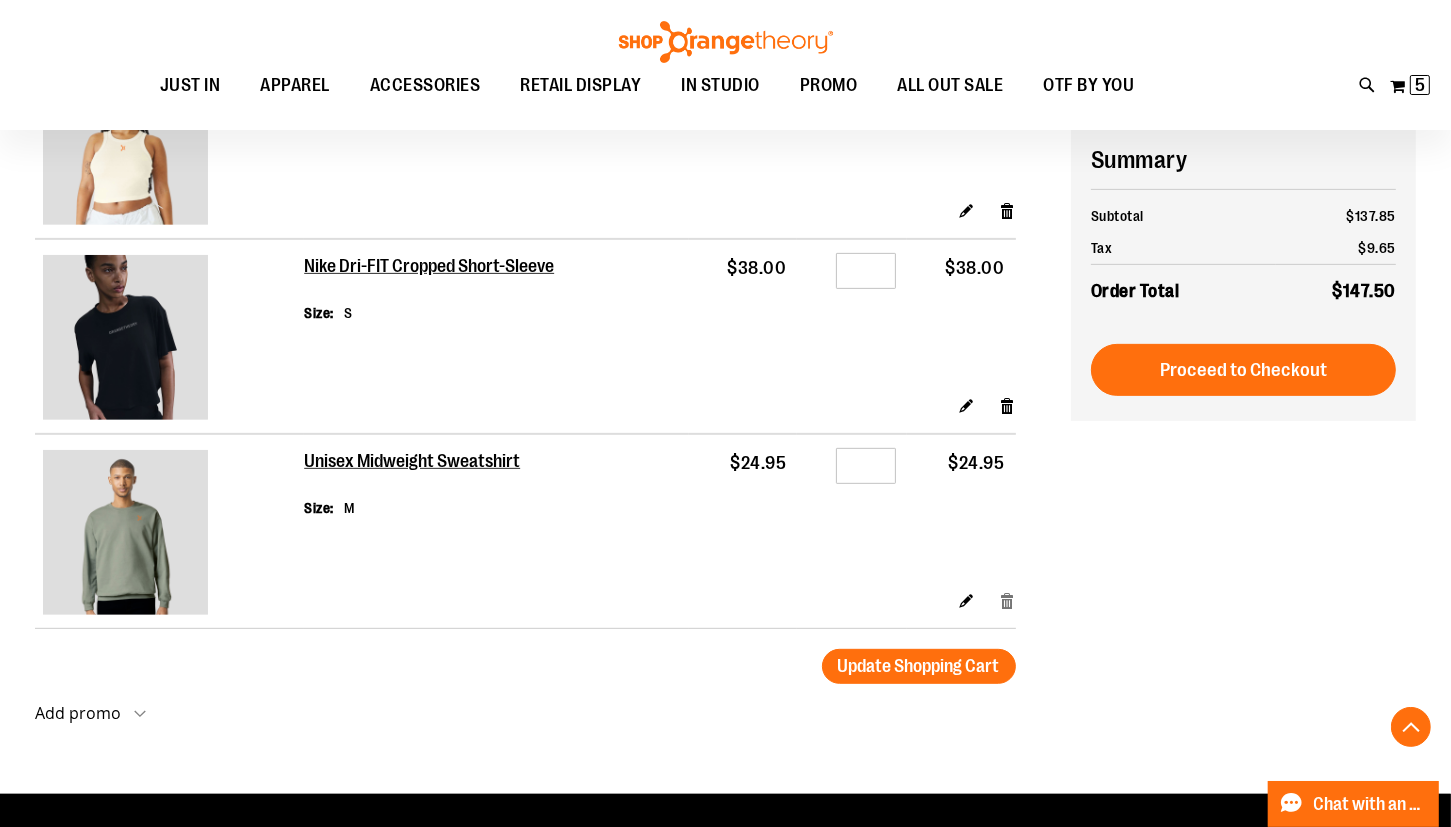 type on "**********" 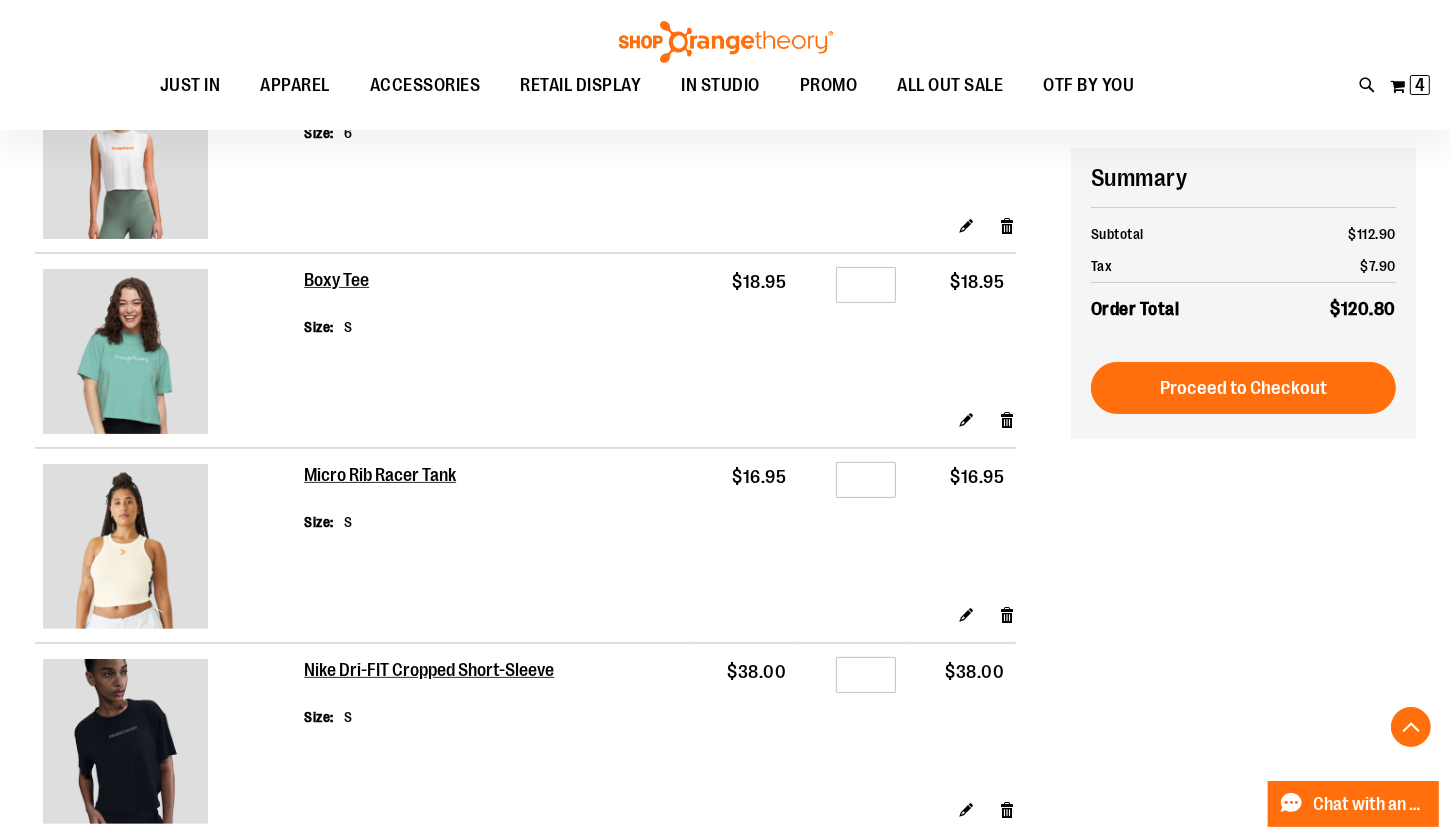 scroll, scrollTop: 301, scrollLeft: 0, axis: vertical 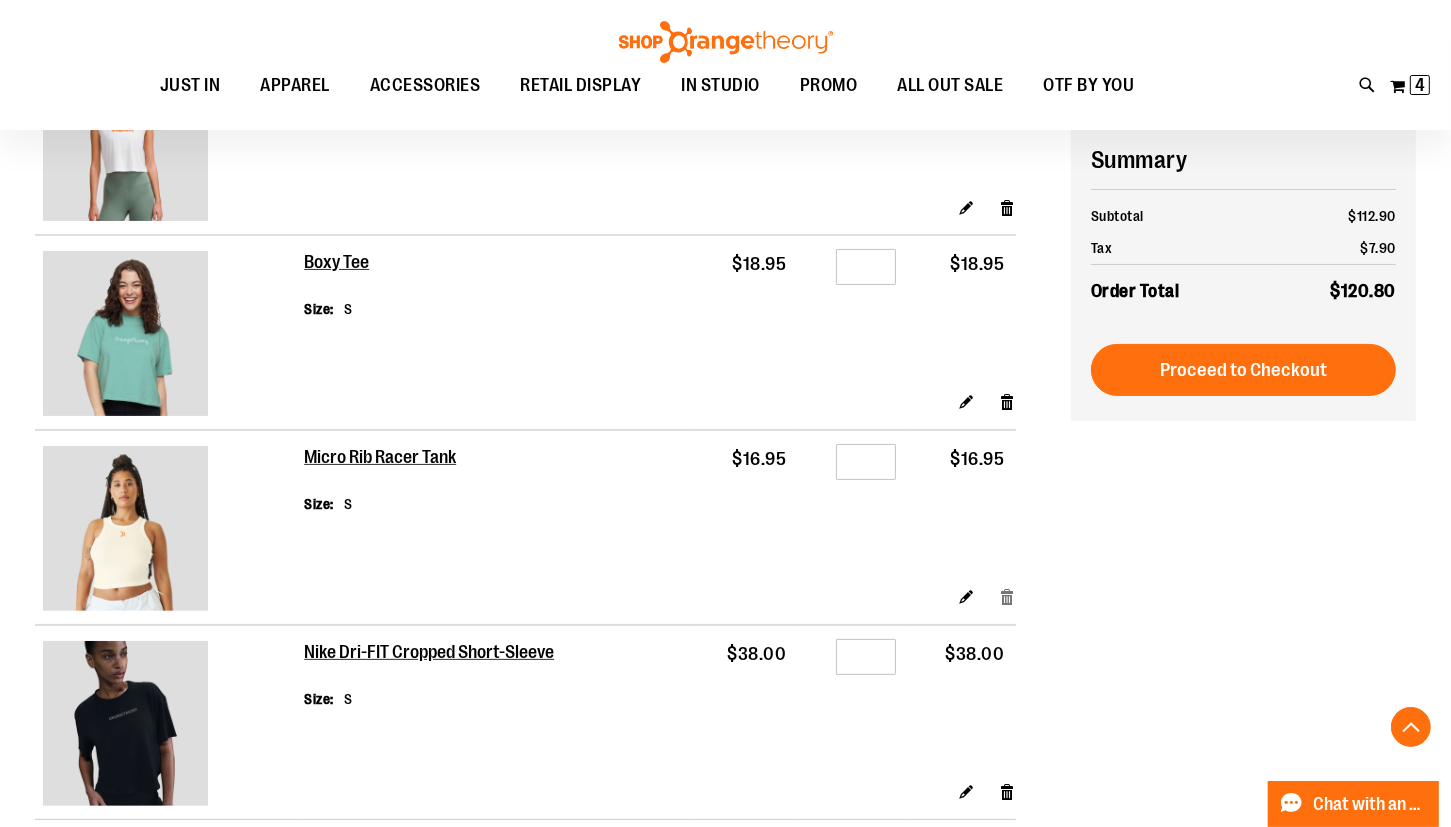 type on "**********" 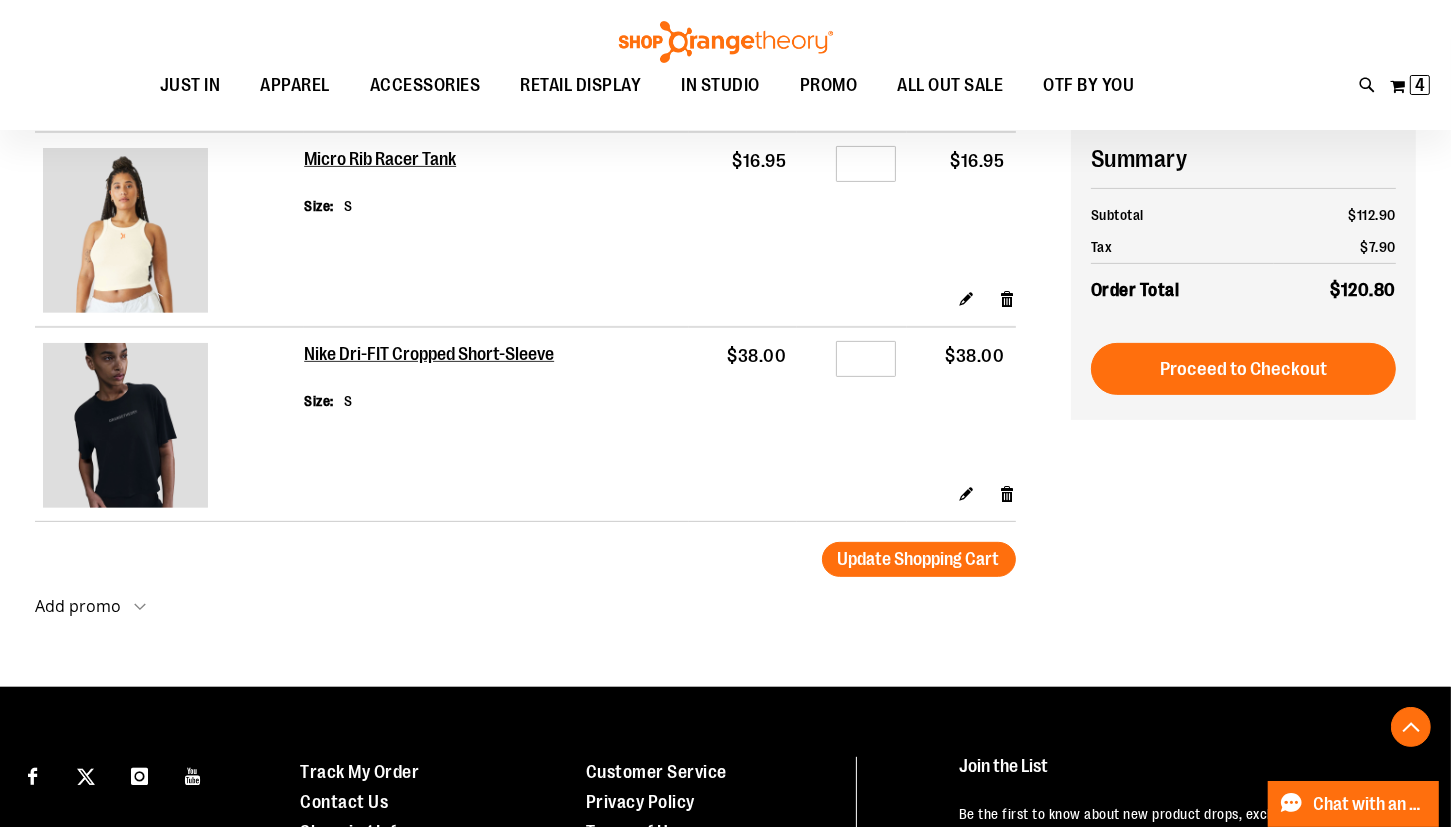 scroll, scrollTop: 598, scrollLeft: 0, axis: vertical 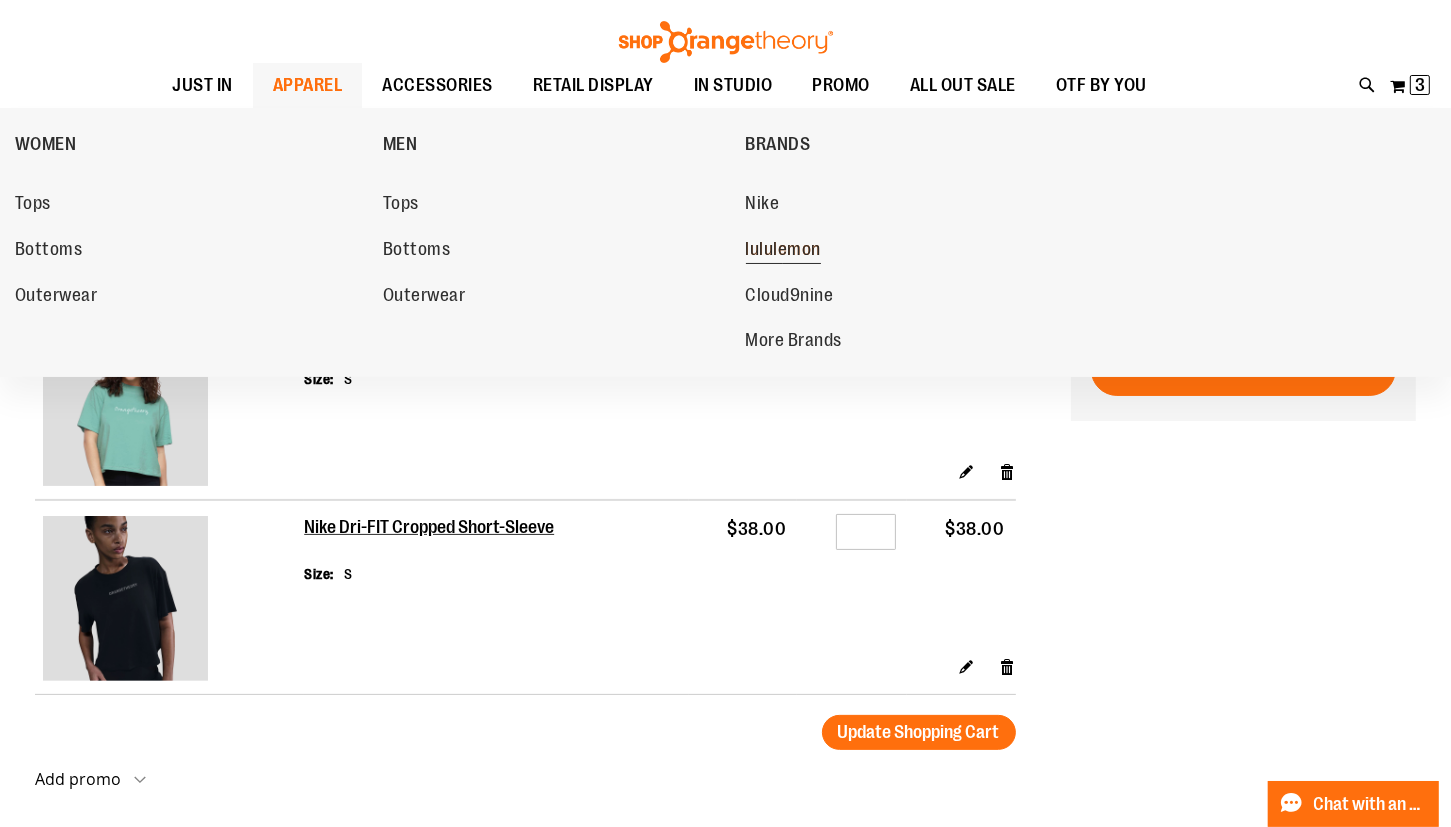 type on "**********" 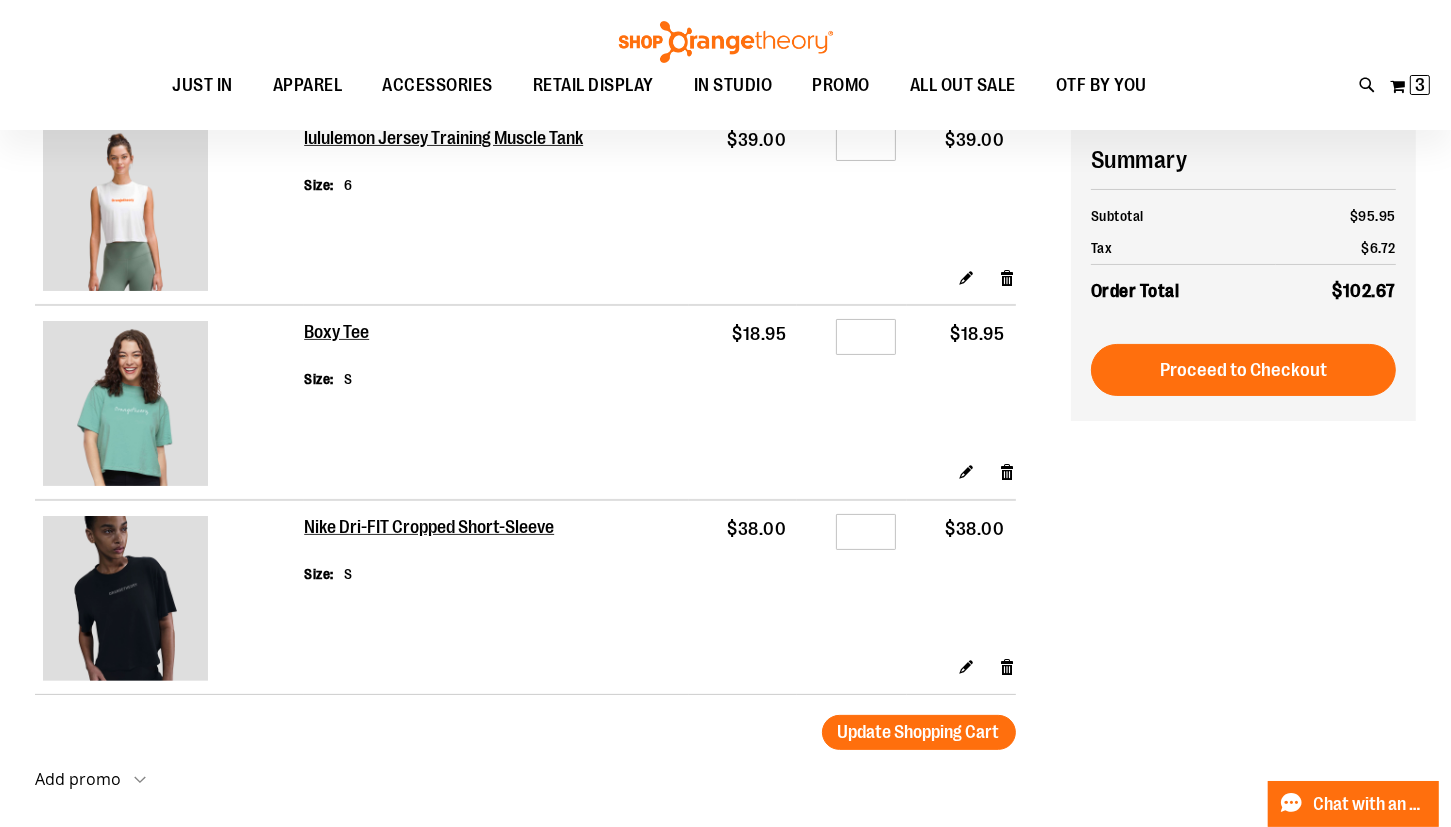 click on "Edit
Remove item" at bounding box center [659, 478] 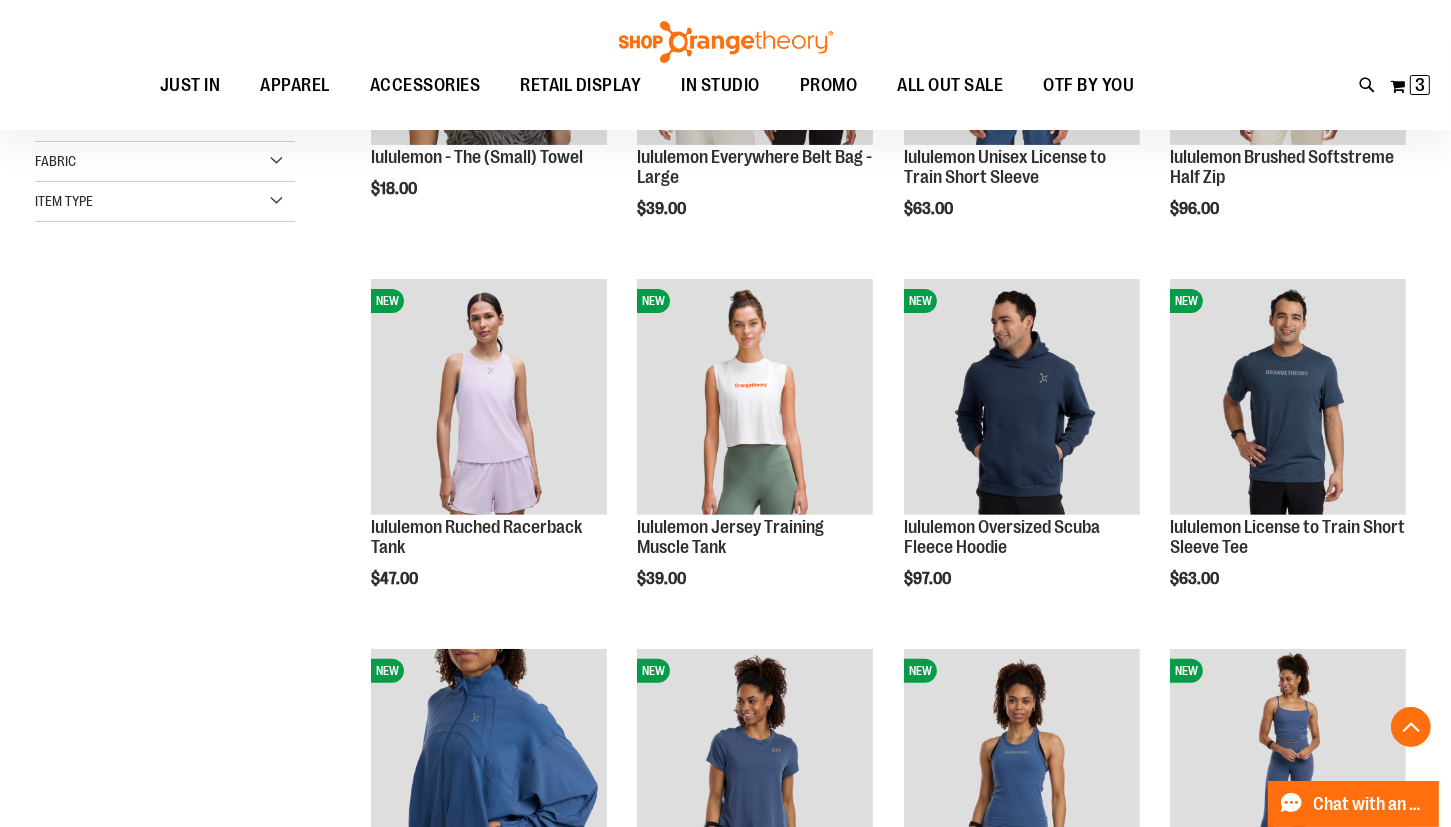 scroll, scrollTop: 486, scrollLeft: 0, axis: vertical 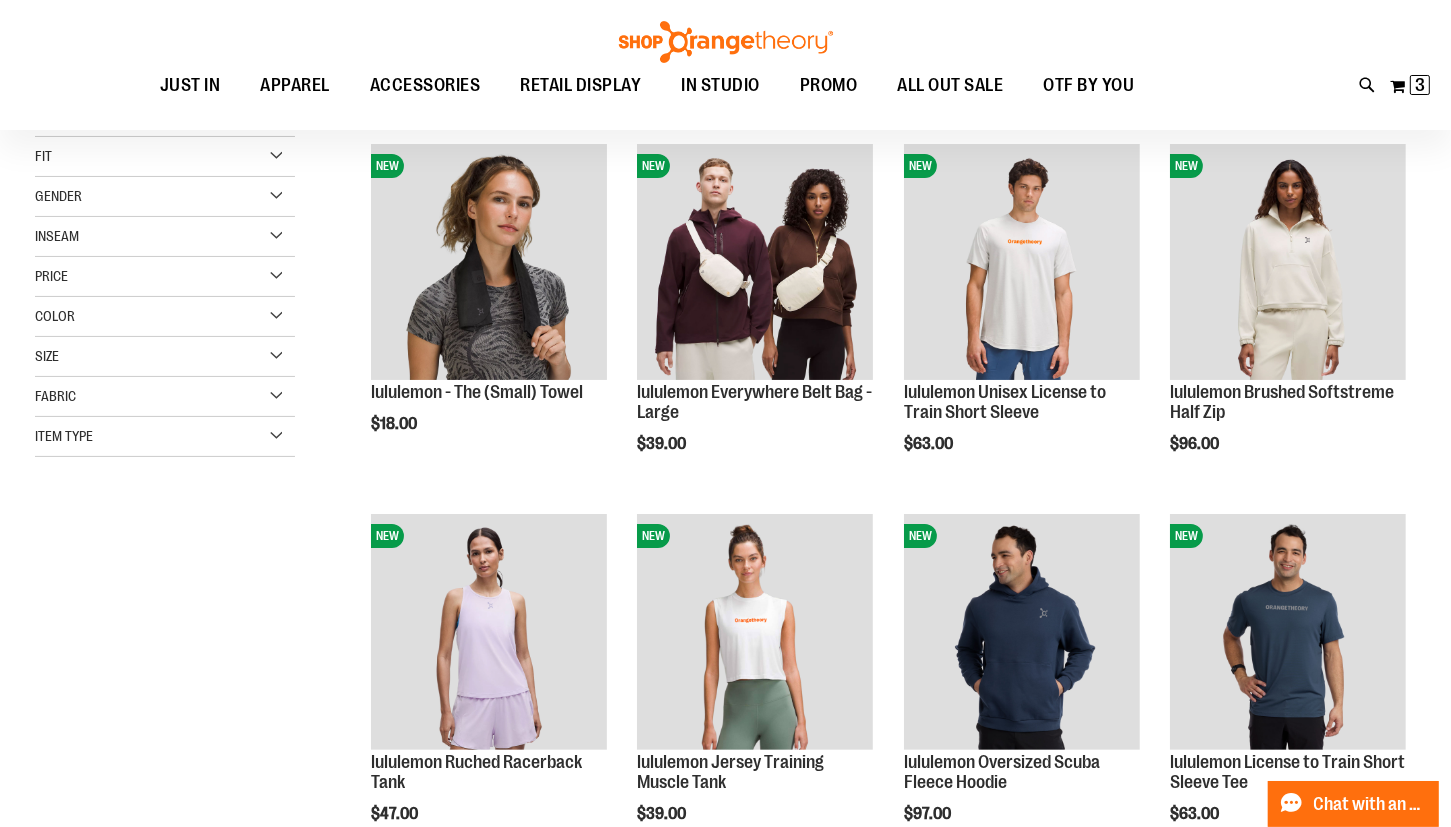 type on "**********" 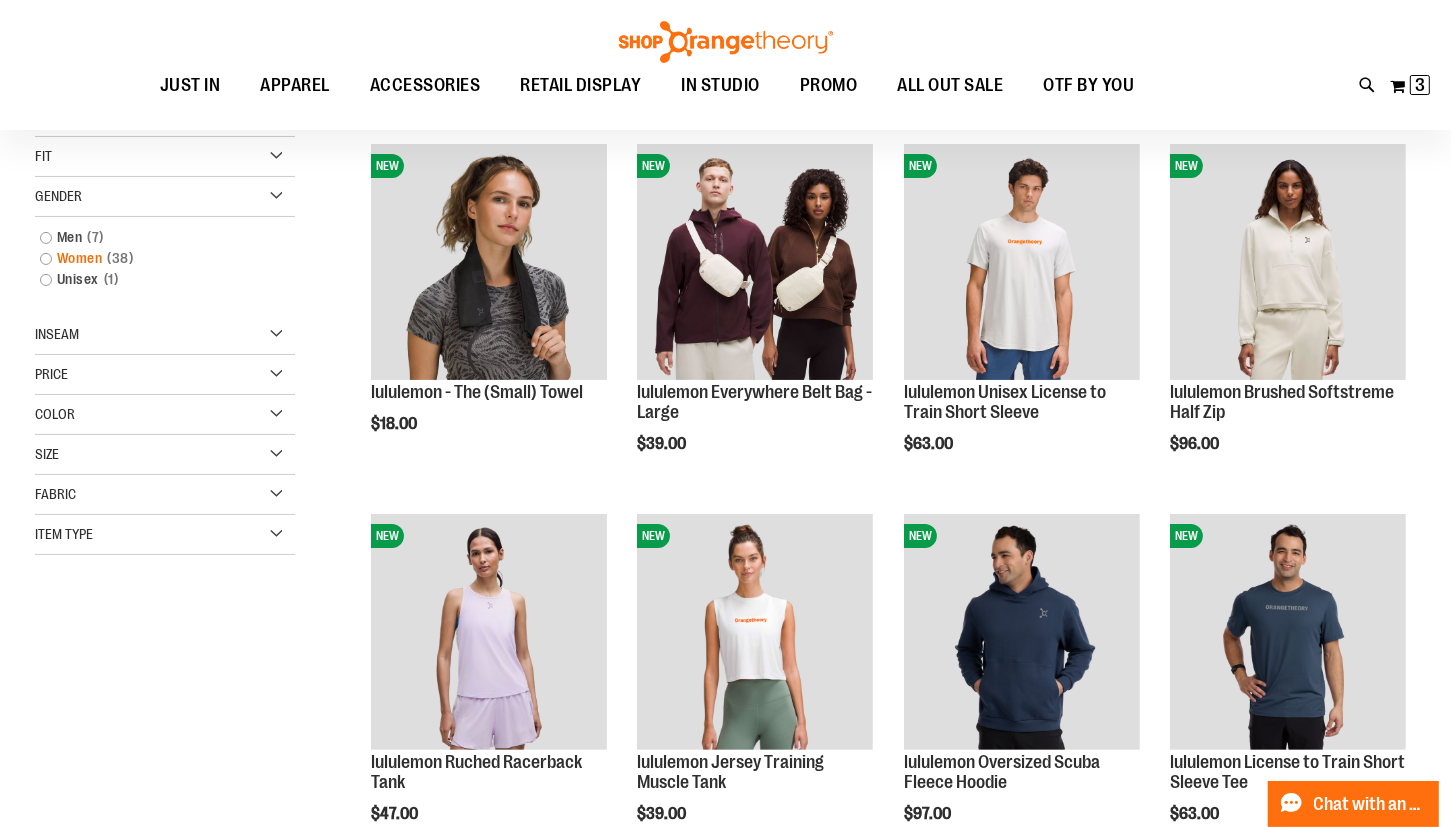 click on "Women                                             38
items" at bounding box center (155, 258) 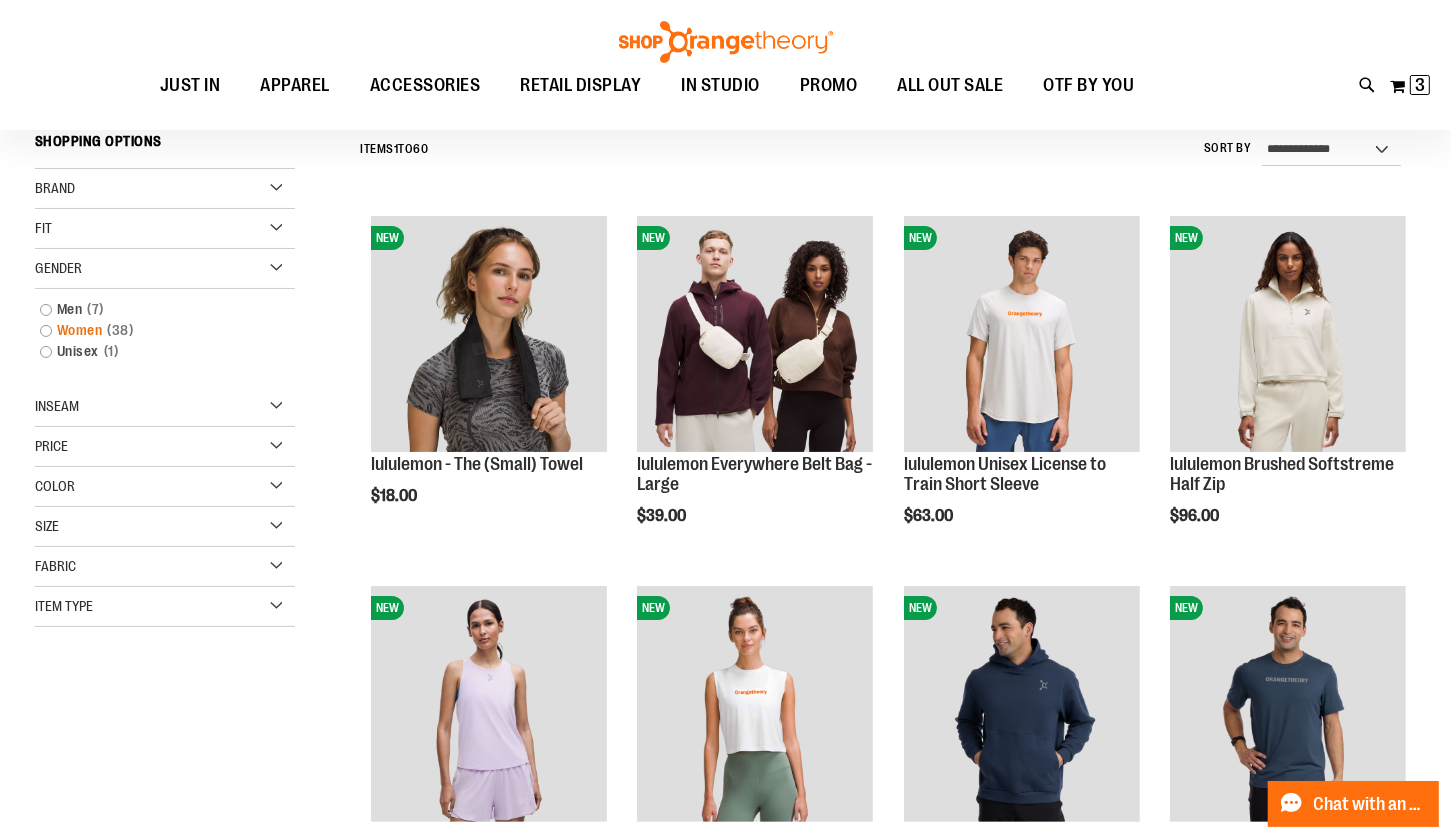 scroll, scrollTop: 175, scrollLeft: 0, axis: vertical 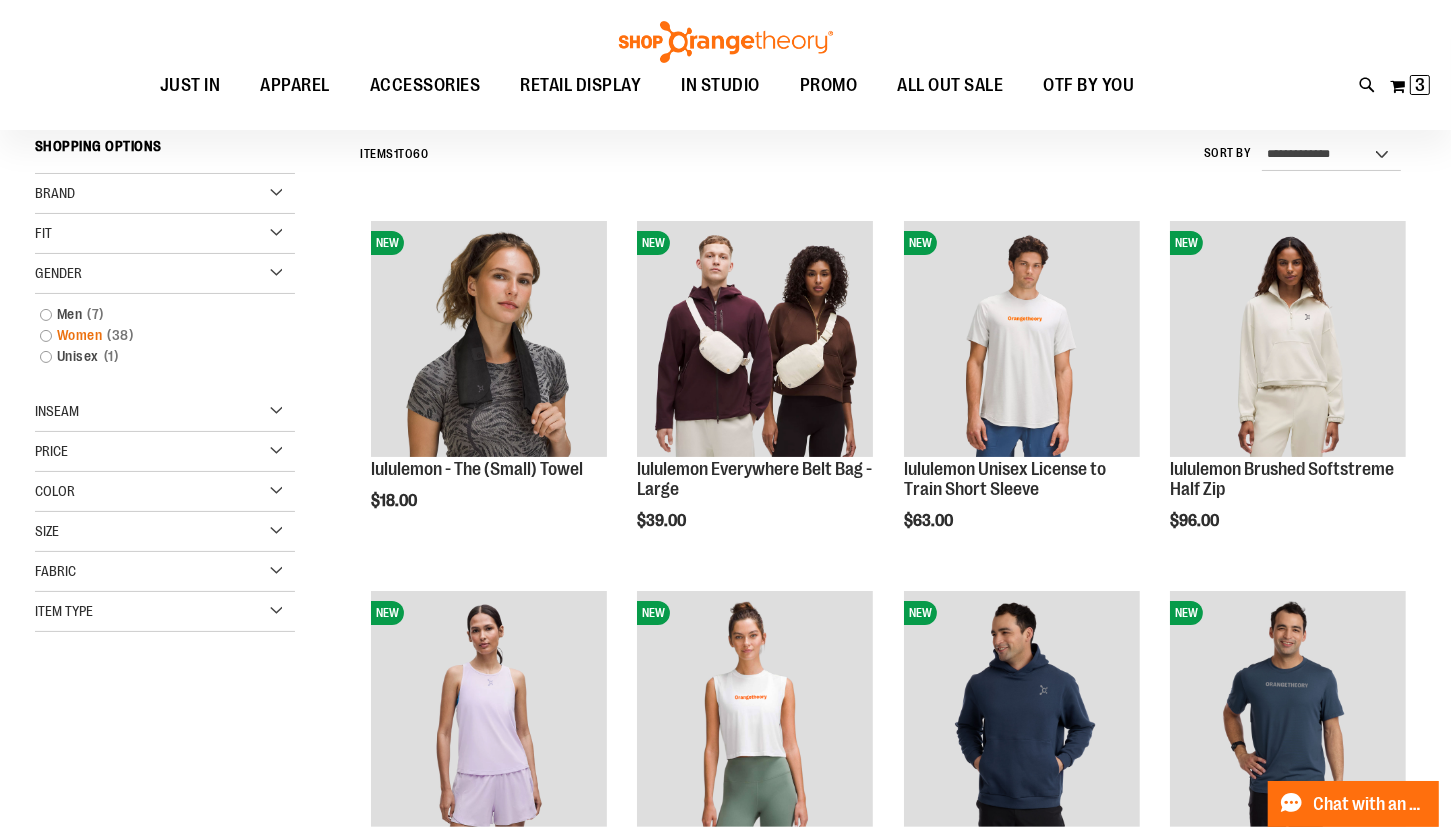 click on "Women                                             38
items" at bounding box center [155, 335] 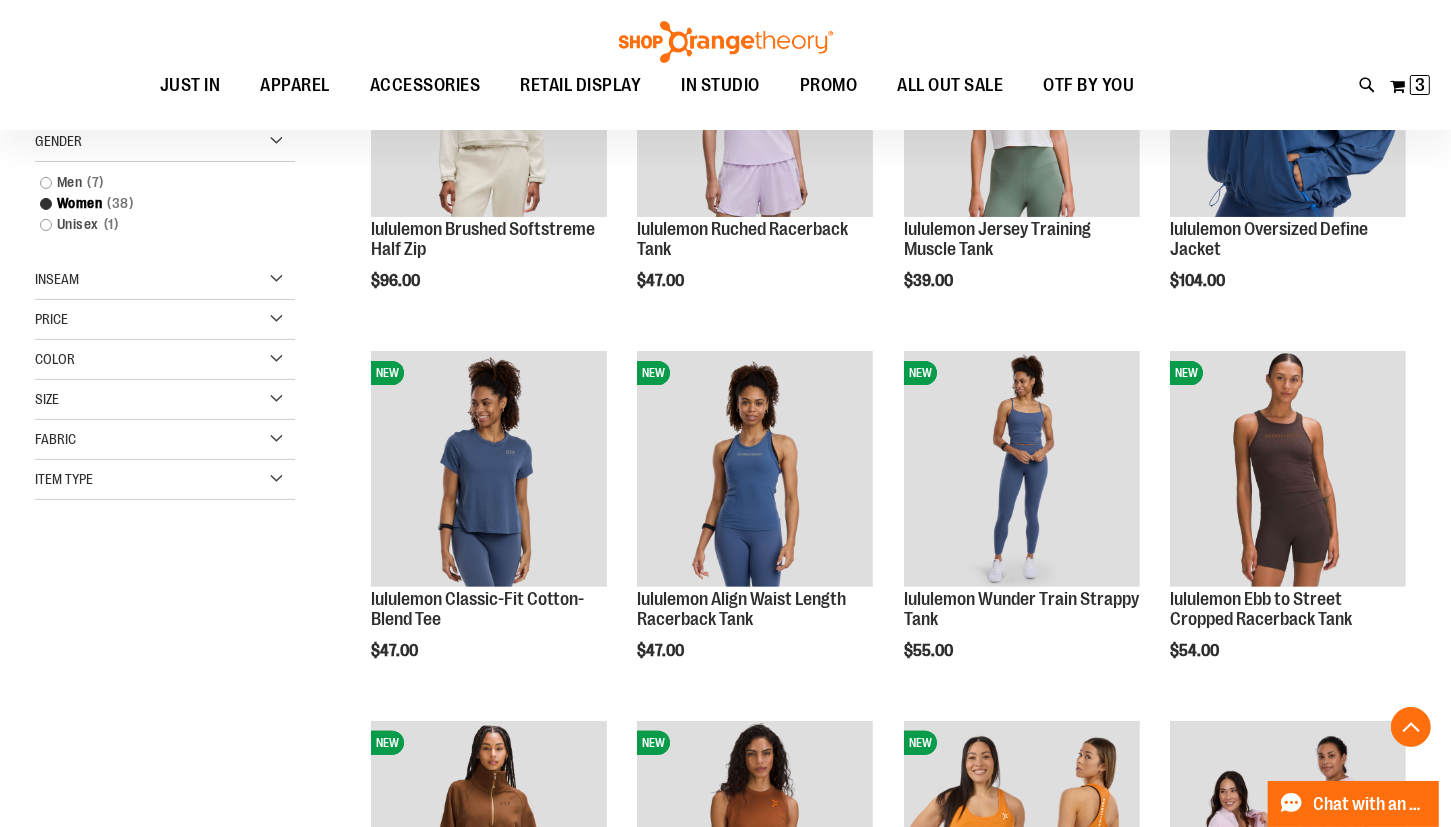 scroll, scrollTop: 0, scrollLeft: 0, axis: both 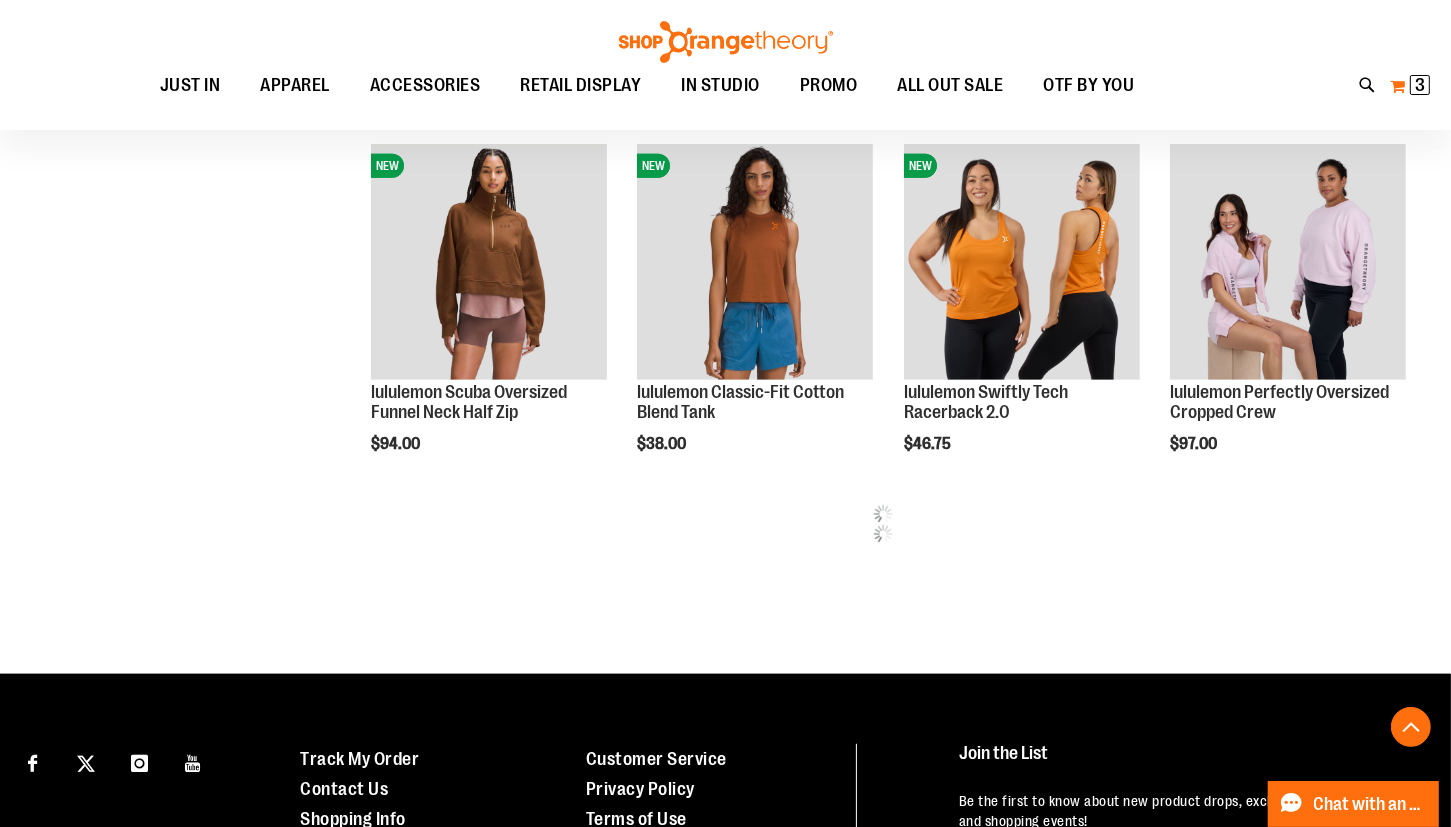 click on "My Cart
3
3
items" at bounding box center (1410, 86) 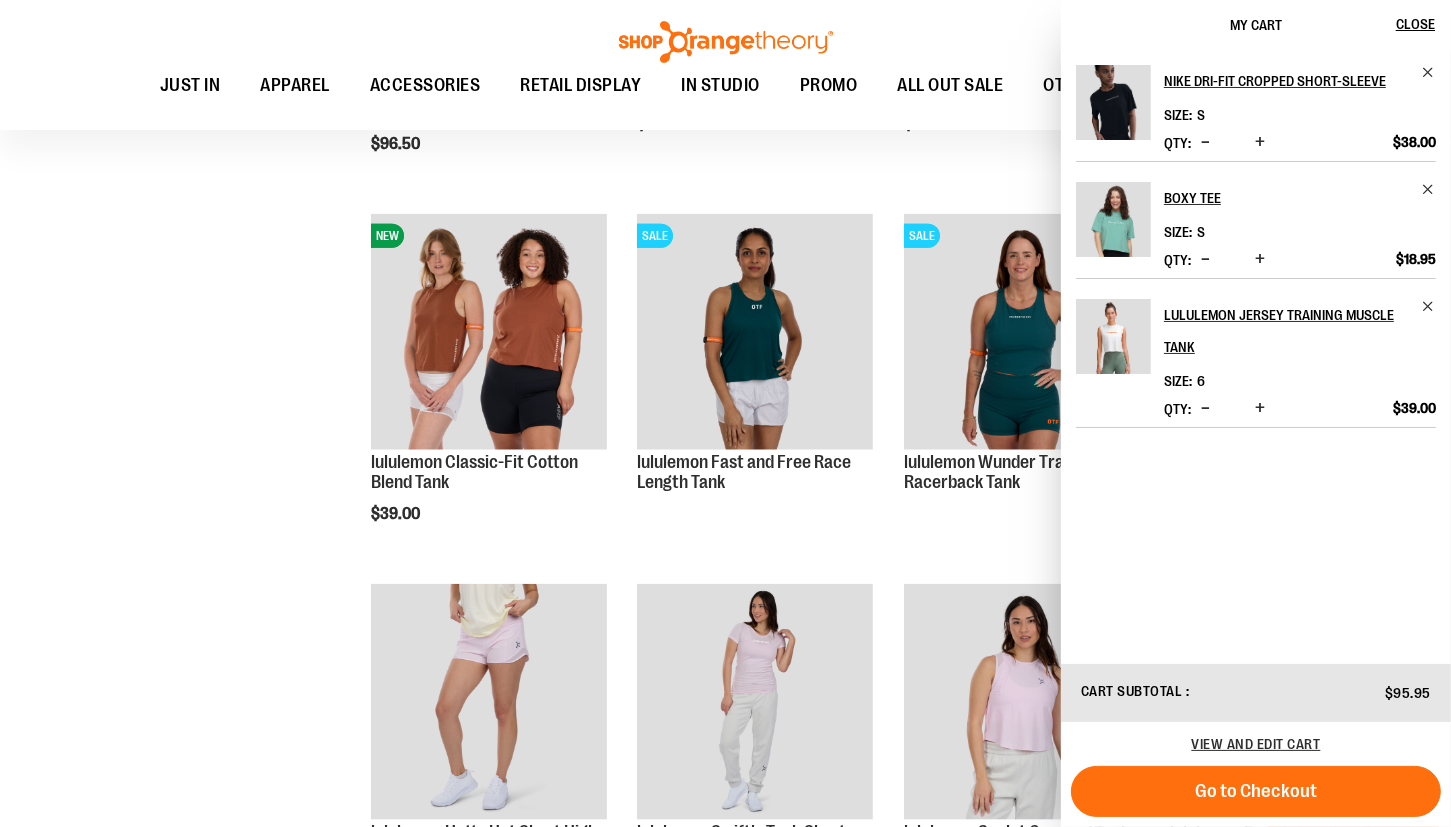 scroll, scrollTop: 2032, scrollLeft: 0, axis: vertical 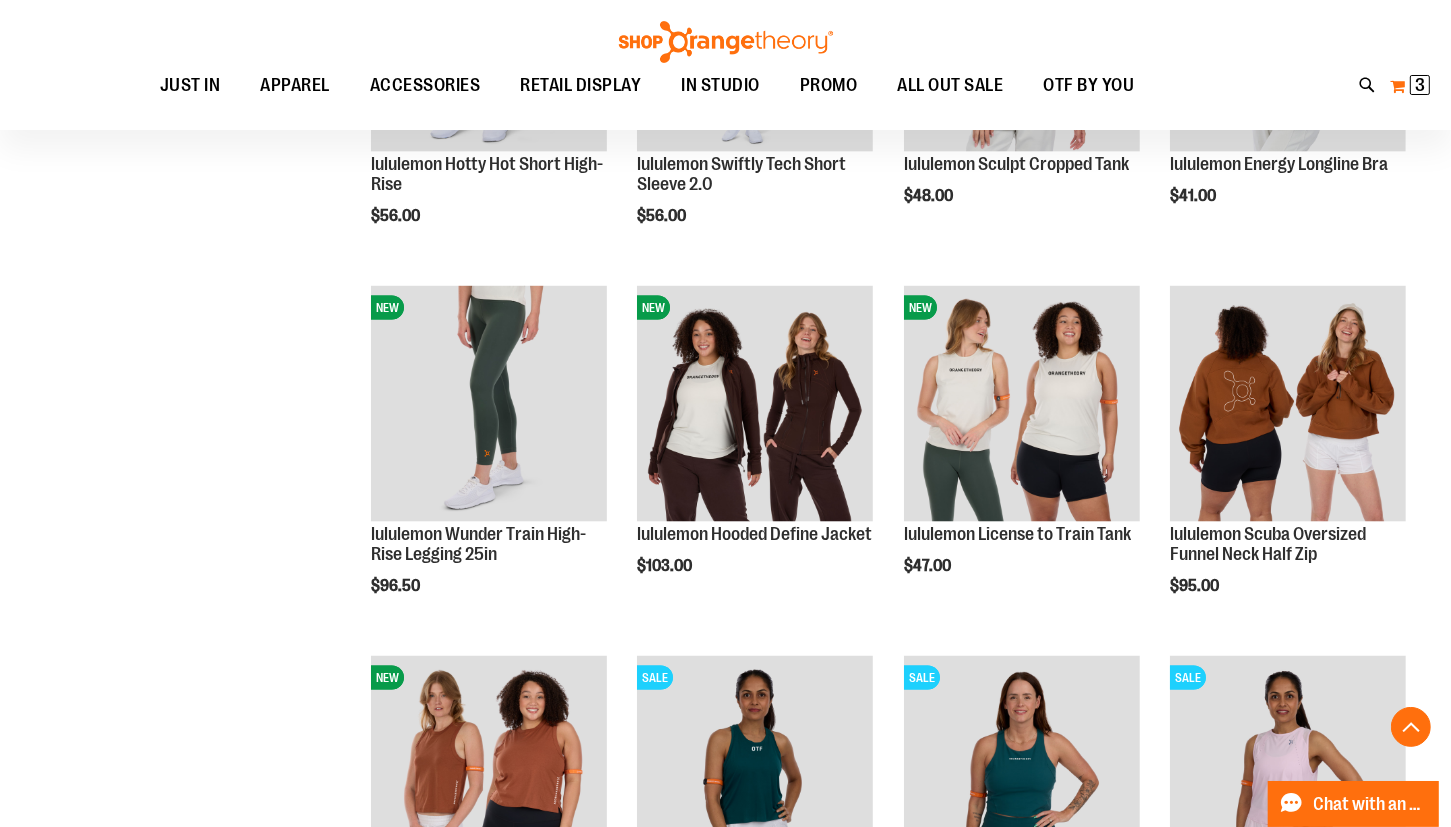 click on "3" at bounding box center (1420, 85) 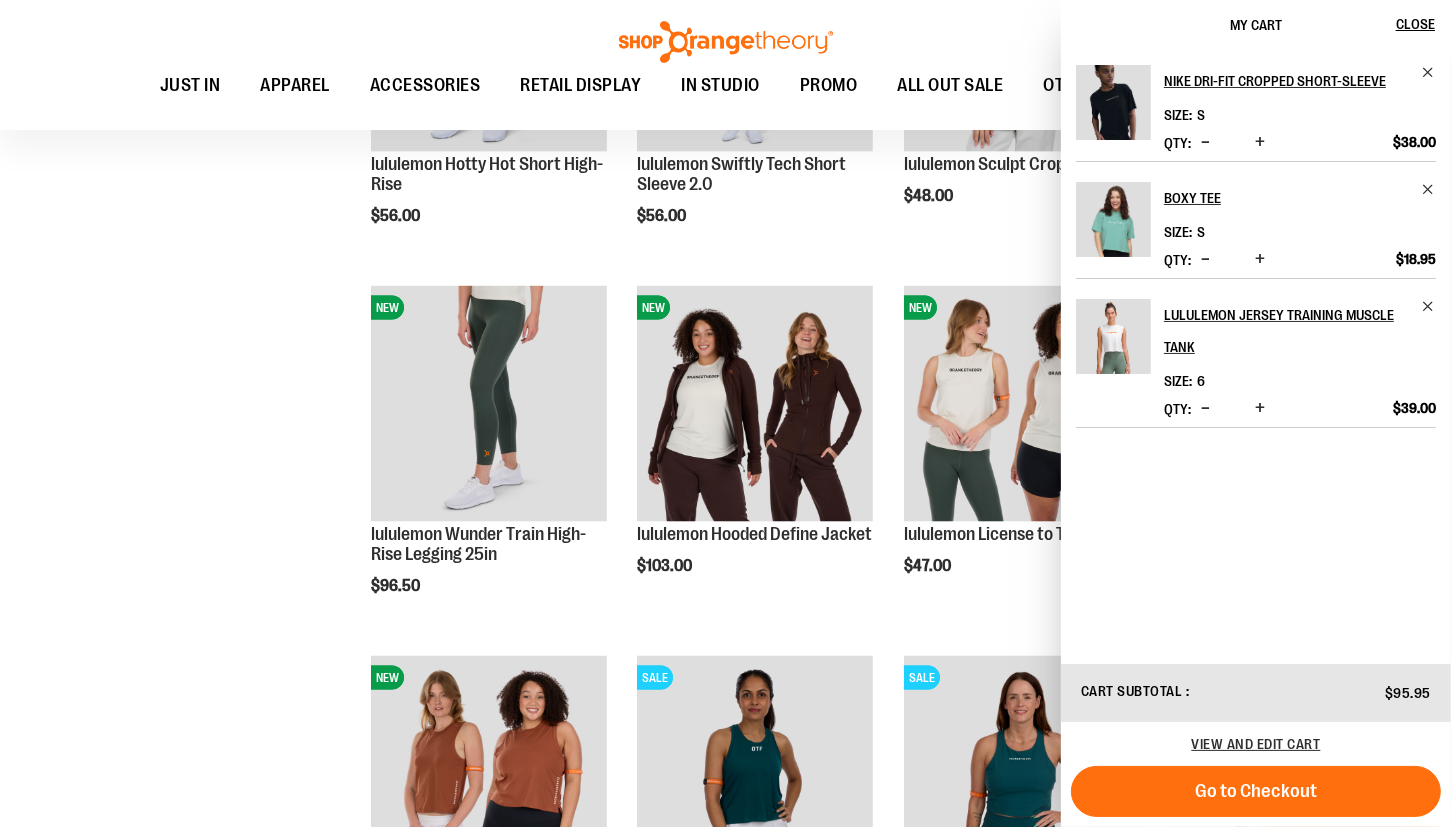 click at bounding box center (1260, 142) 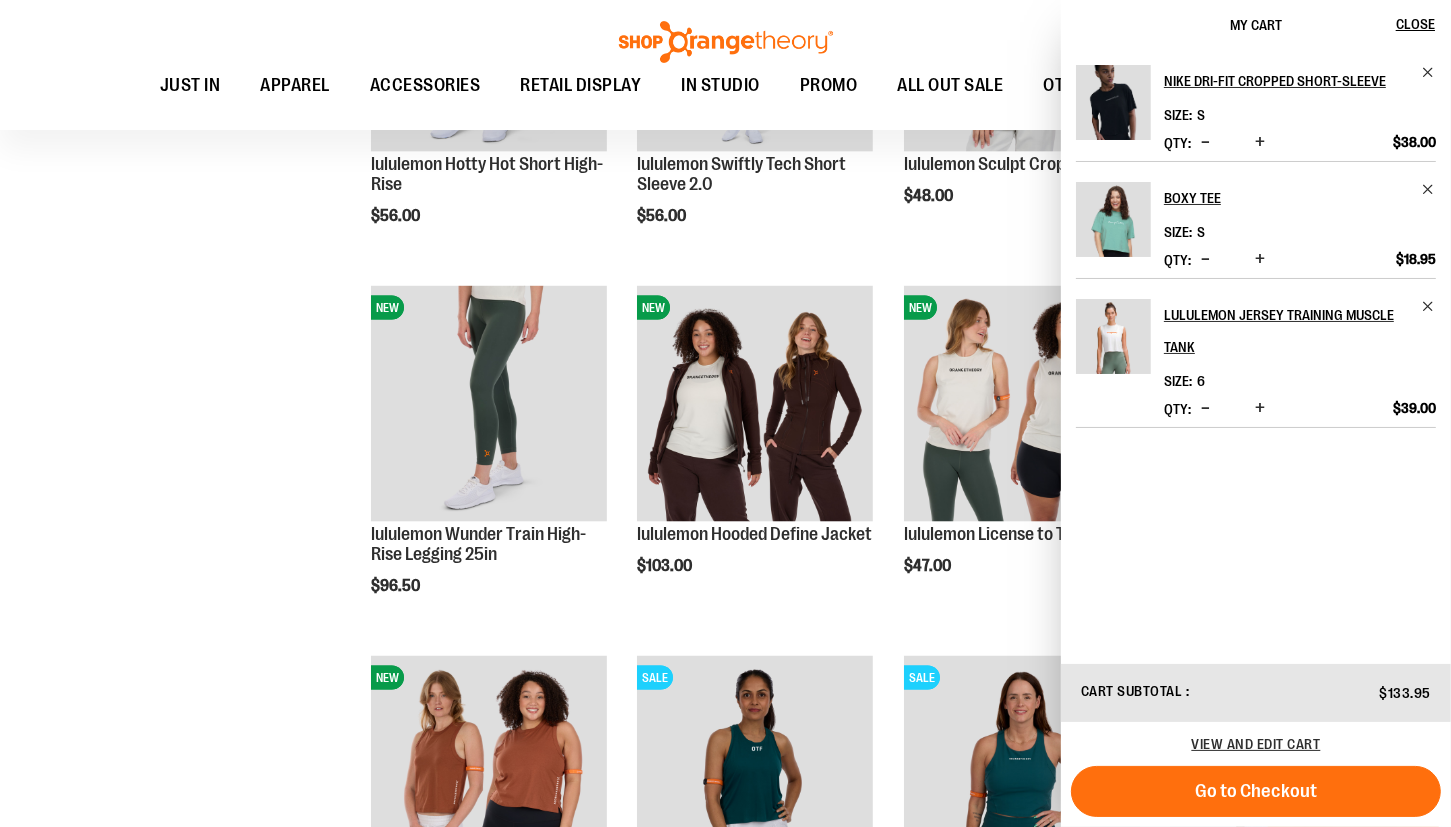 click at bounding box center [1260, 142] 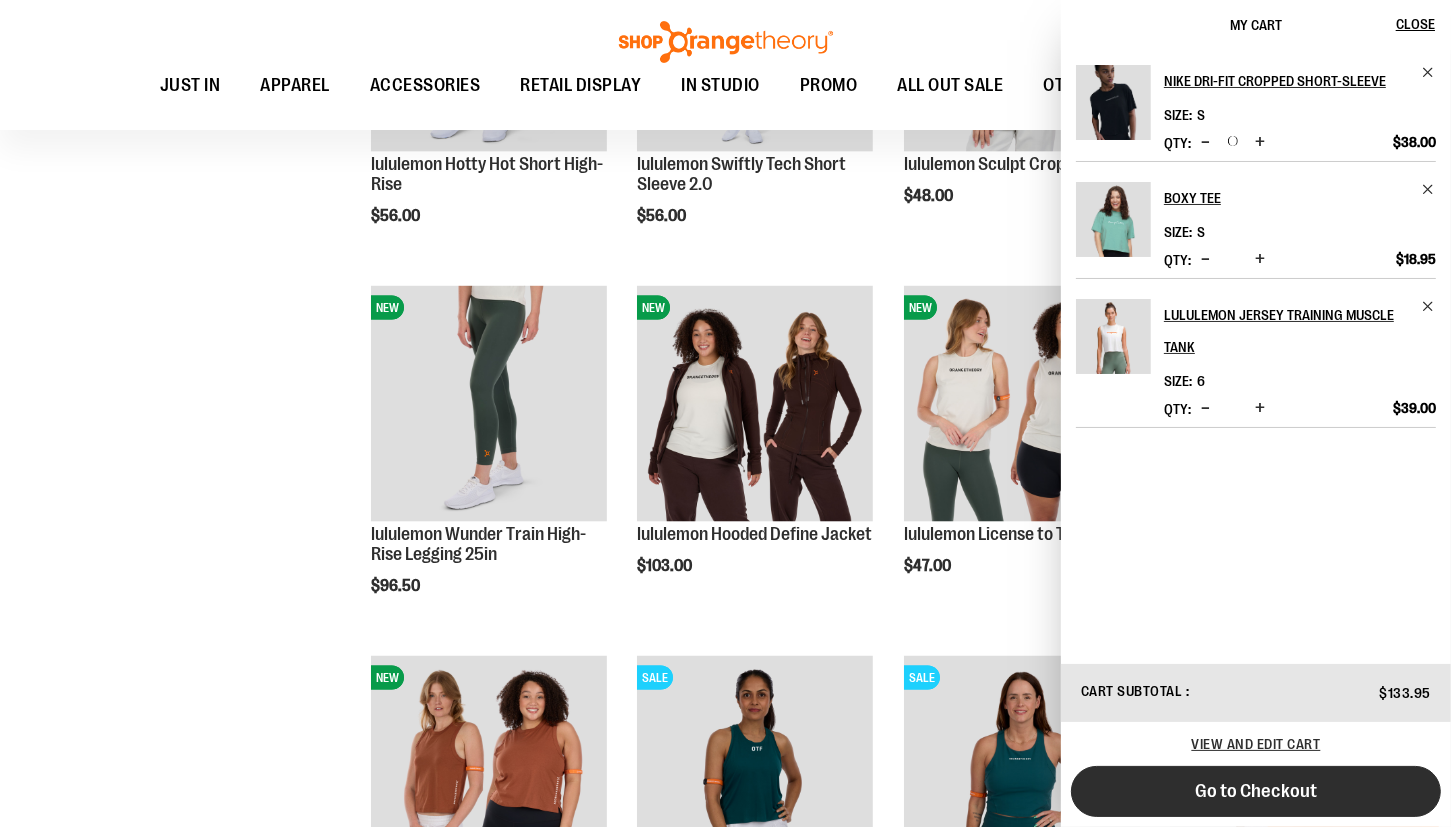 click on "Go to Checkout" at bounding box center [1256, 791] 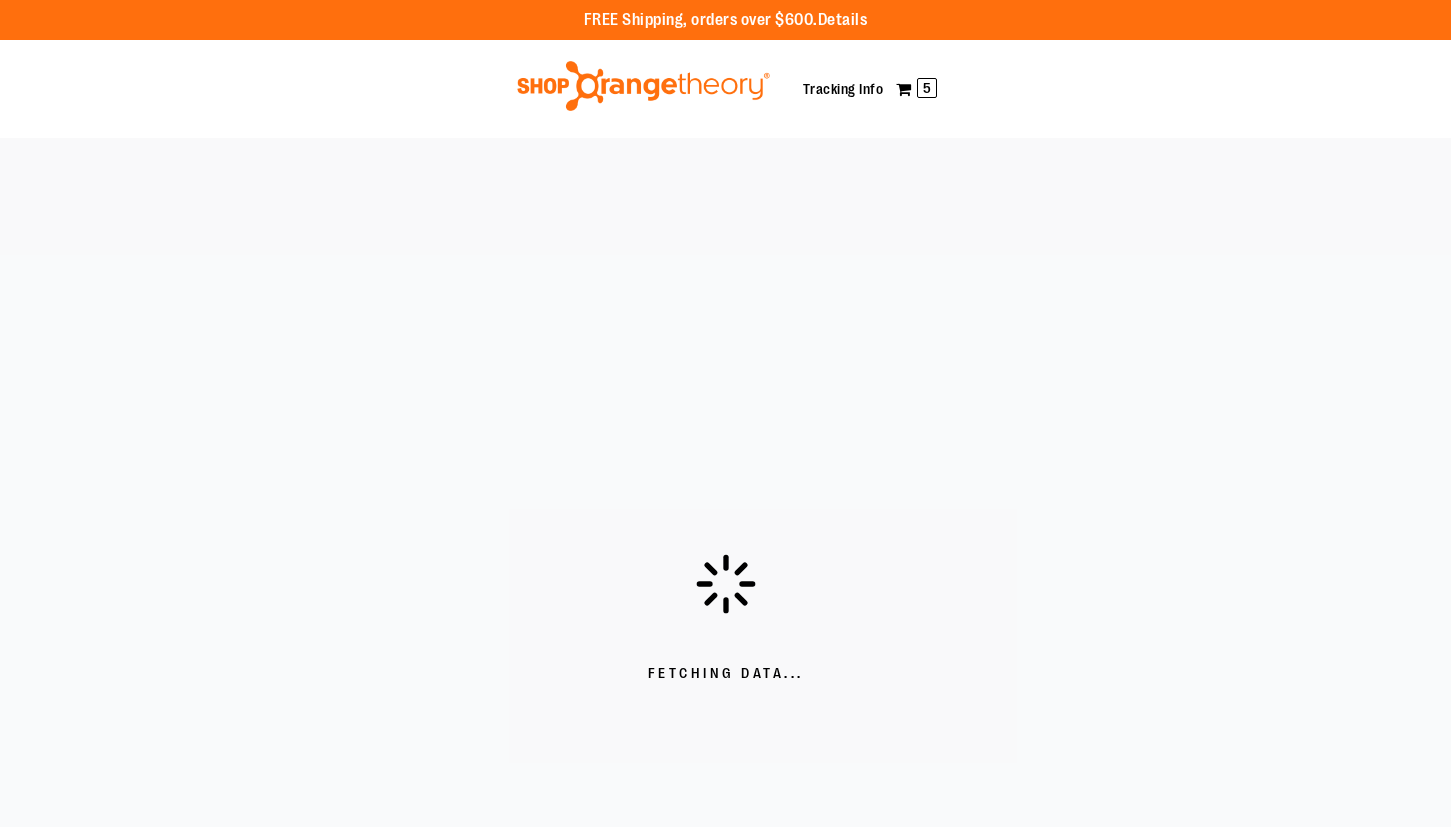 scroll, scrollTop: 0, scrollLeft: 0, axis: both 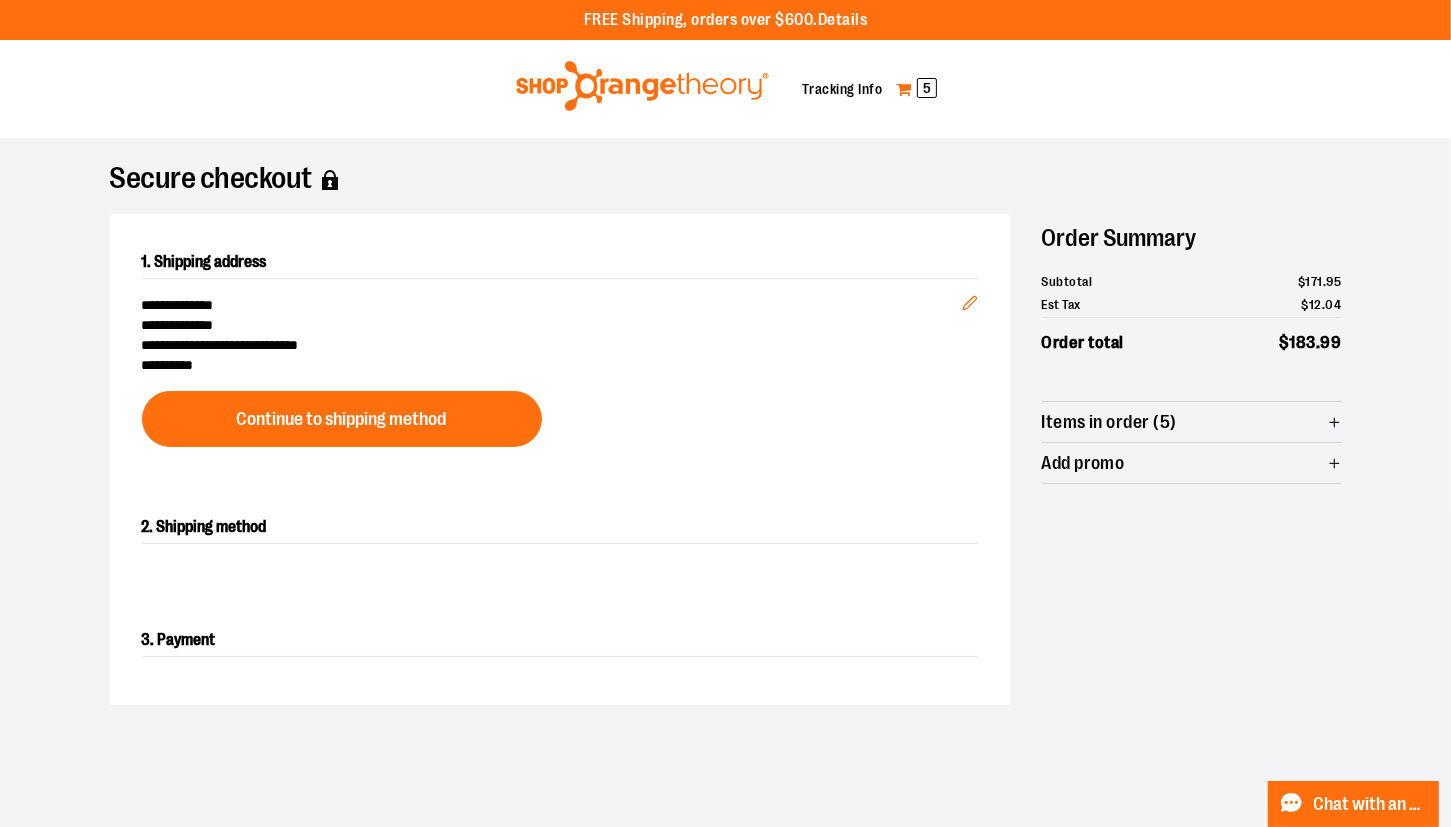 click on "5" at bounding box center (927, 88) 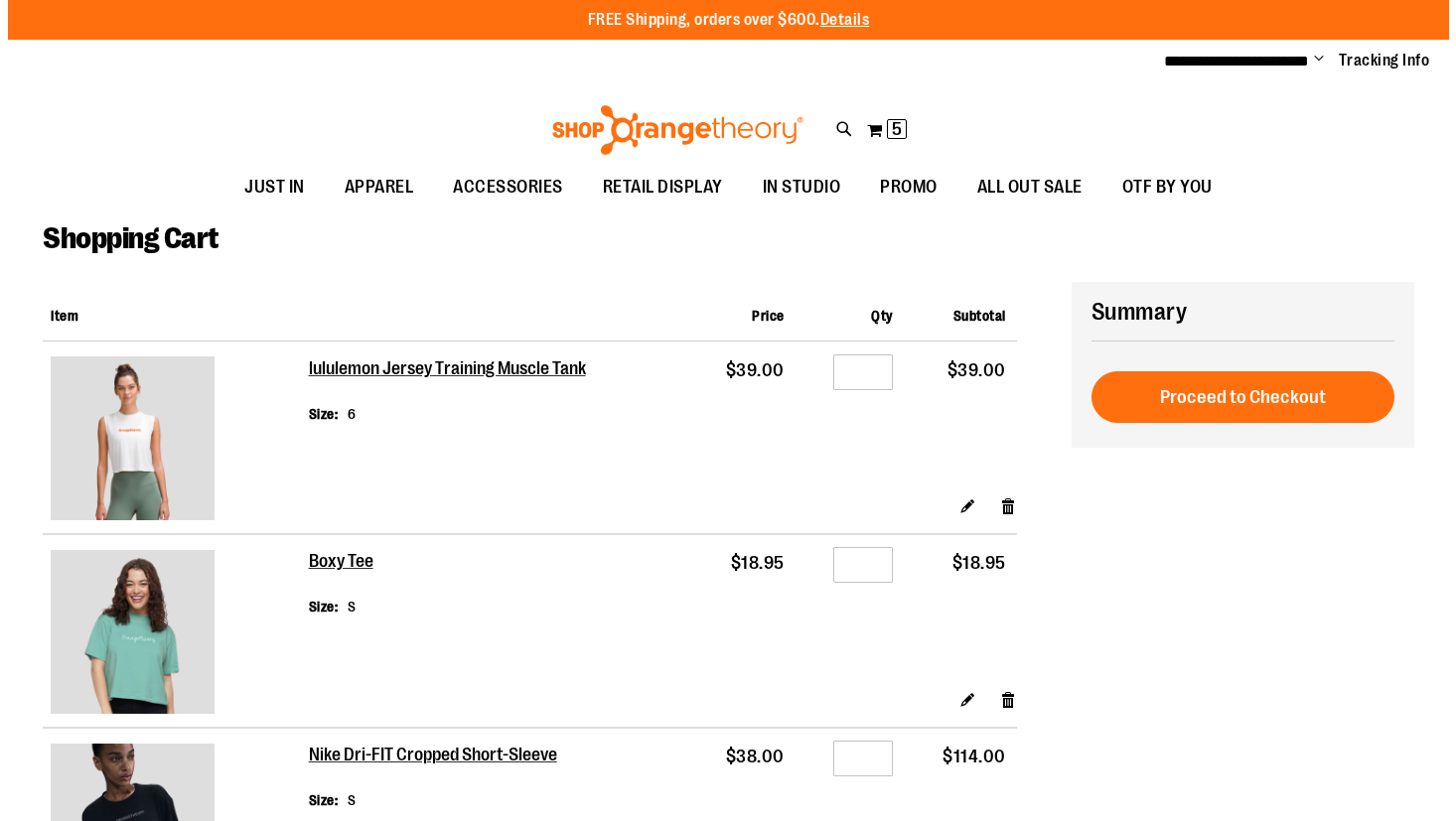 scroll, scrollTop: 0, scrollLeft: 0, axis: both 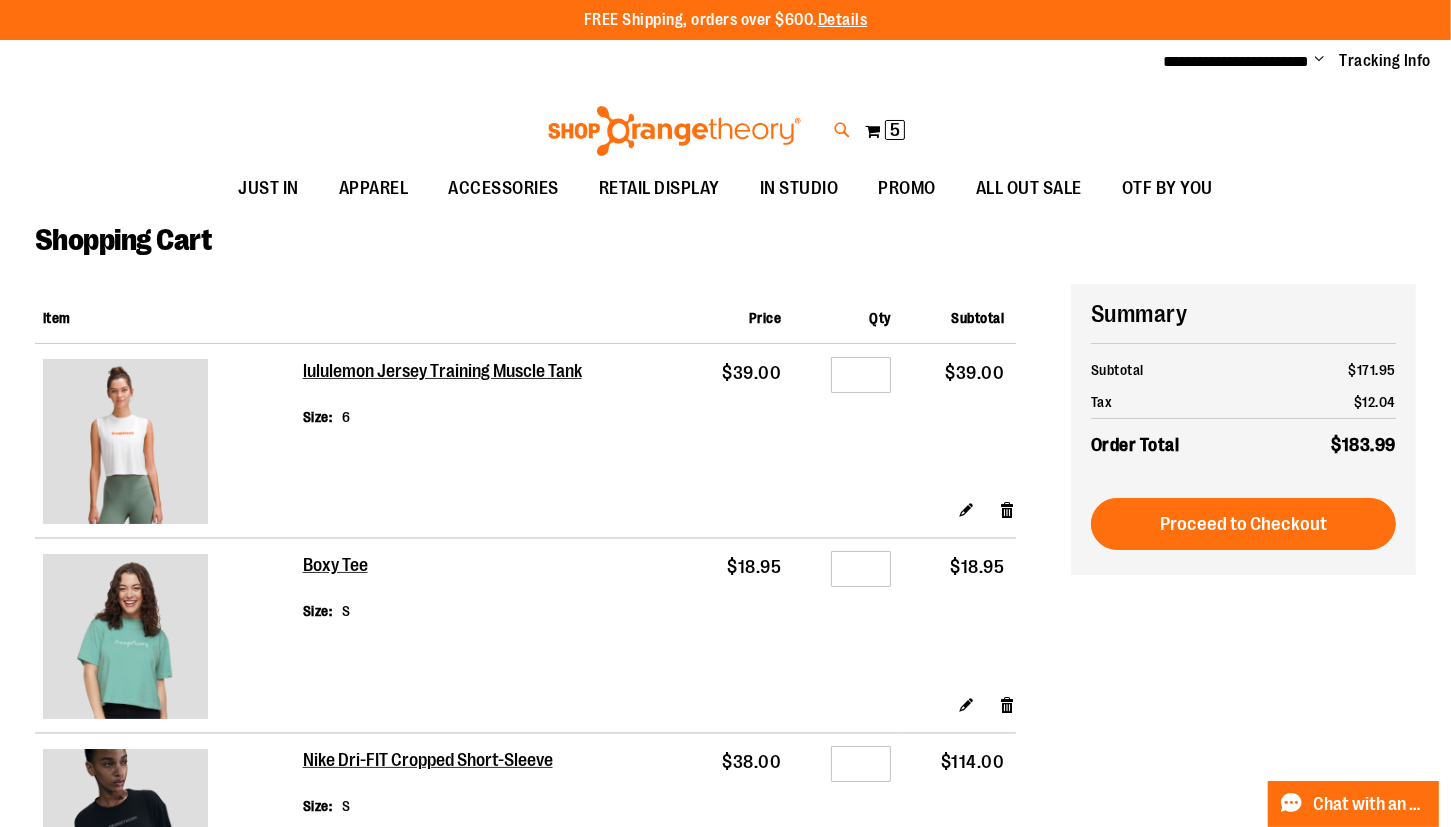 type on "**********" 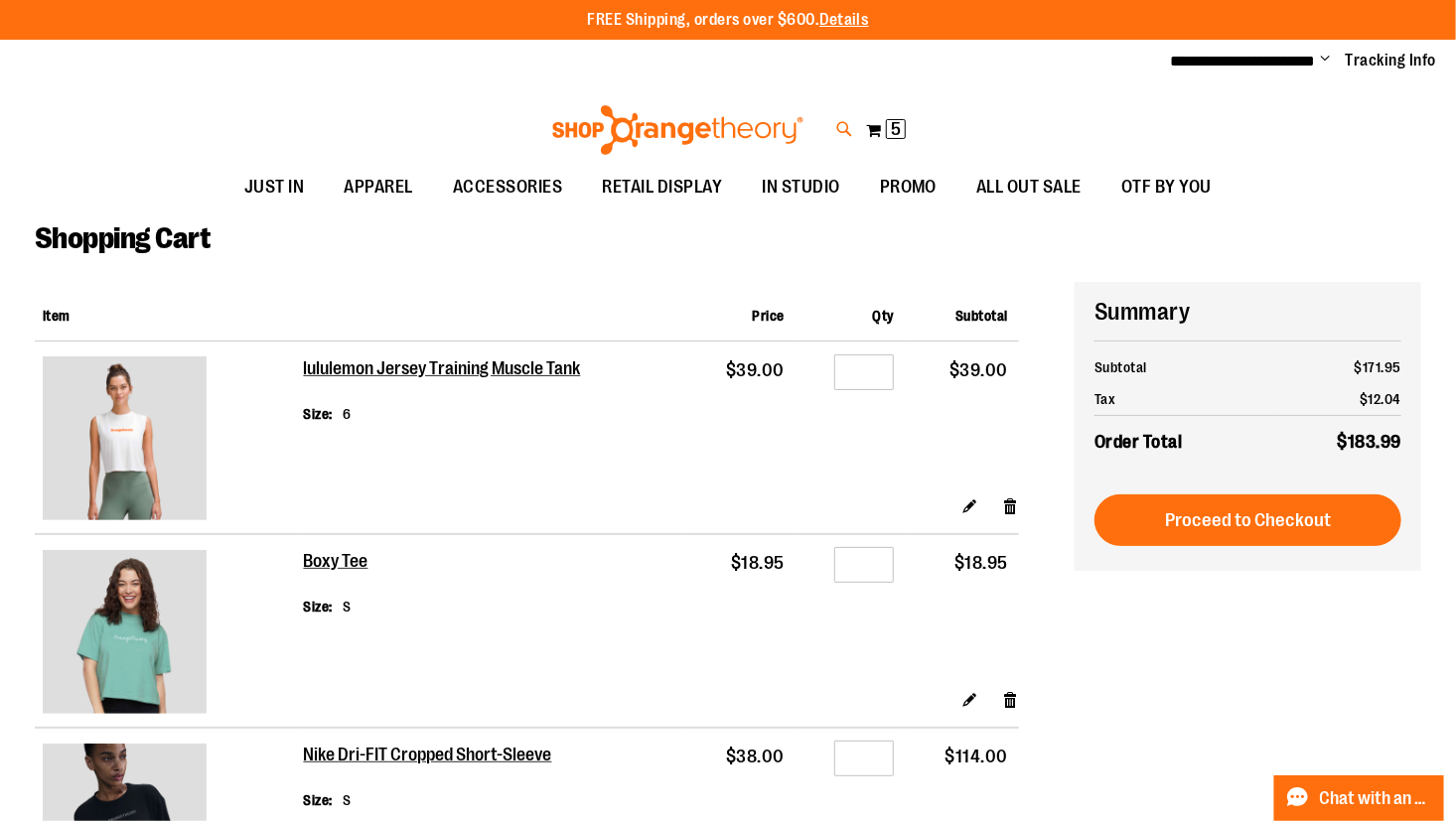 type on "**********" 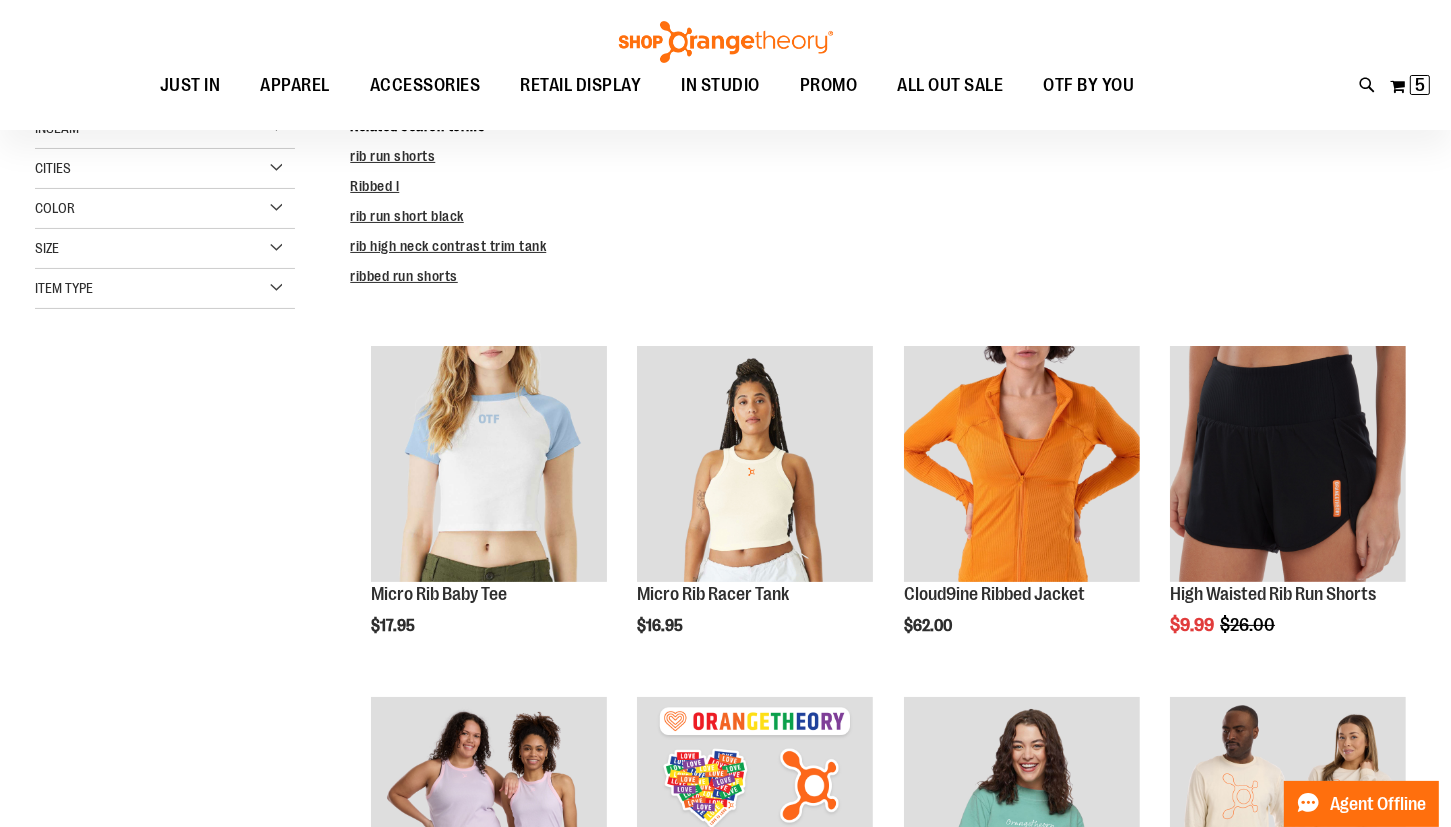 scroll, scrollTop: 229, scrollLeft: 0, axis: vertical 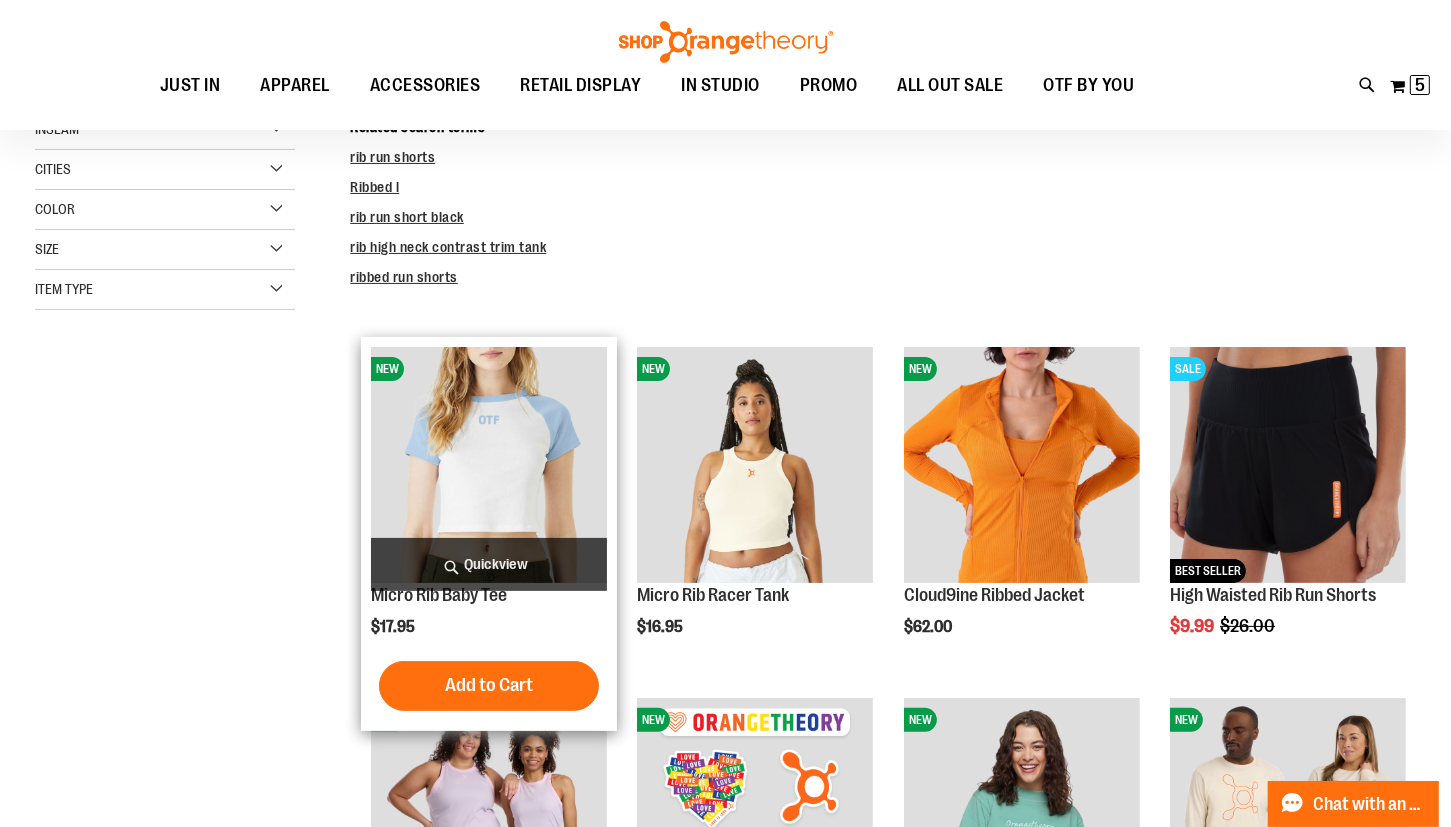 type on "**********" 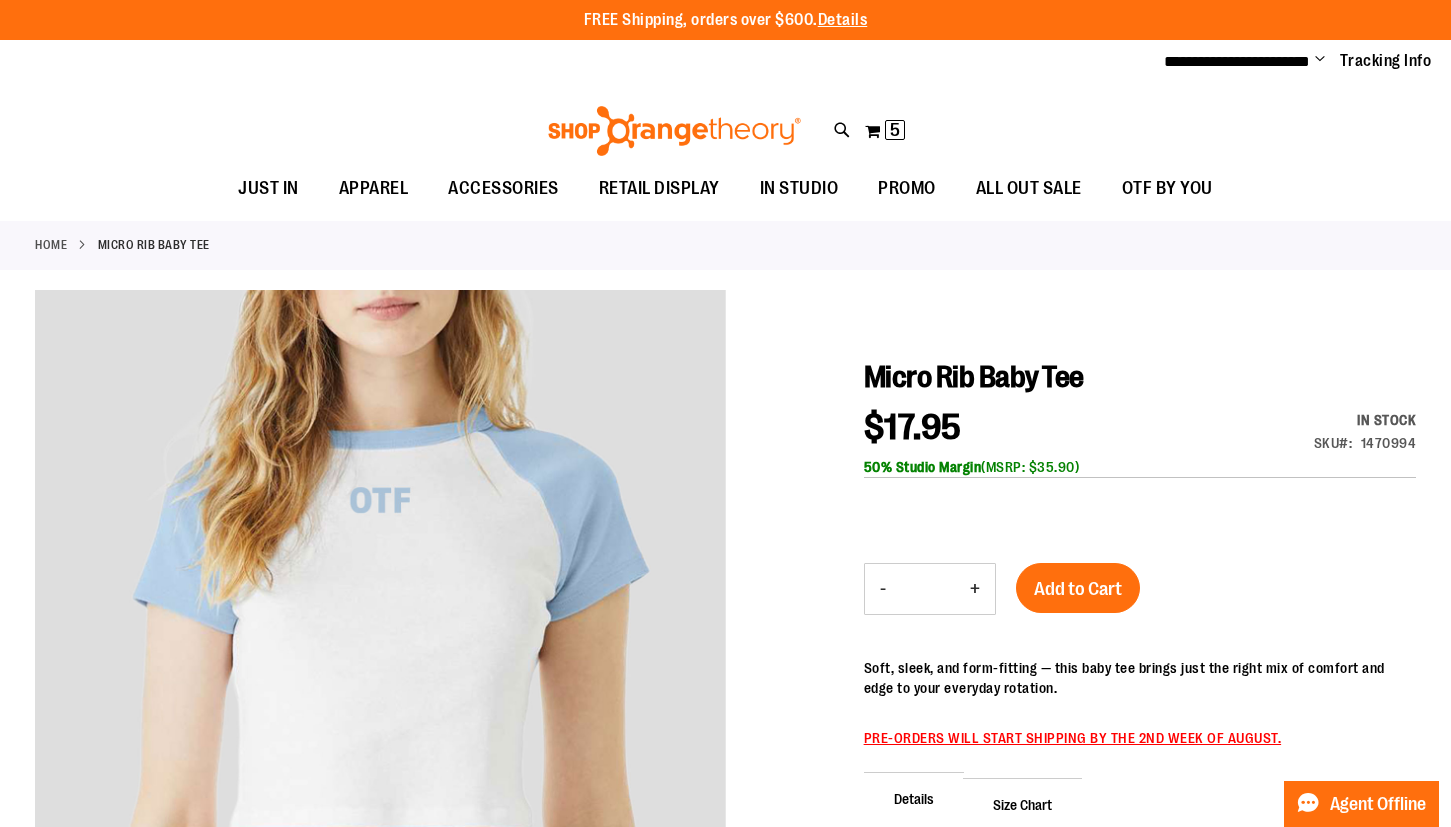scroll, scrollTop: 0, scrollLeft: 0, axis: both 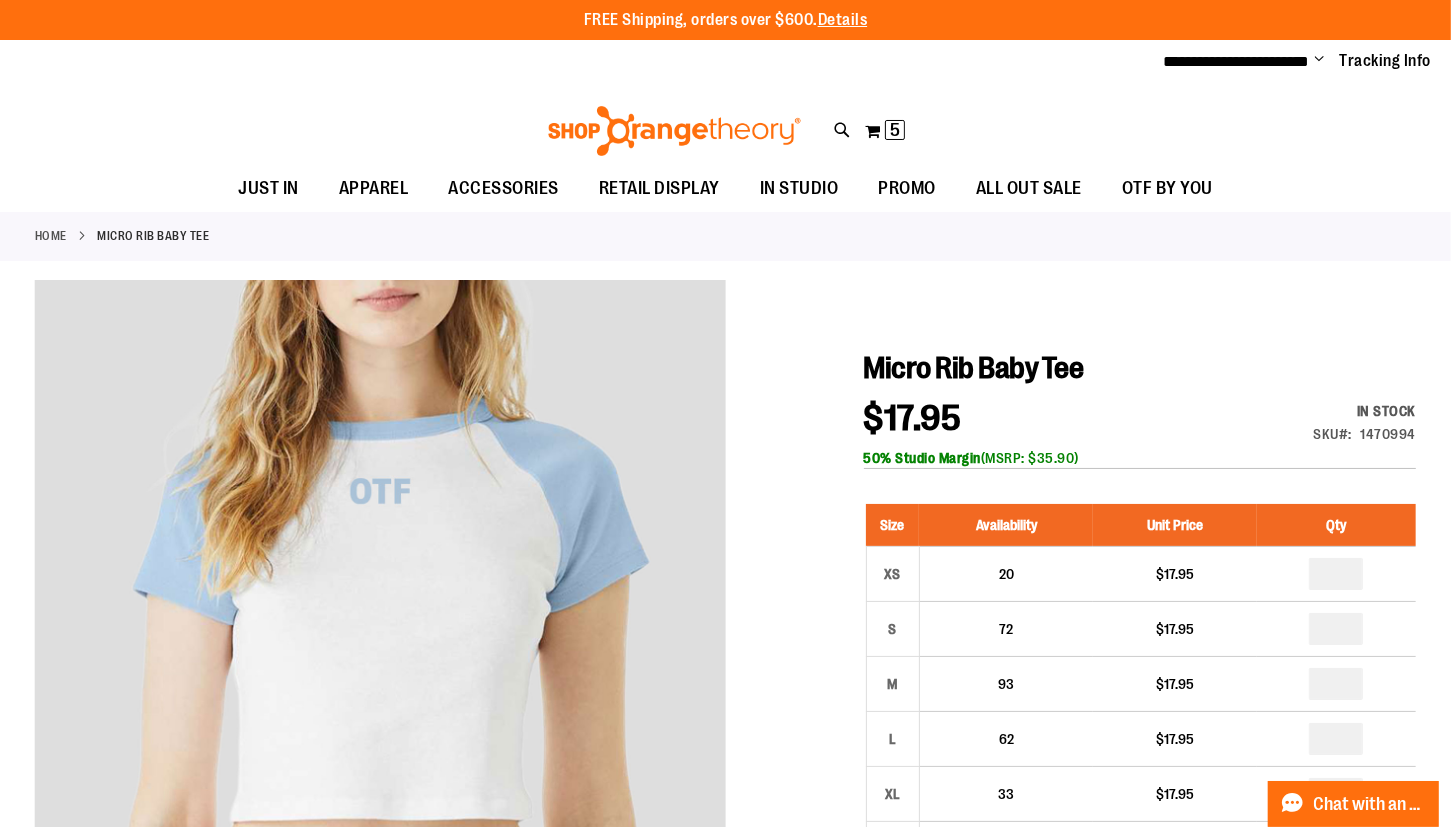 type on "**********" 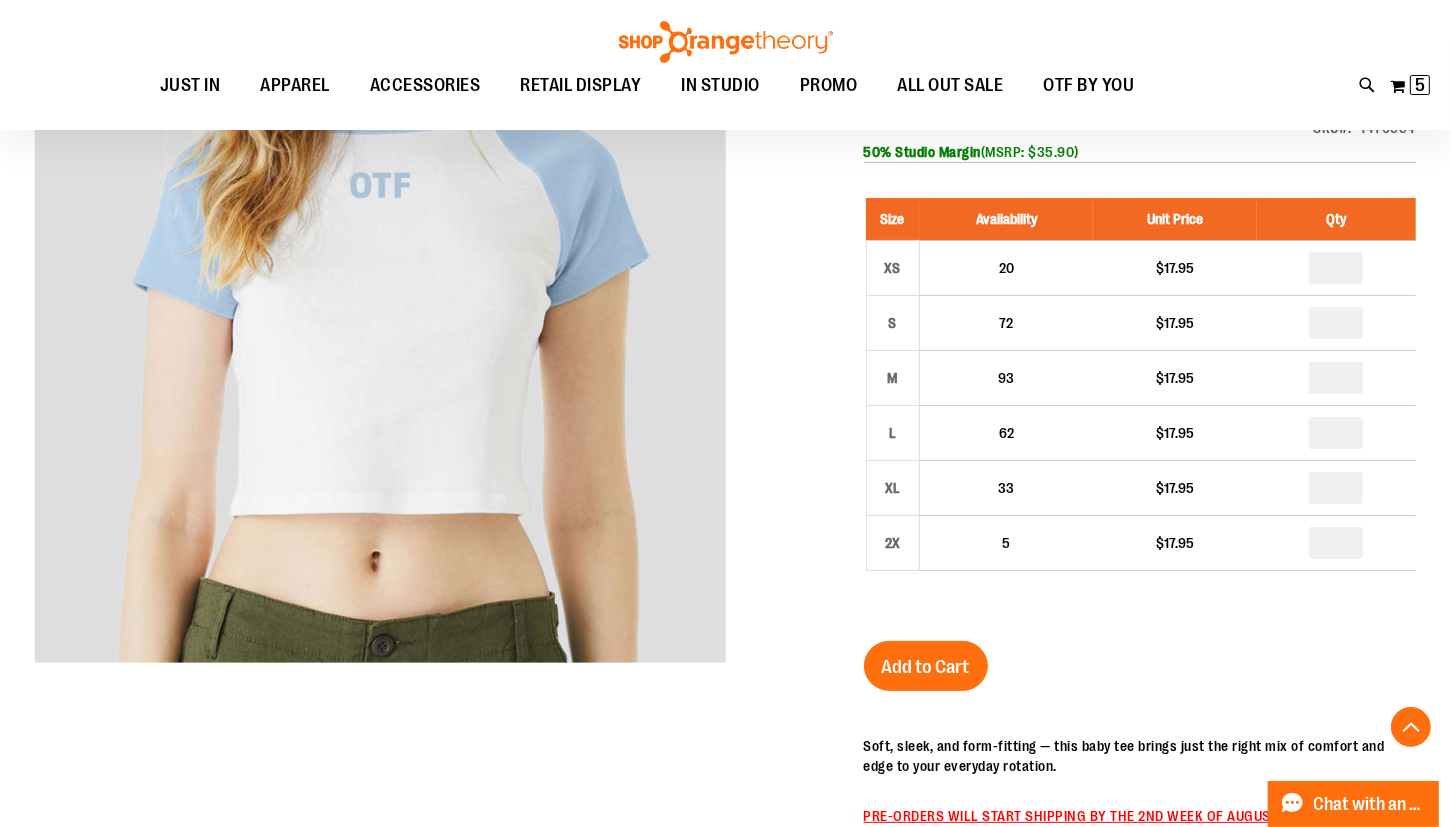 scroll, scrollTop: 304, scrollLeft: 0, axis: vertical 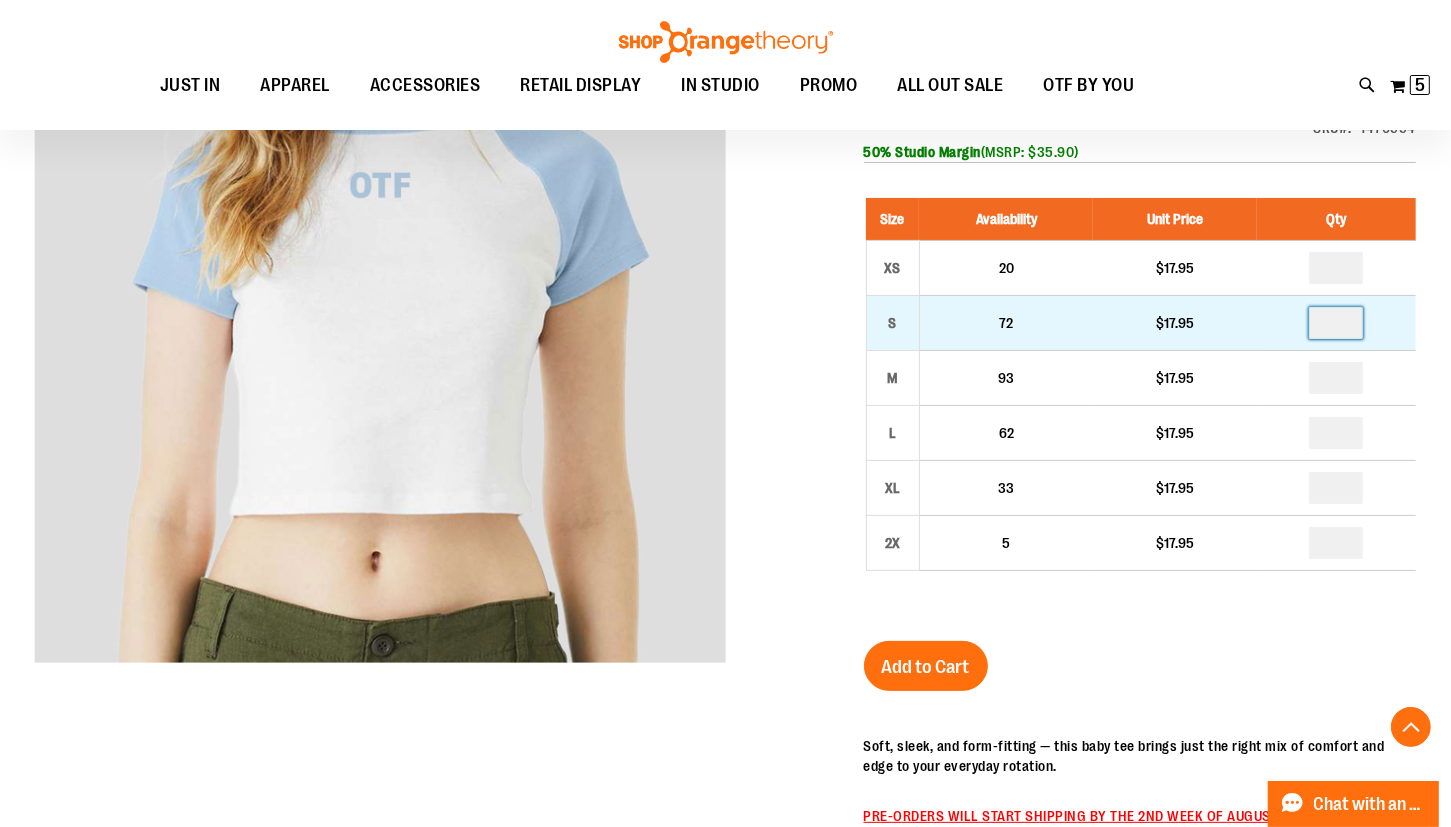 click at bounding box center (1336, 323) 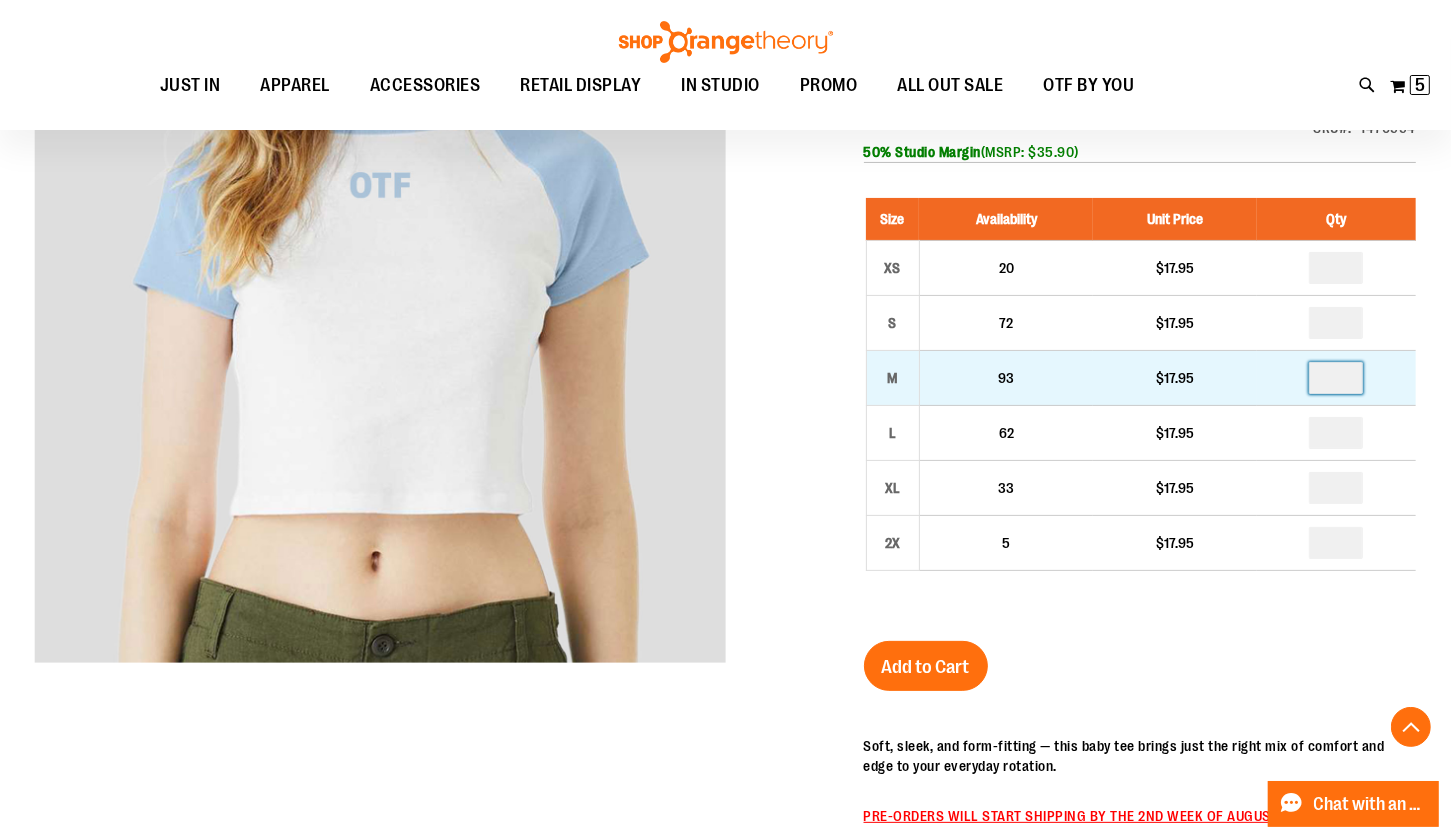 type on "*" 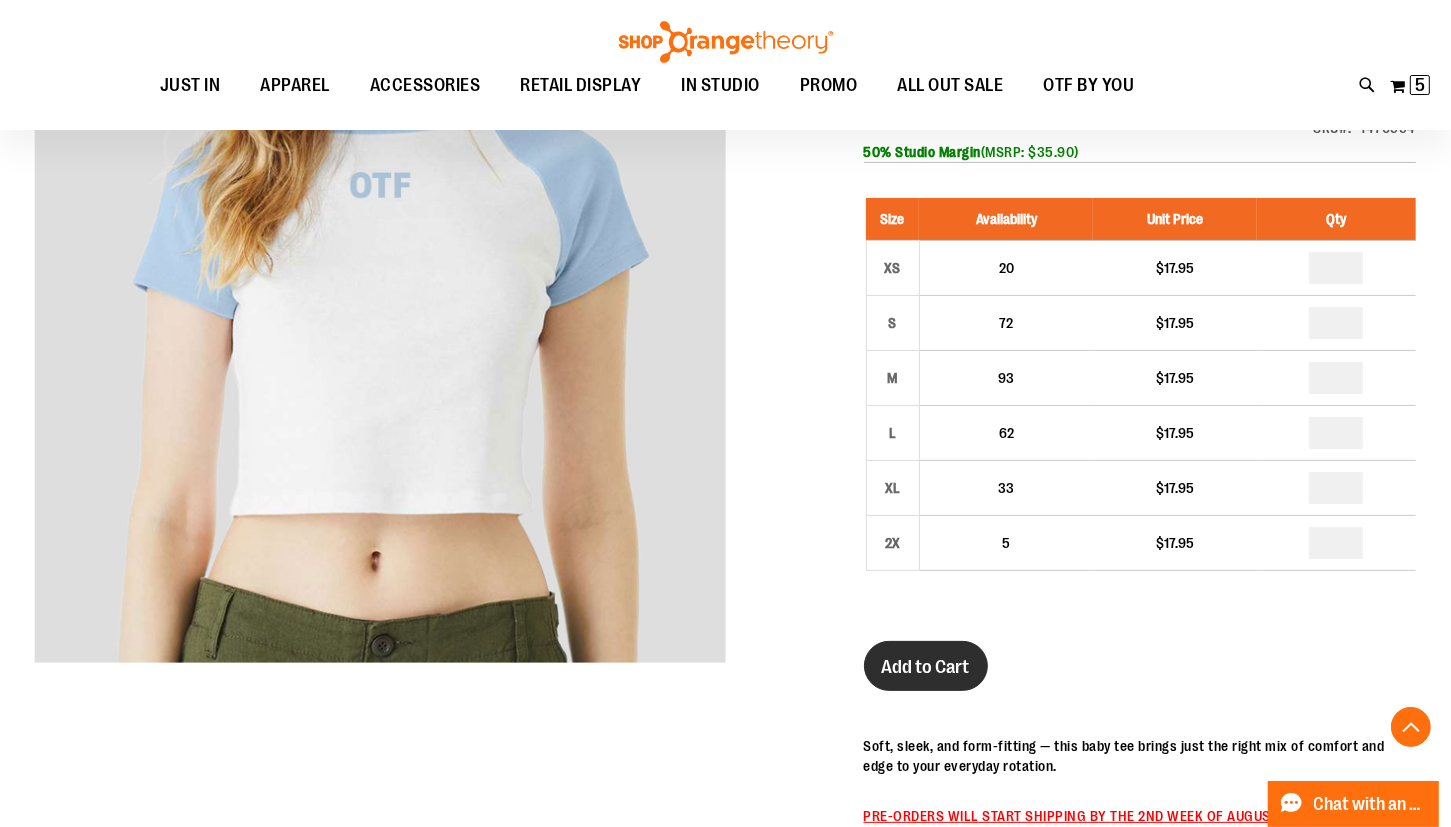 click on "Add to Cart" at bounding box center (926, 667) 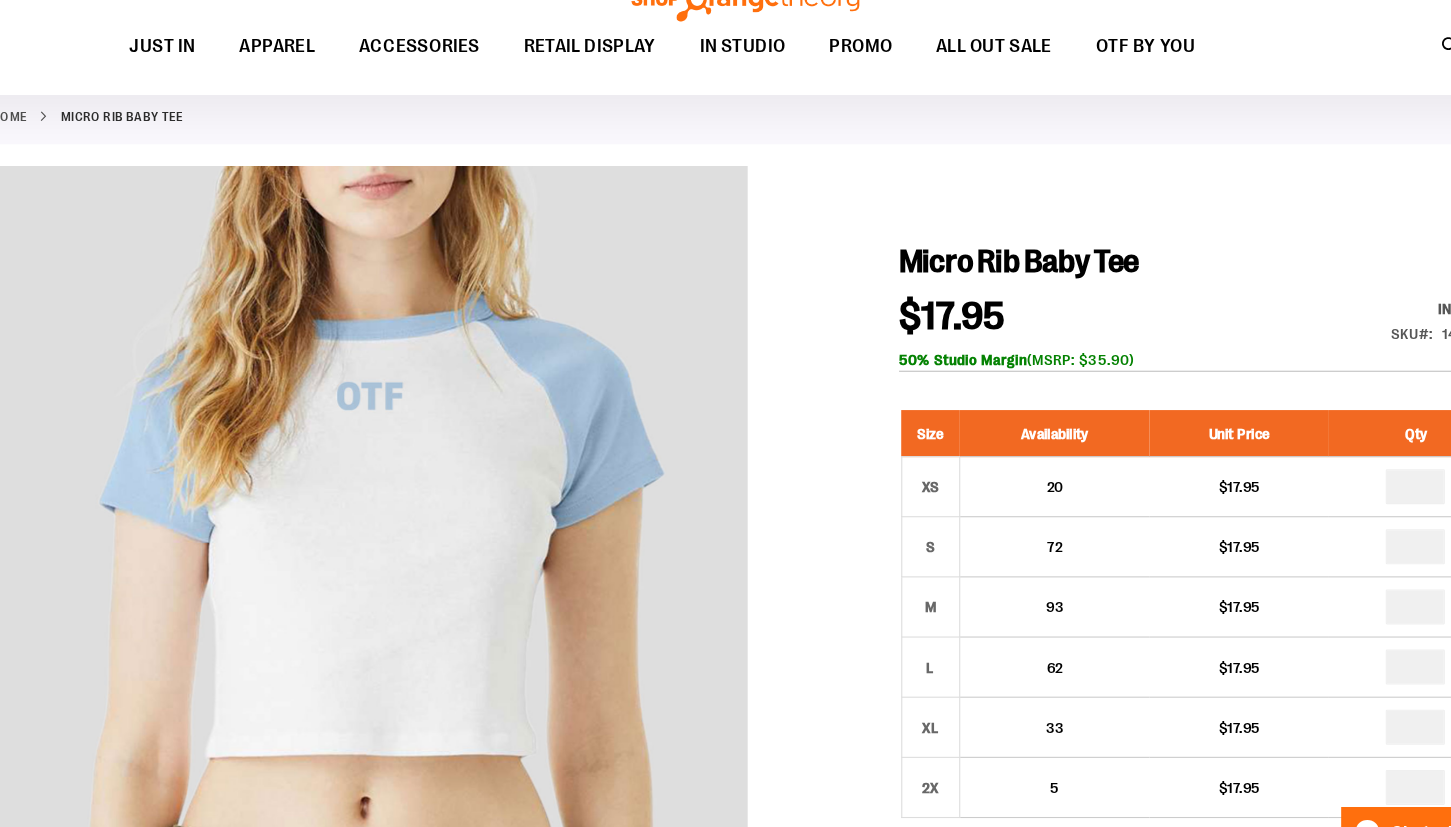 scroll, scrollTop: 84, scrollLeft: 0, axis: vertical 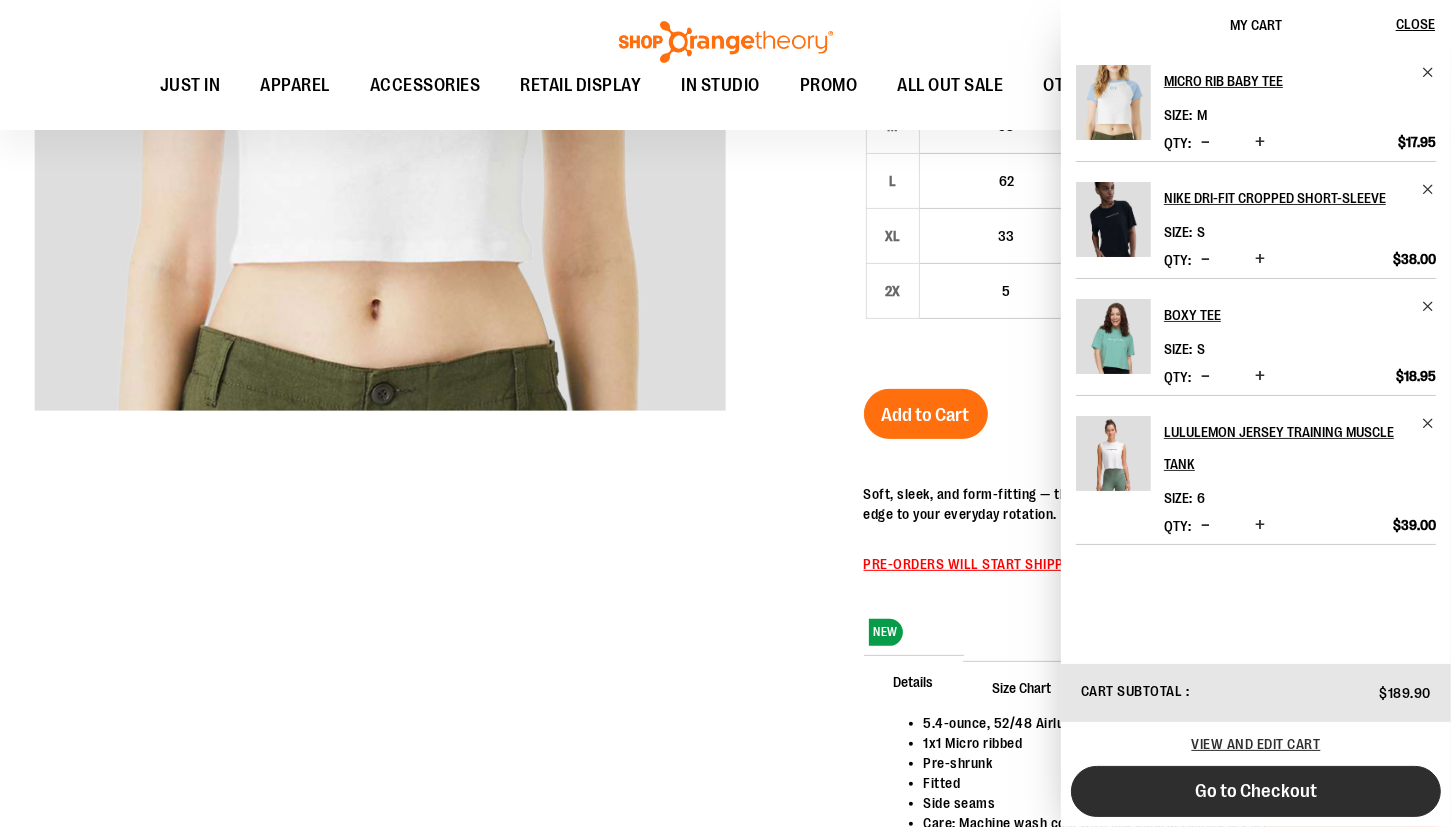 click on "Go to Checkout" at bounding box center (1256, 791) 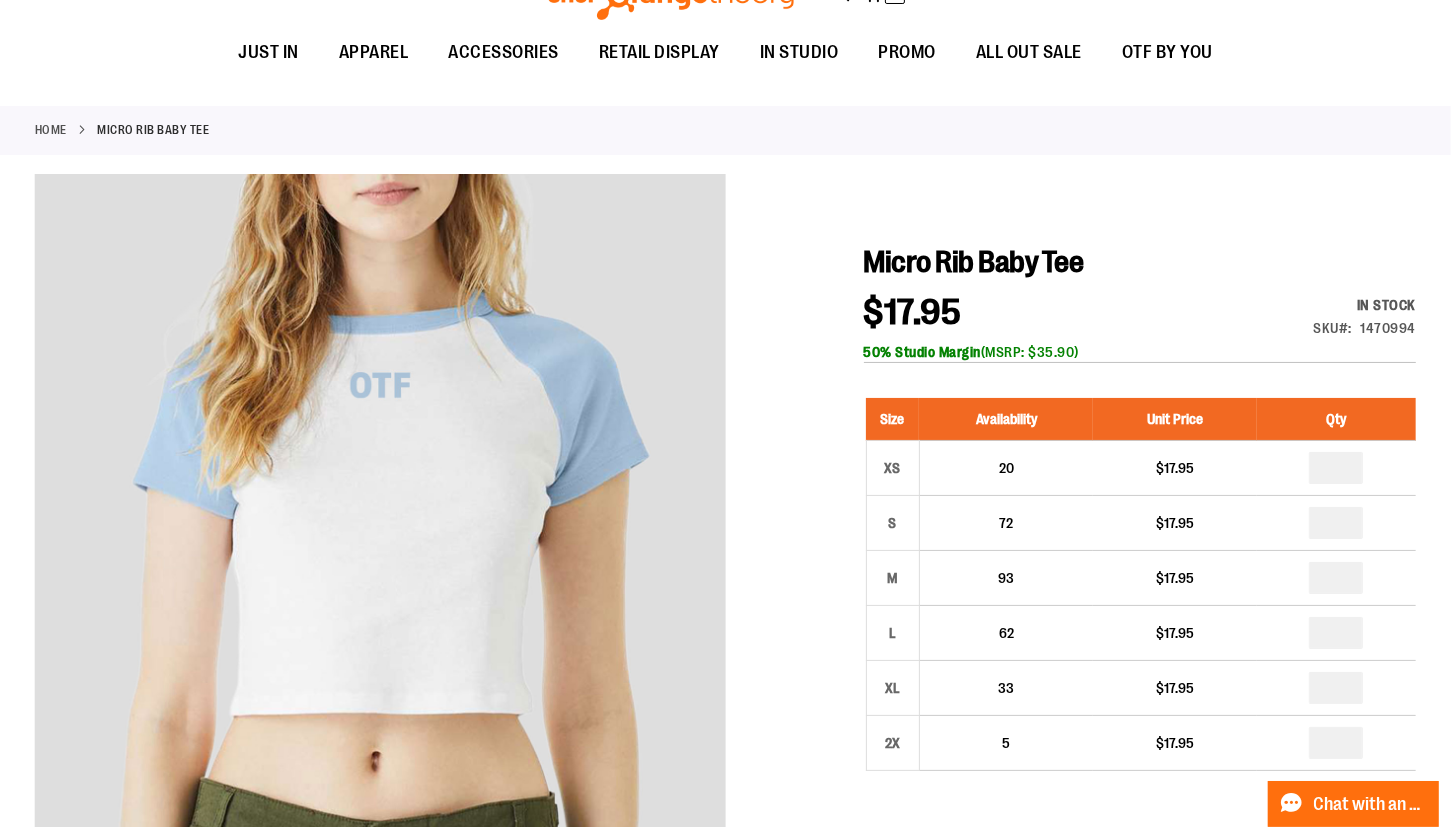 scroll, scrollTop: 0, scrollLeft: 0, axis: both 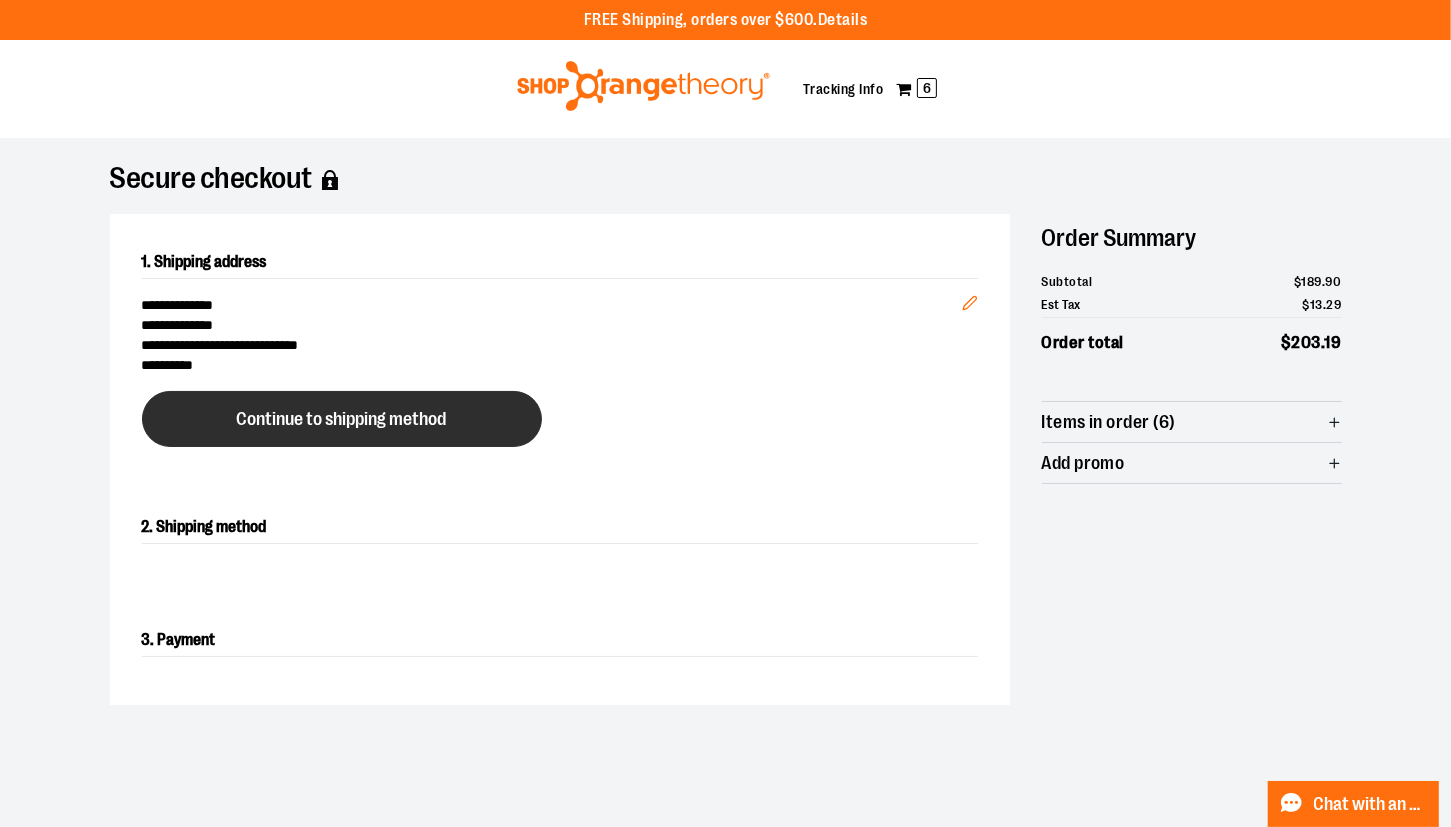 click on "Continue to shipping method" at bounding box center [342, 419] 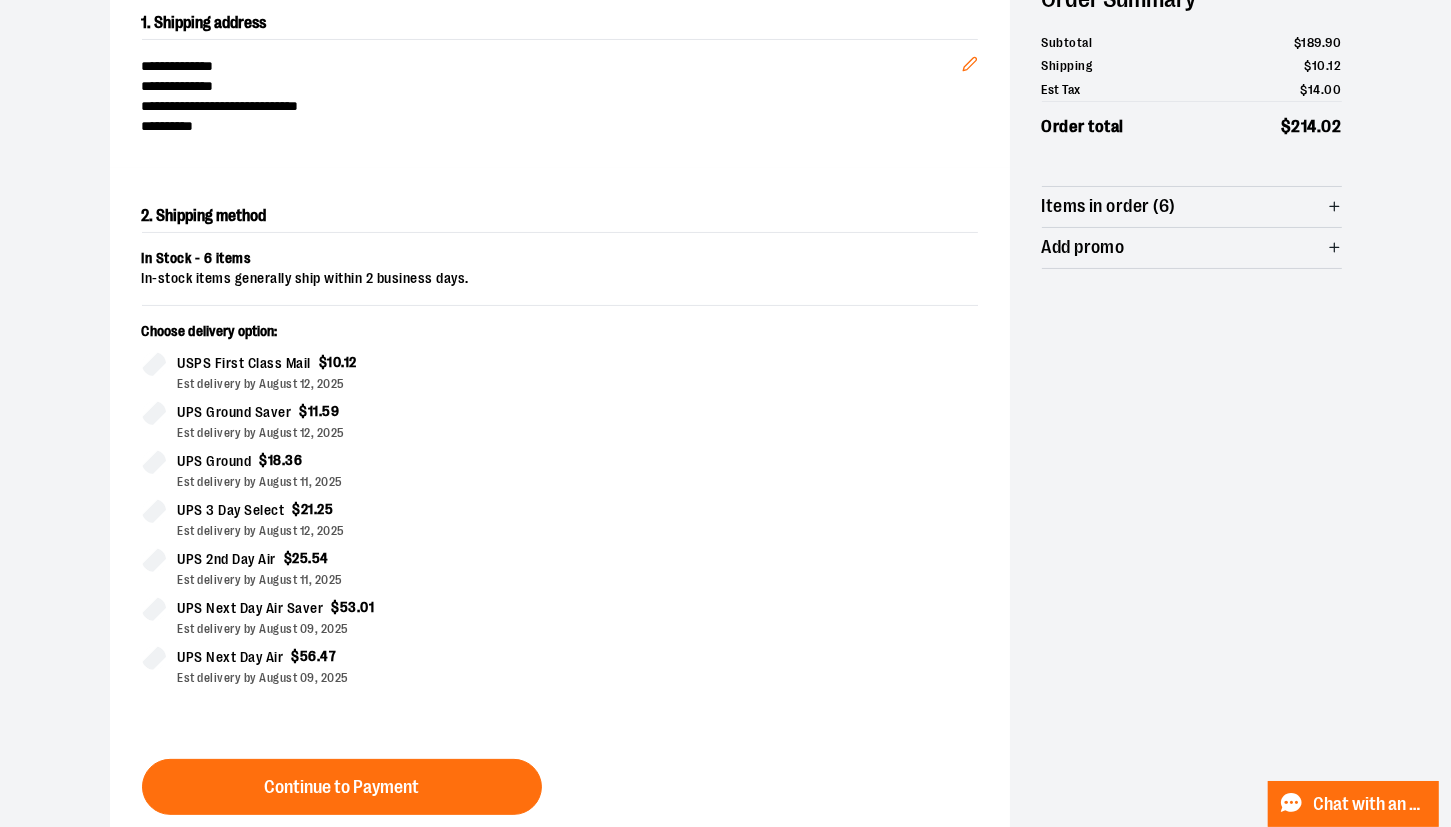 scroll, scrollTop: 406, scrollLeft: 0, axis: vertical 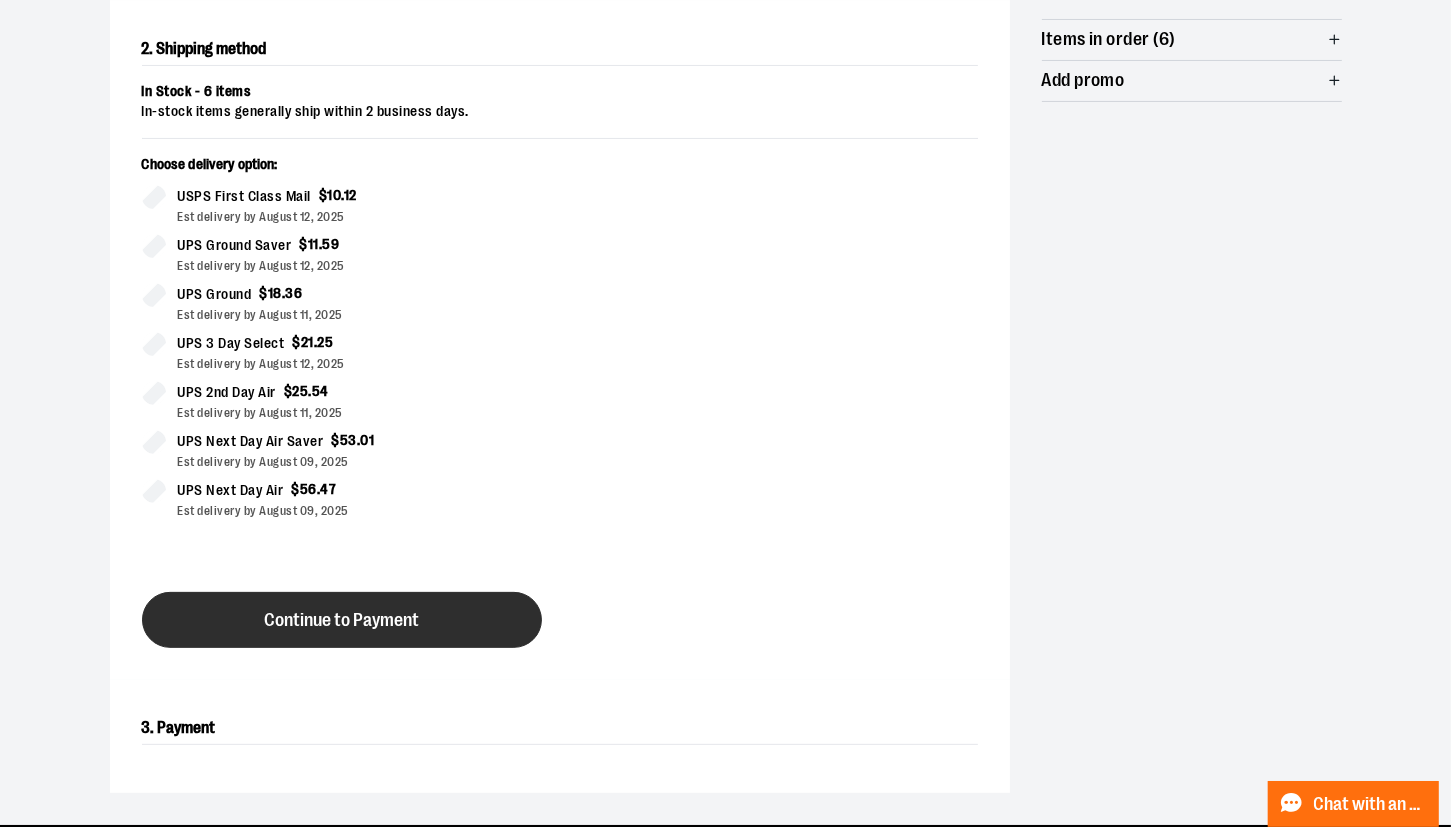 click on "Continue to Payment" at bounding box center (342, 620) 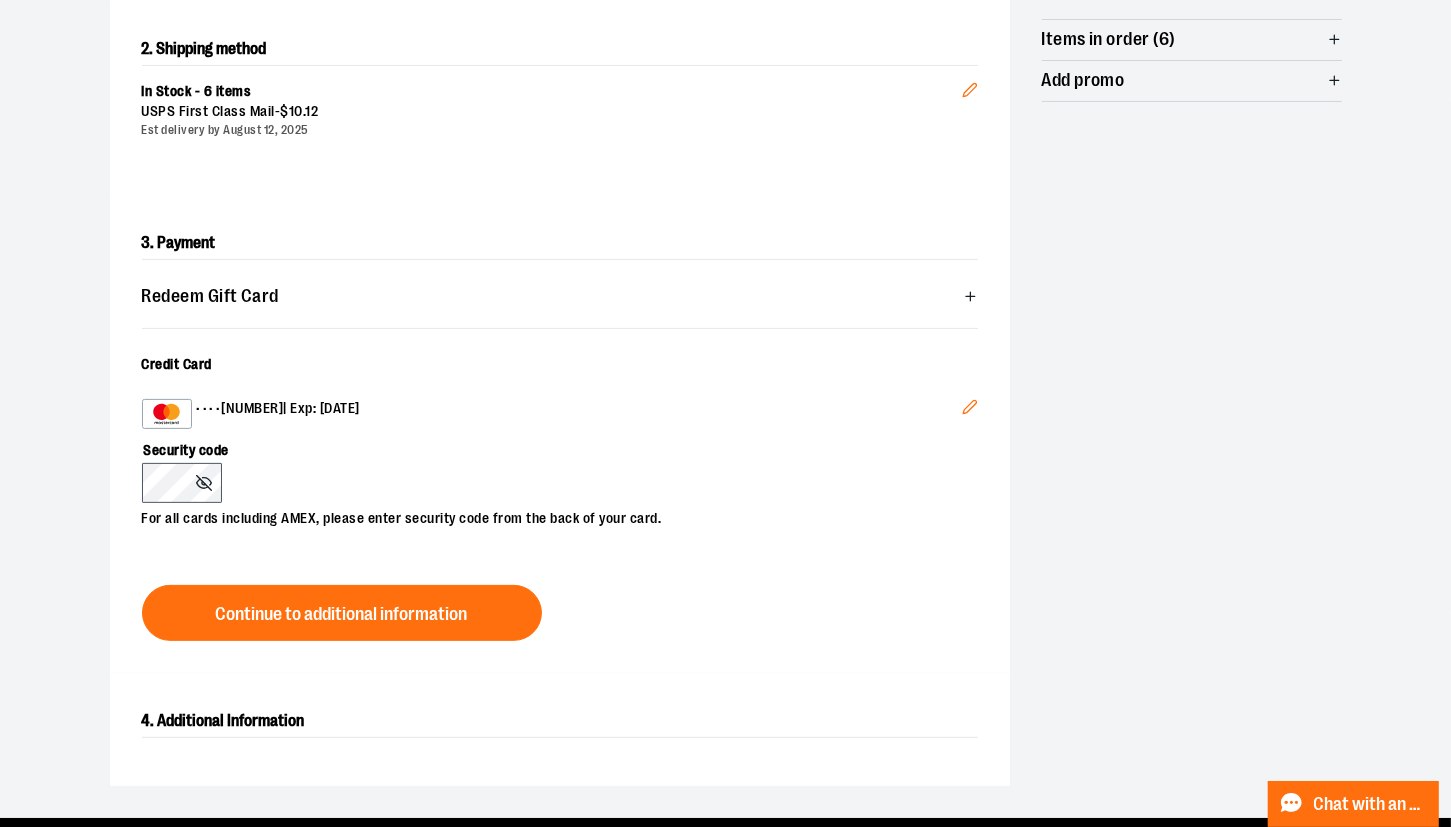 type 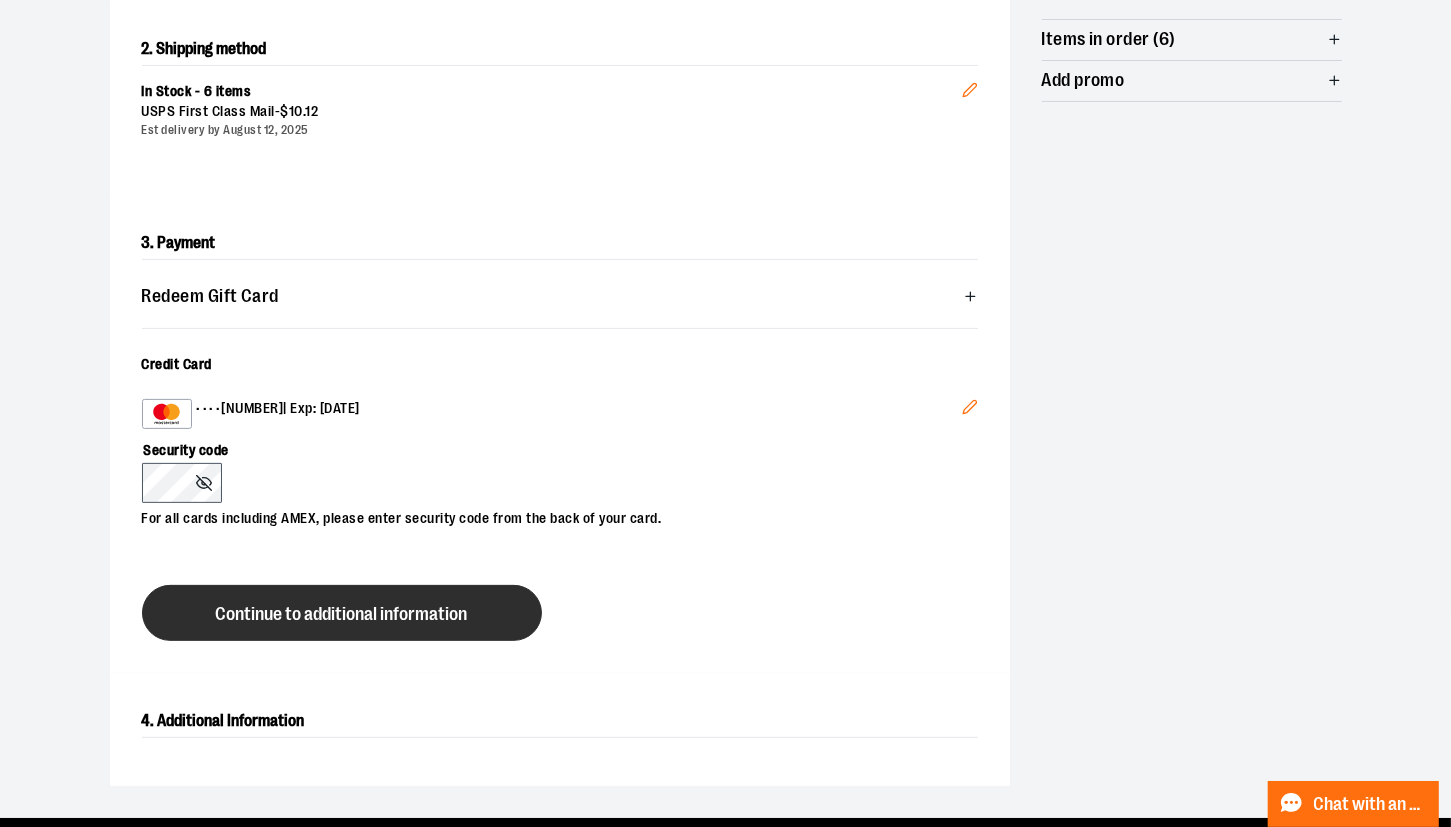 click on "Continue to additional information" at bounding box center (342, 614) 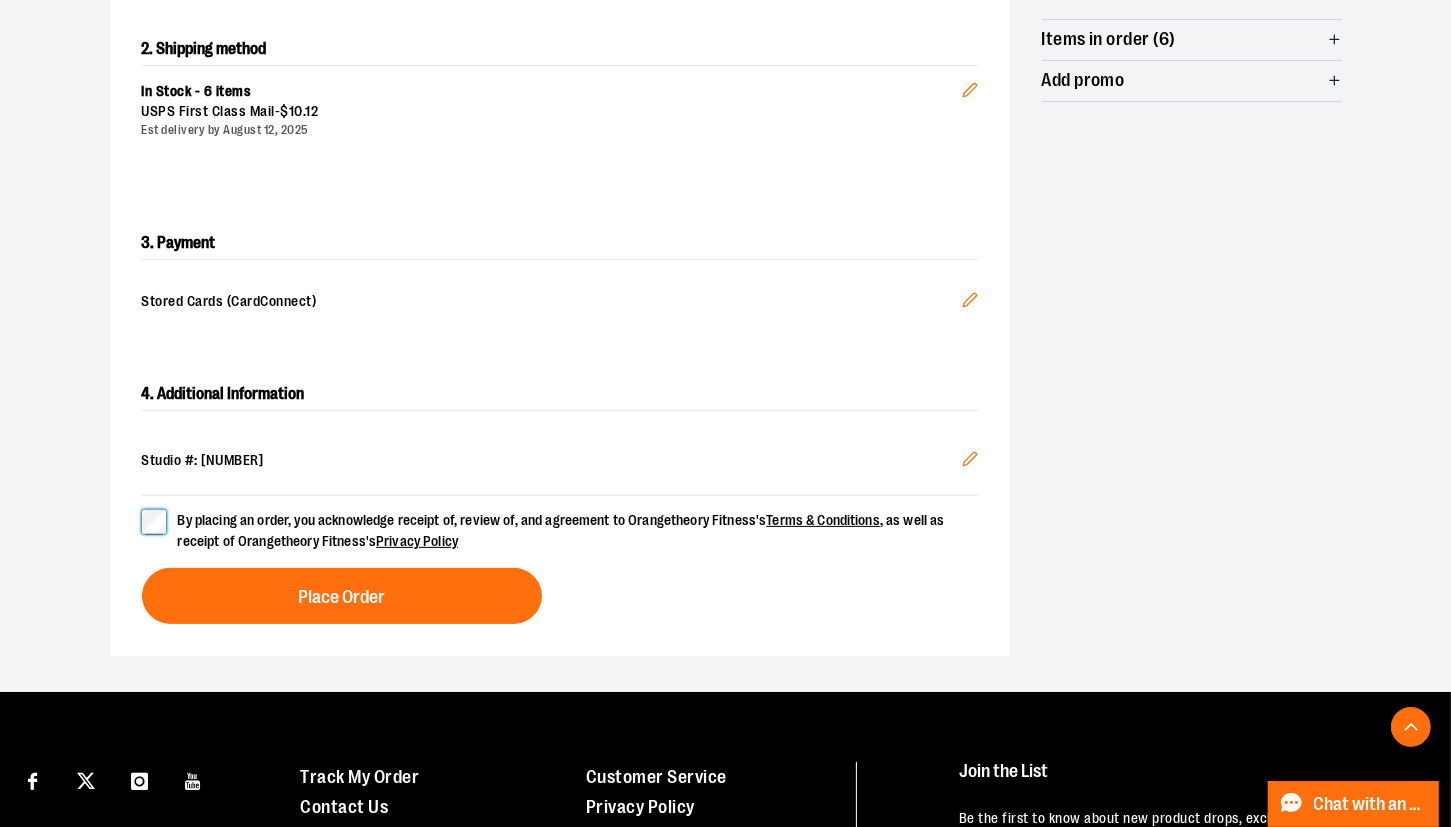scroll, scrollTop: 0, scrollLeft: 0, axis: both 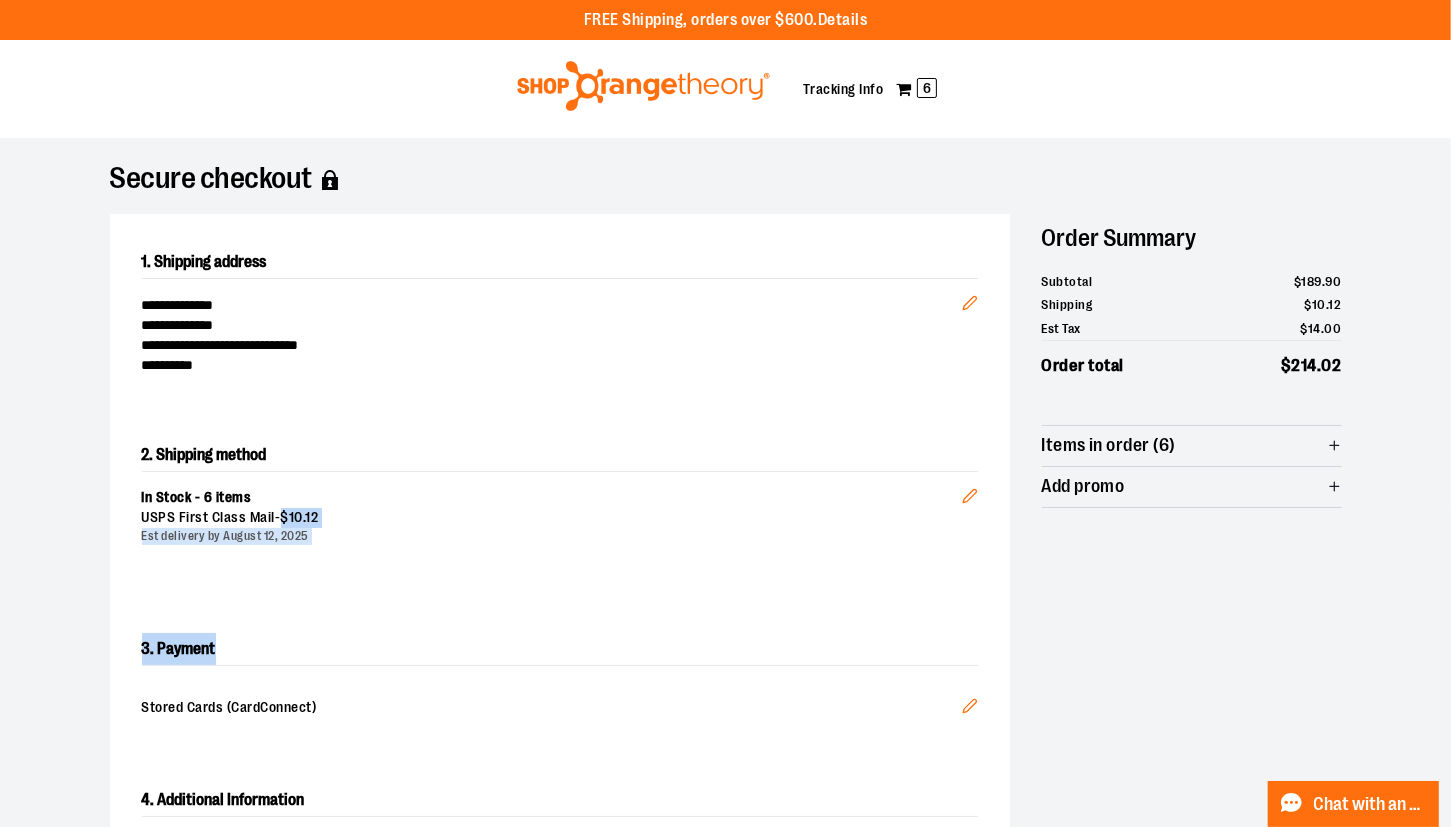 drag, startPoint x: 287, startPoint y: 510, endPoint x: 592, endPoint y: 661, distance: 340.33218 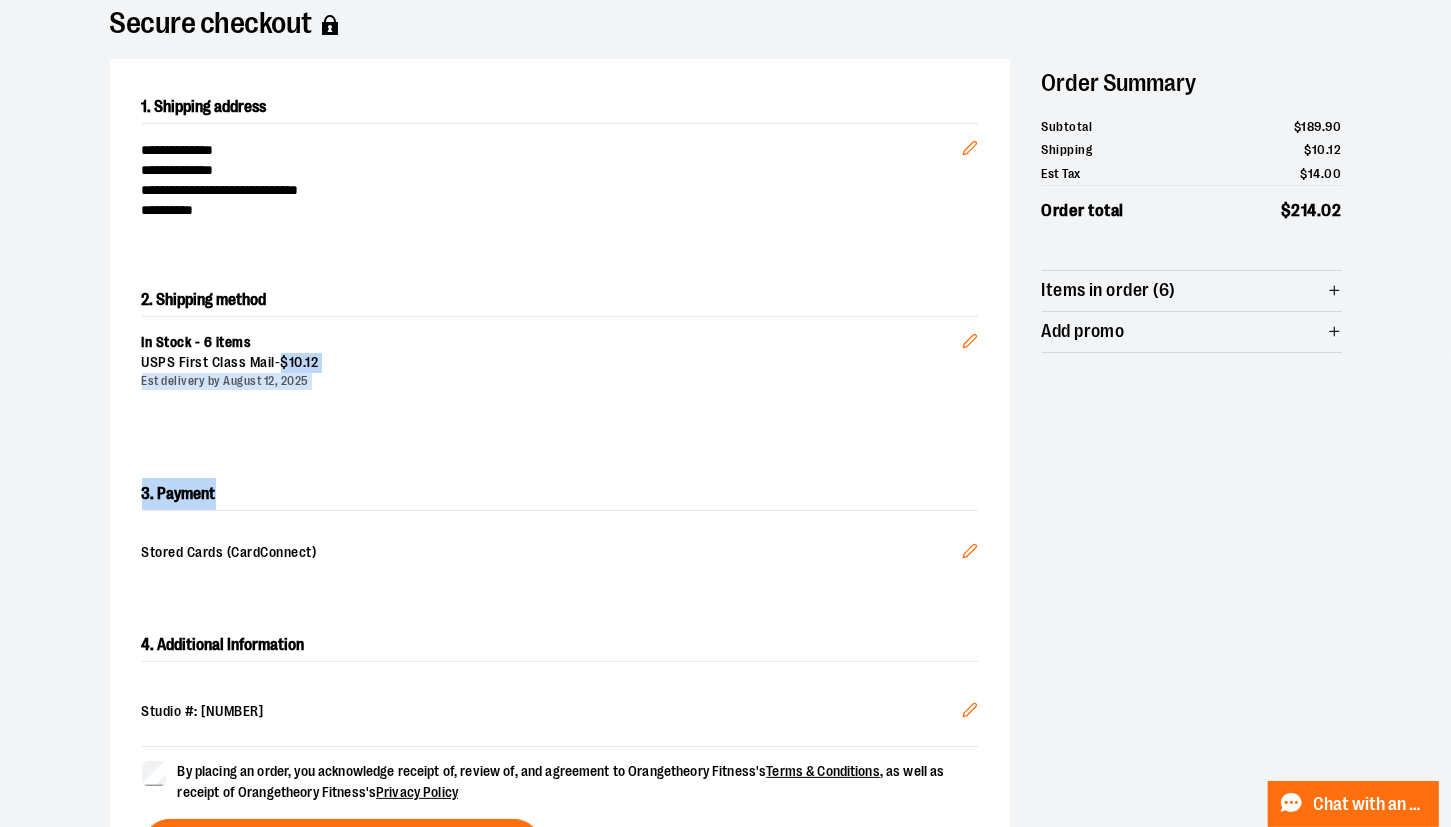 scroll, scrollTop: 0, scrollLeft: 0, axis: both 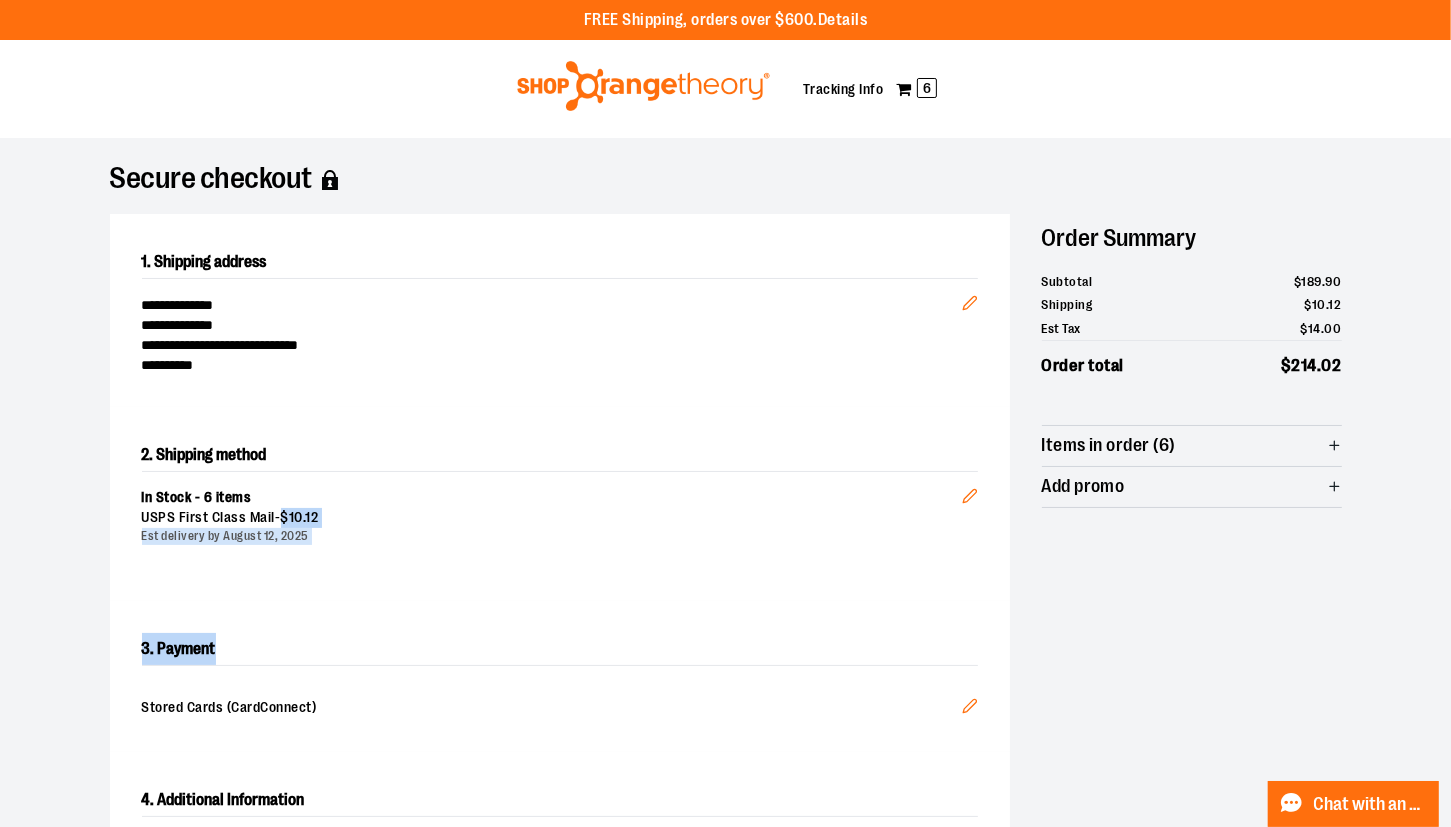 click on "Items in order (6)" at bounding box center (1192, 446) 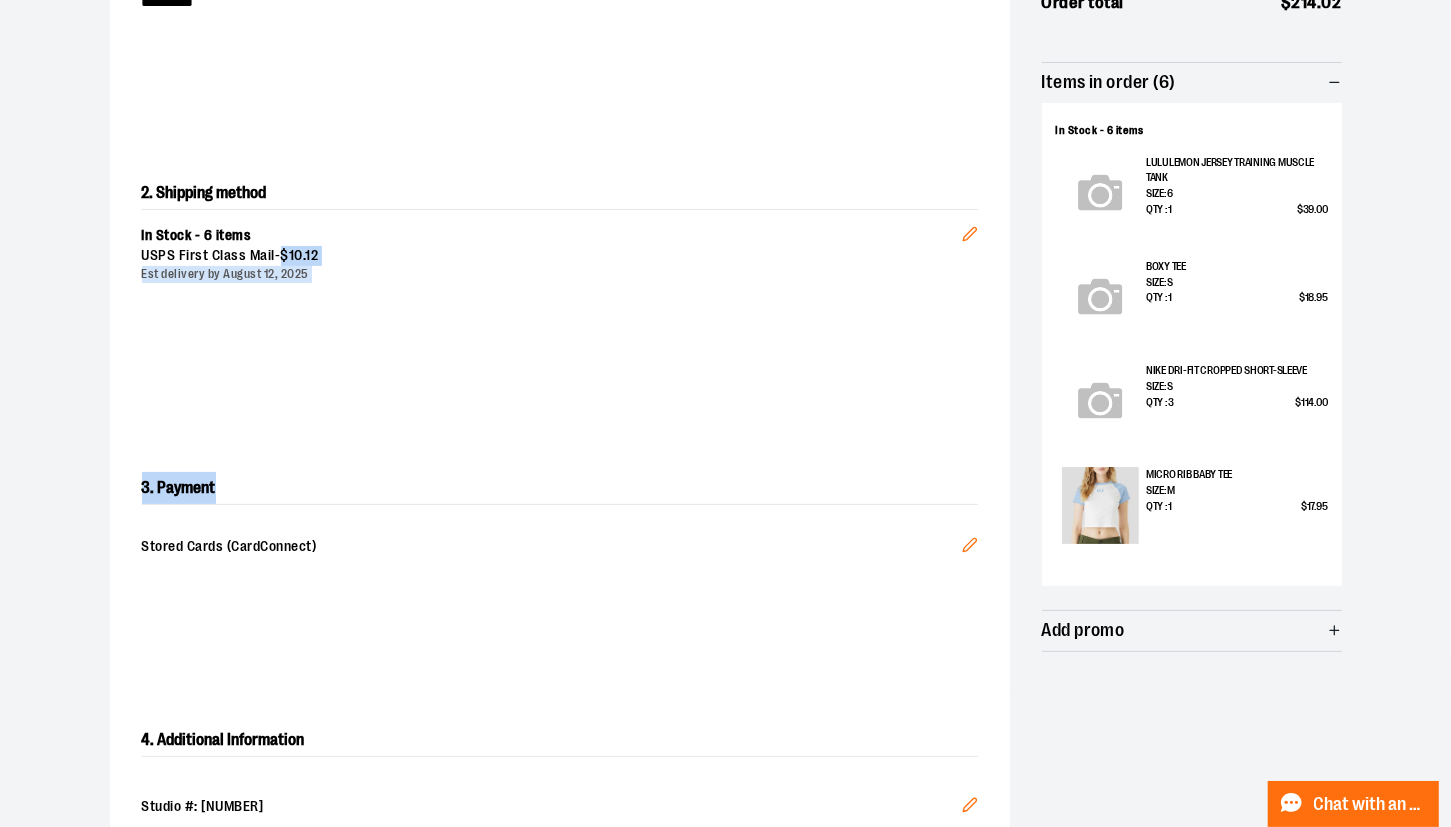 scroll, scrollTop: 364, scrollLeft: 0, axis: vertical 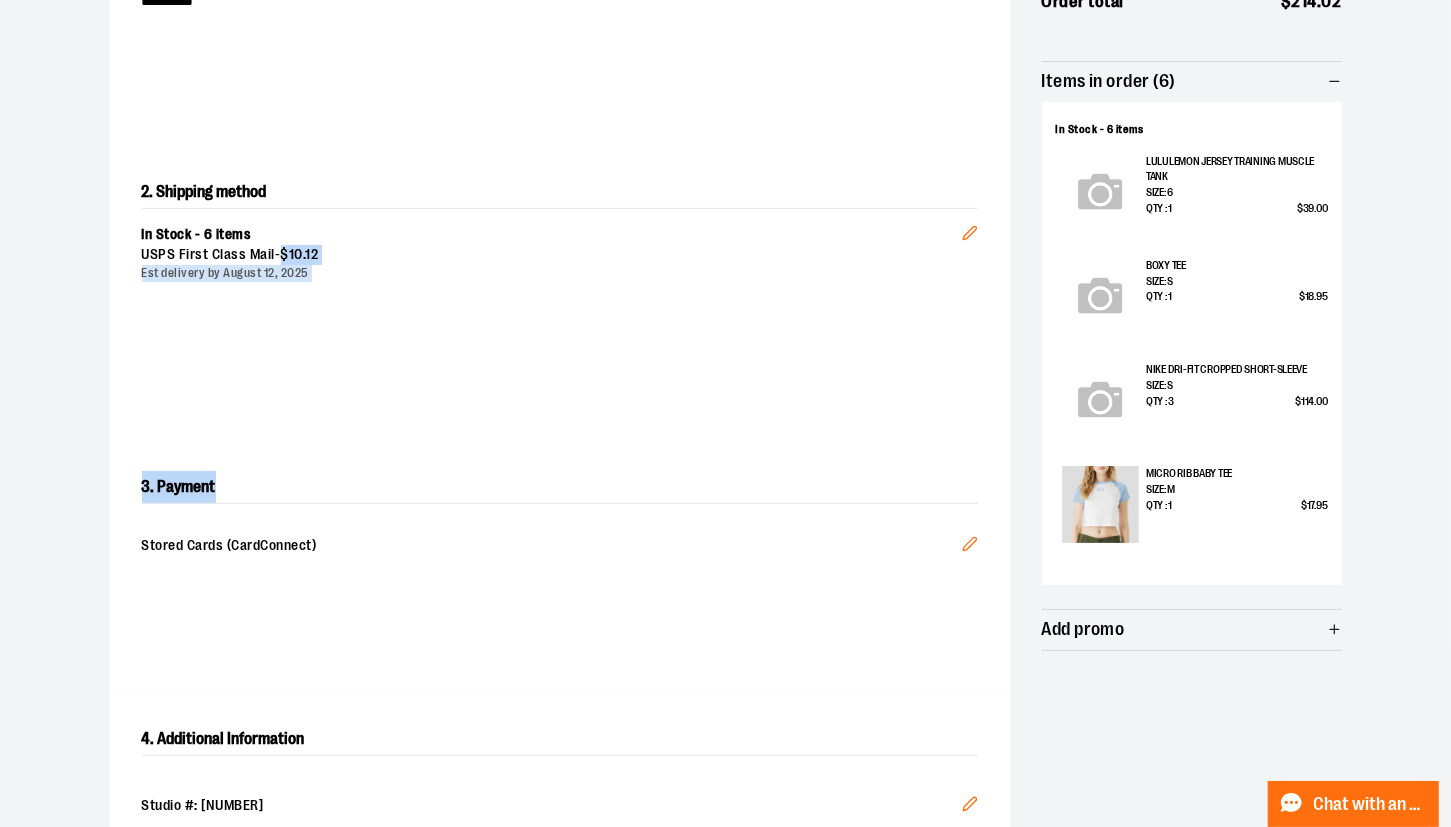 click on "2. Shipping method In Stock - 6 items USPS First Class Mail  -  $ [PRICE] Est delivery by [DATE] Edit" at bounding box center [560, 291] 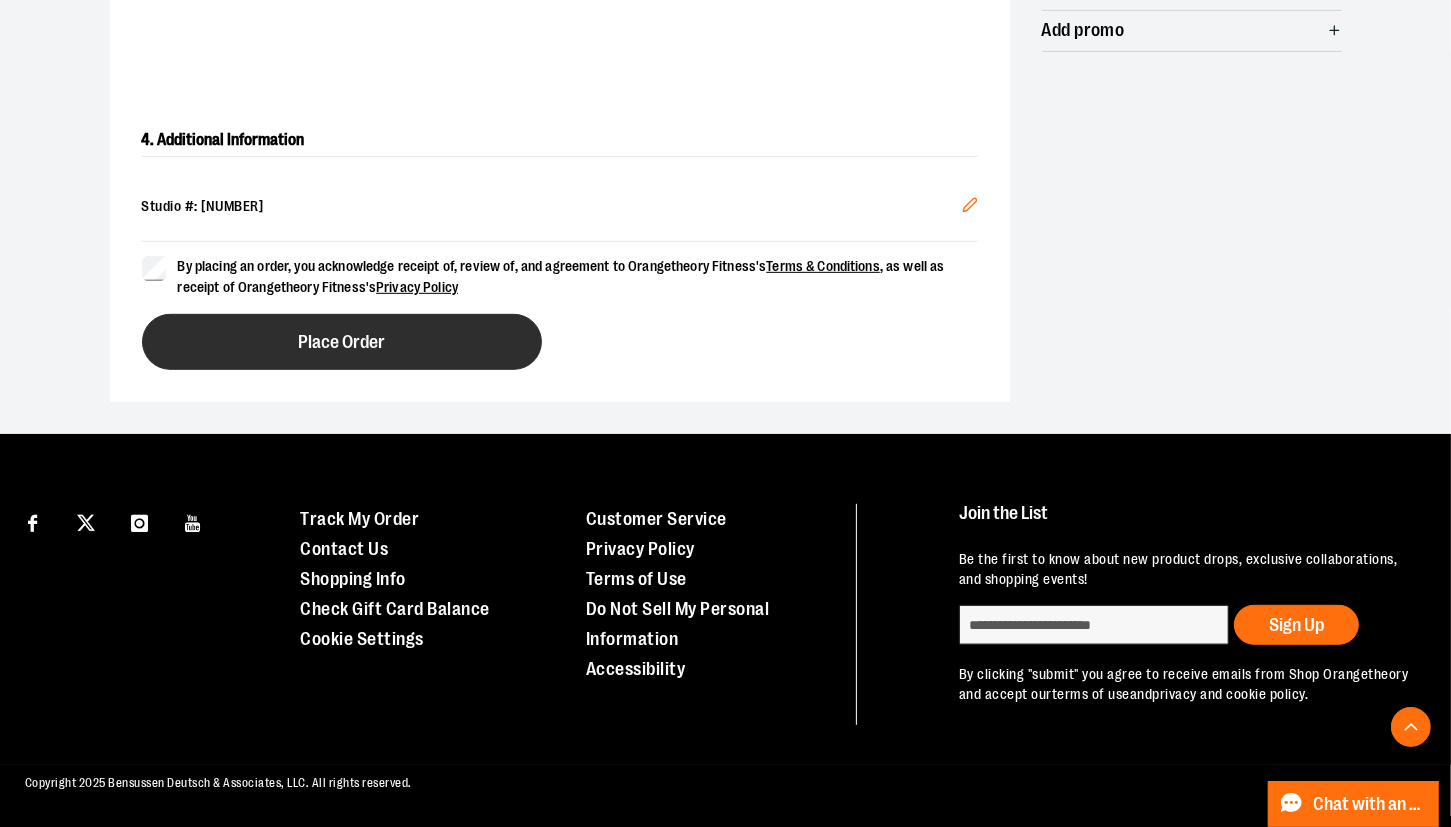 scroll, scrollTop: 978, scrollLeft: 0, axis: vertical 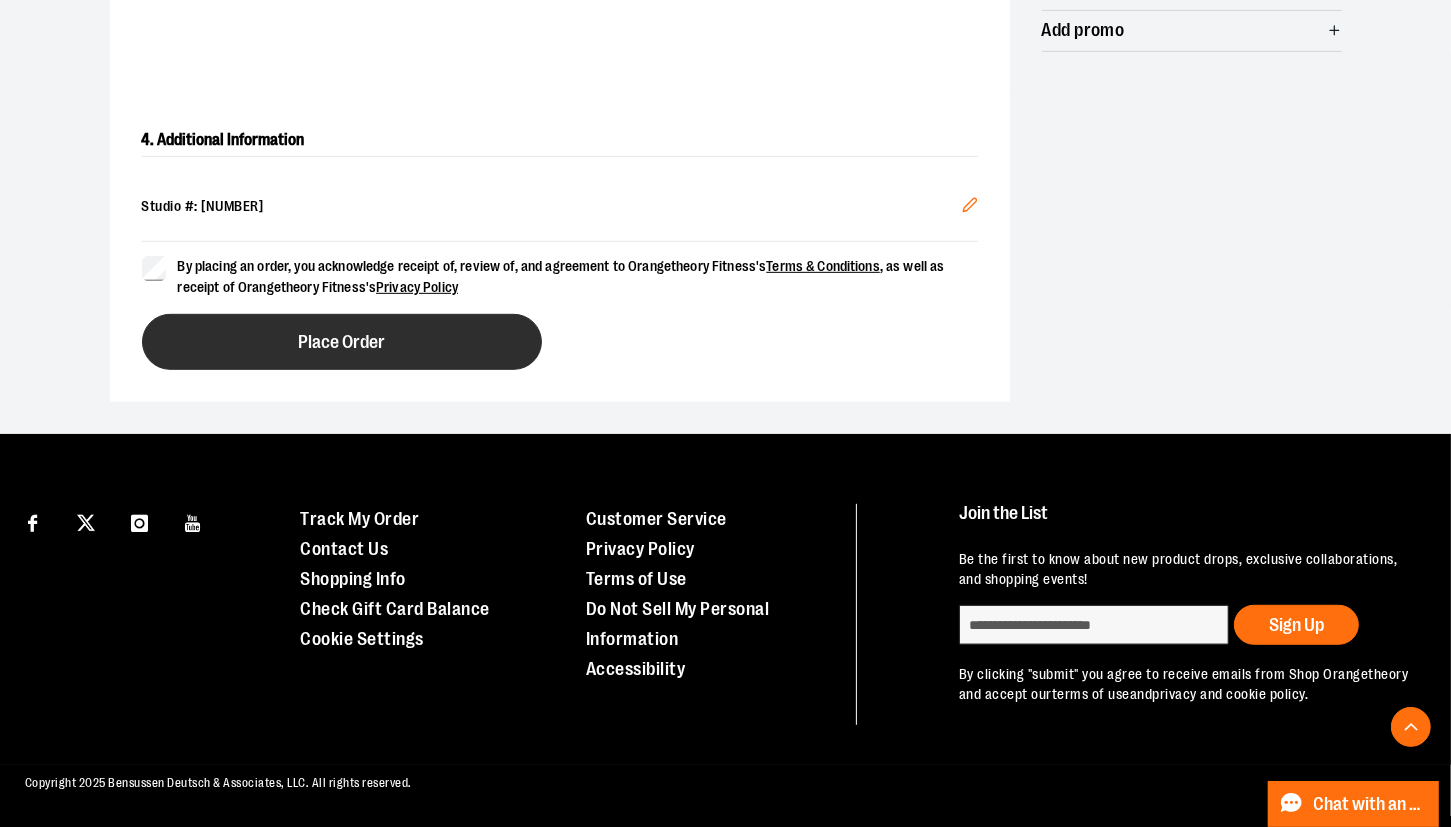 click on "Place Order" at bounding box center (342, 342) 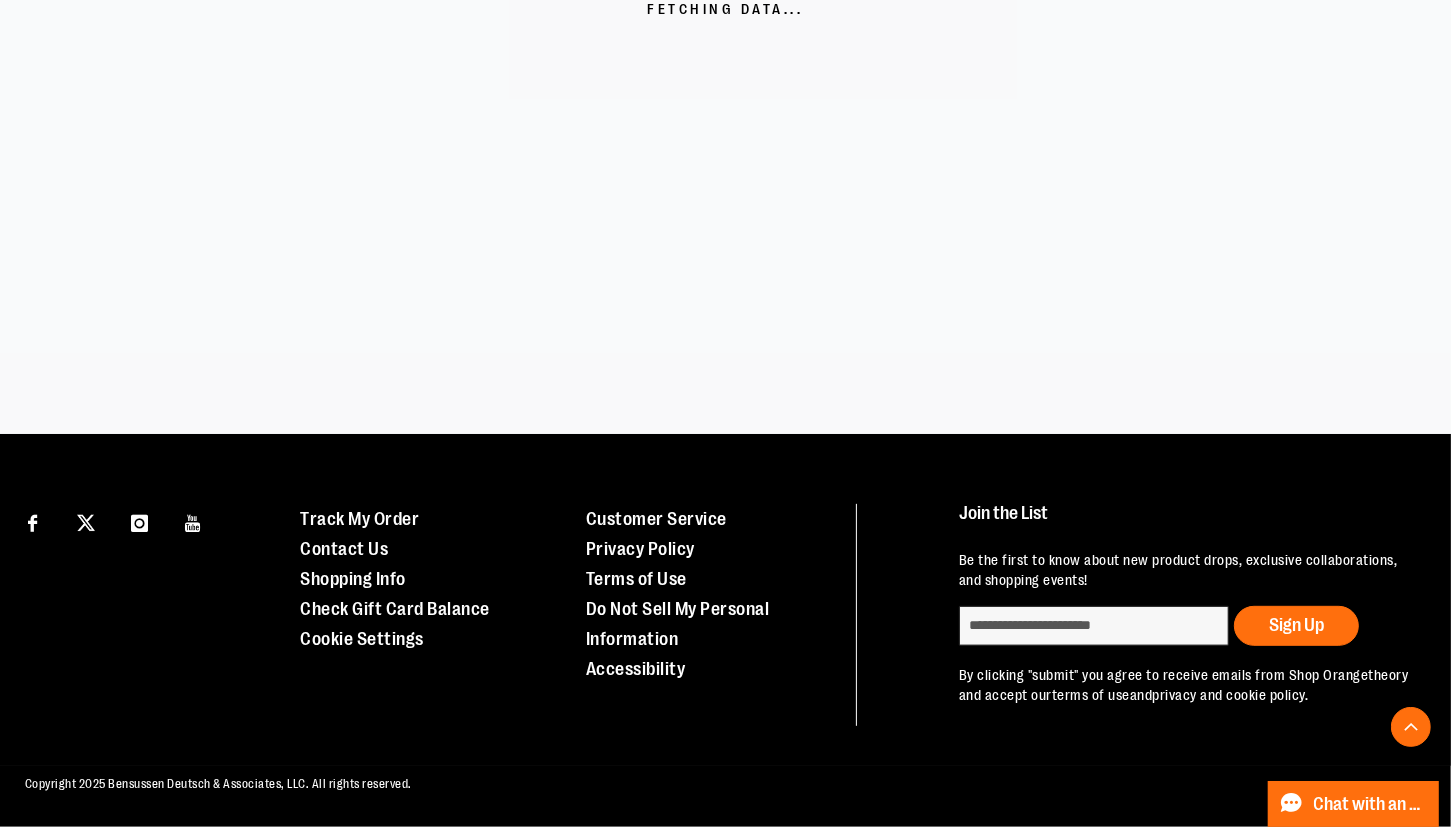scroll, scrollTop: 684, scrollLeft: 0, axis: vertical 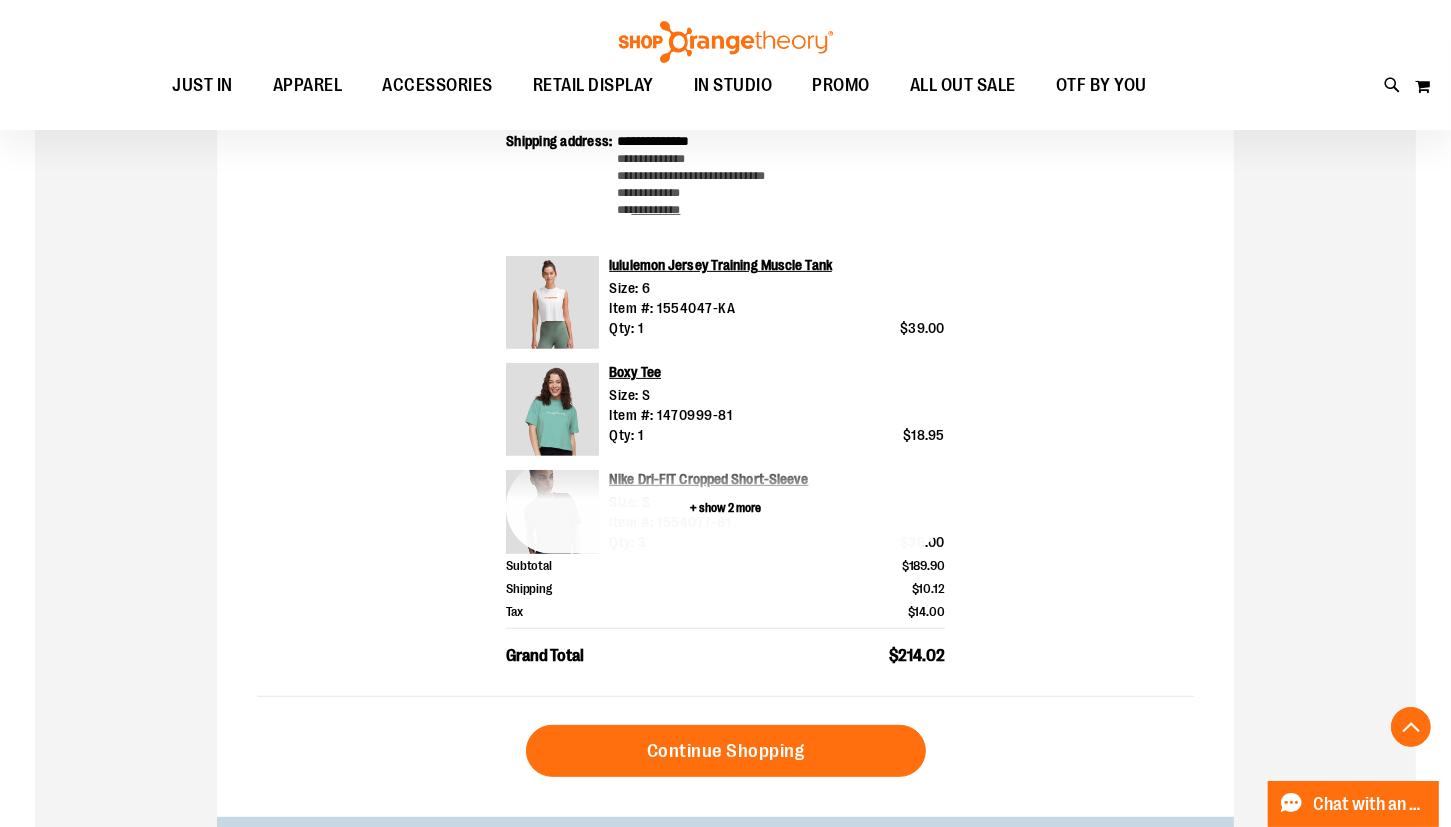 type on "**********" 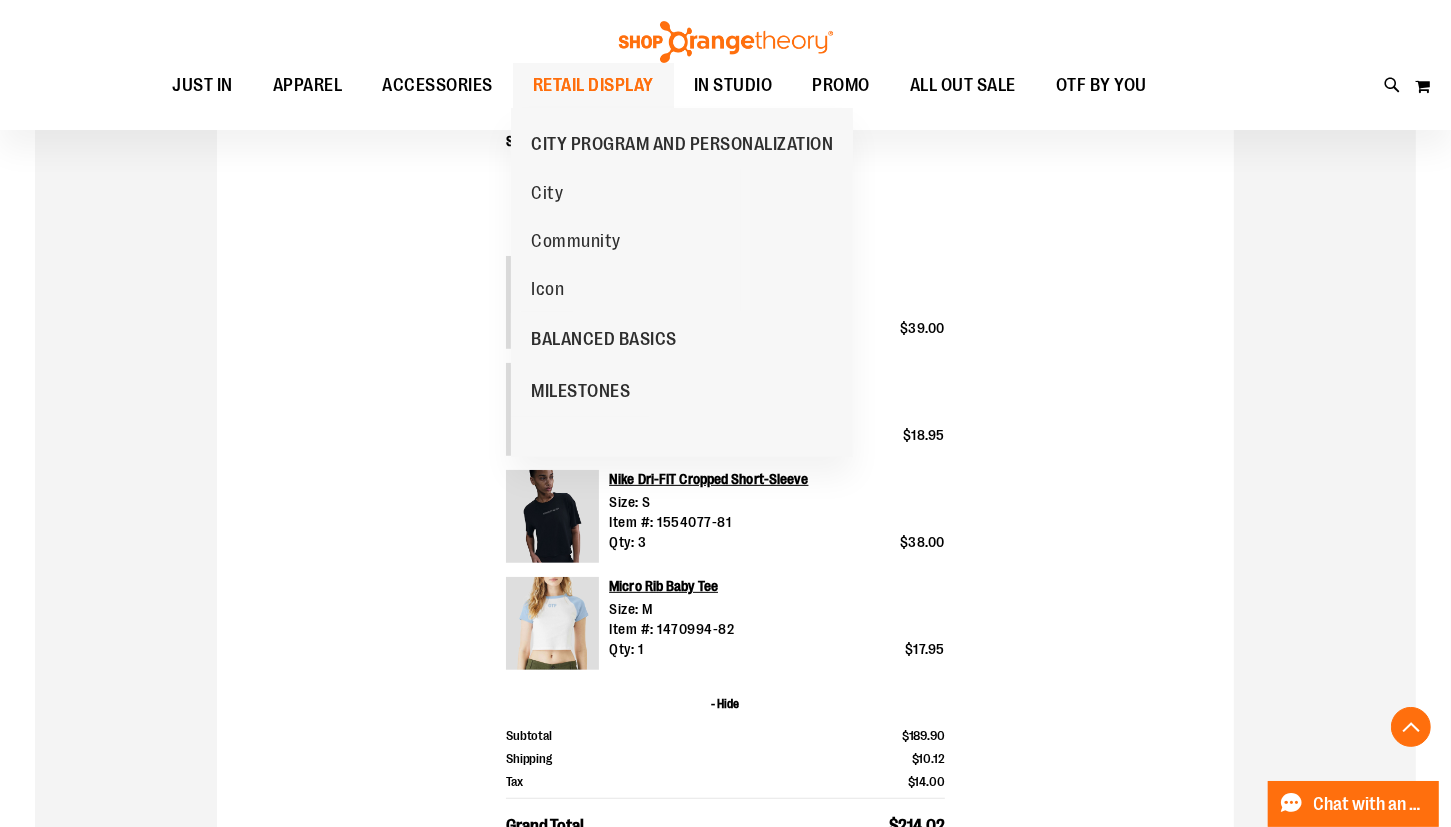 click on "RETAIL DISPLAY" at bounding box center (593, 85) 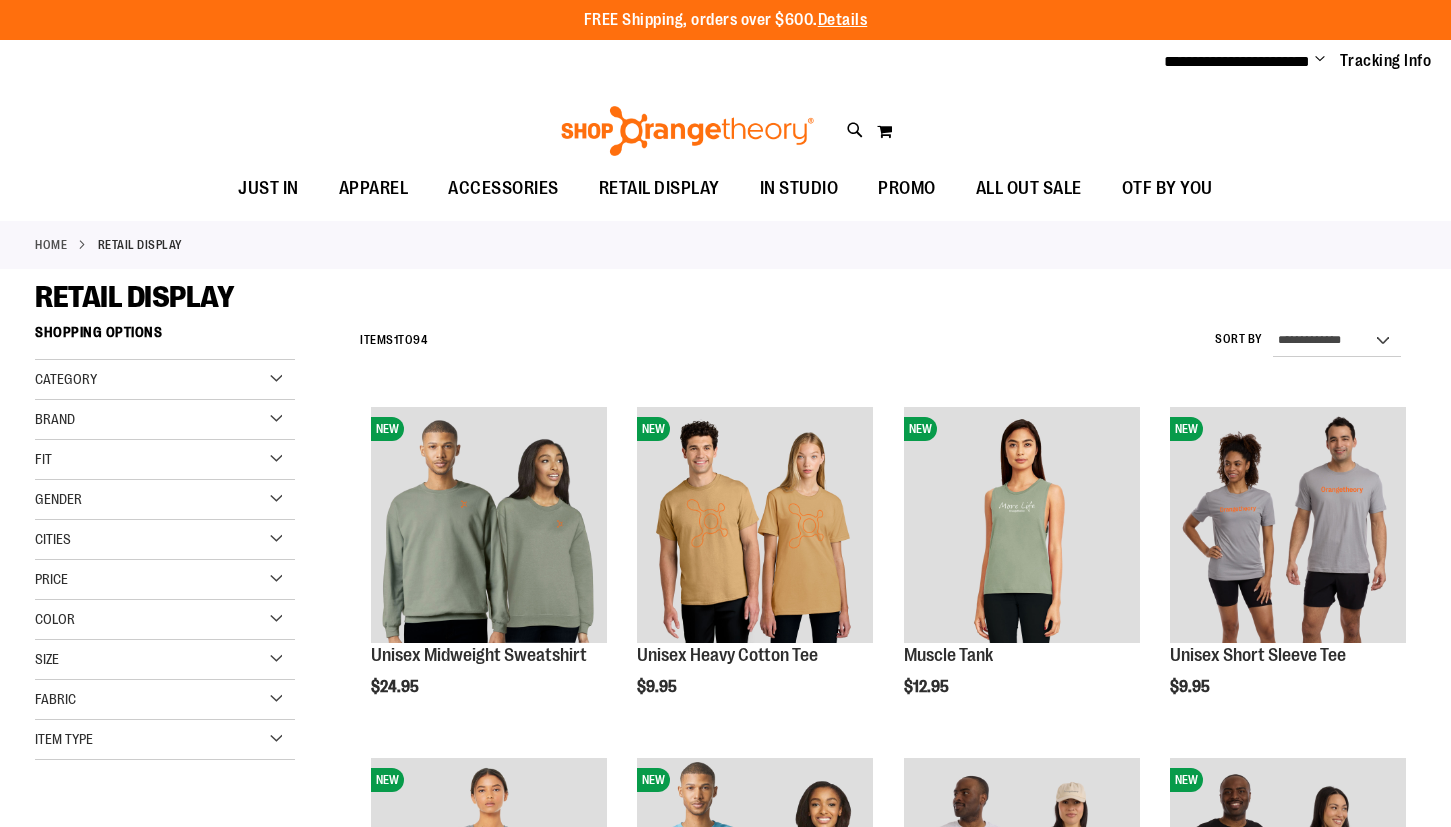 scroll, scrollTop: 0, scrollLeft: 0, axis: both 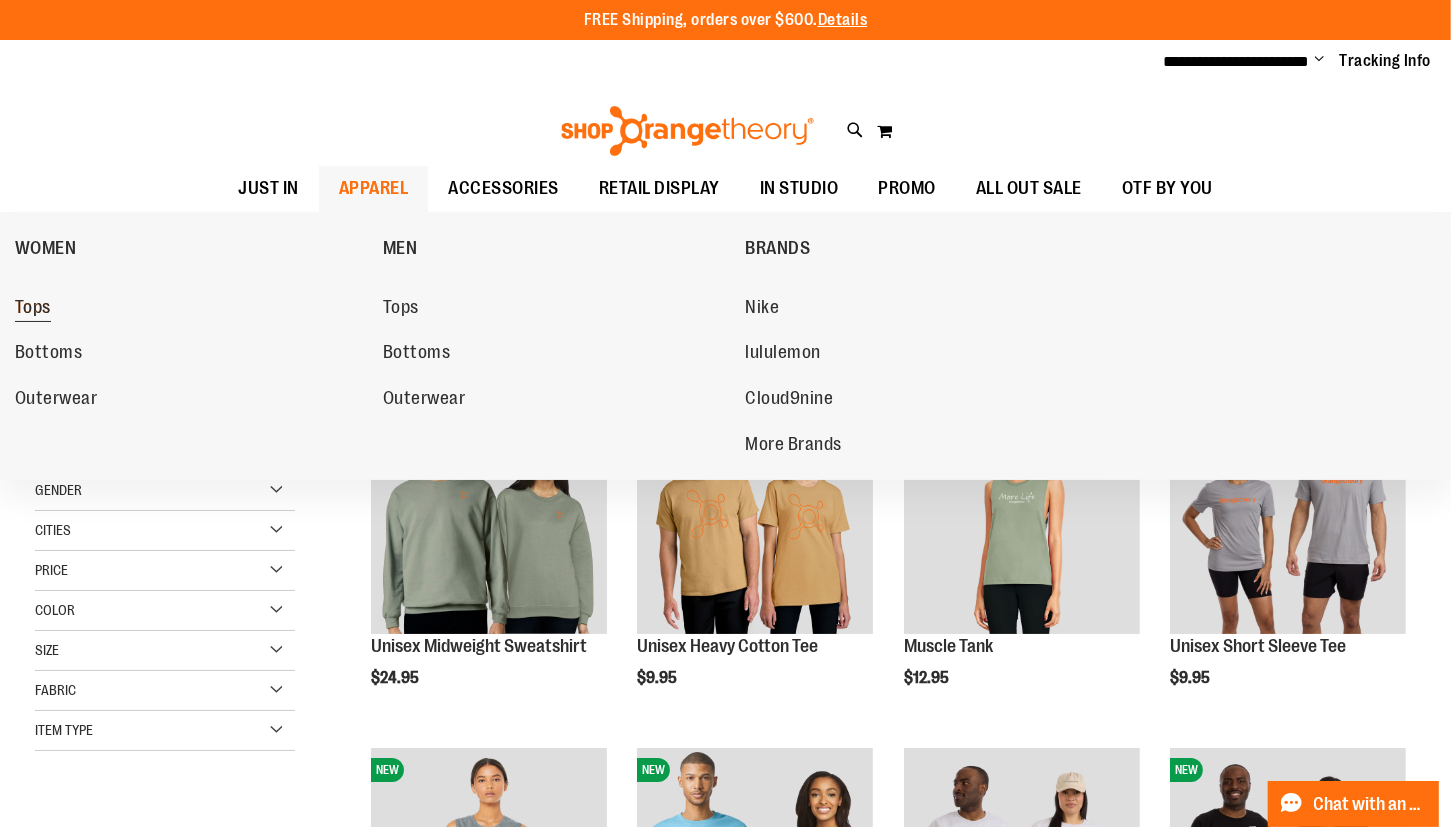 type on "**********" 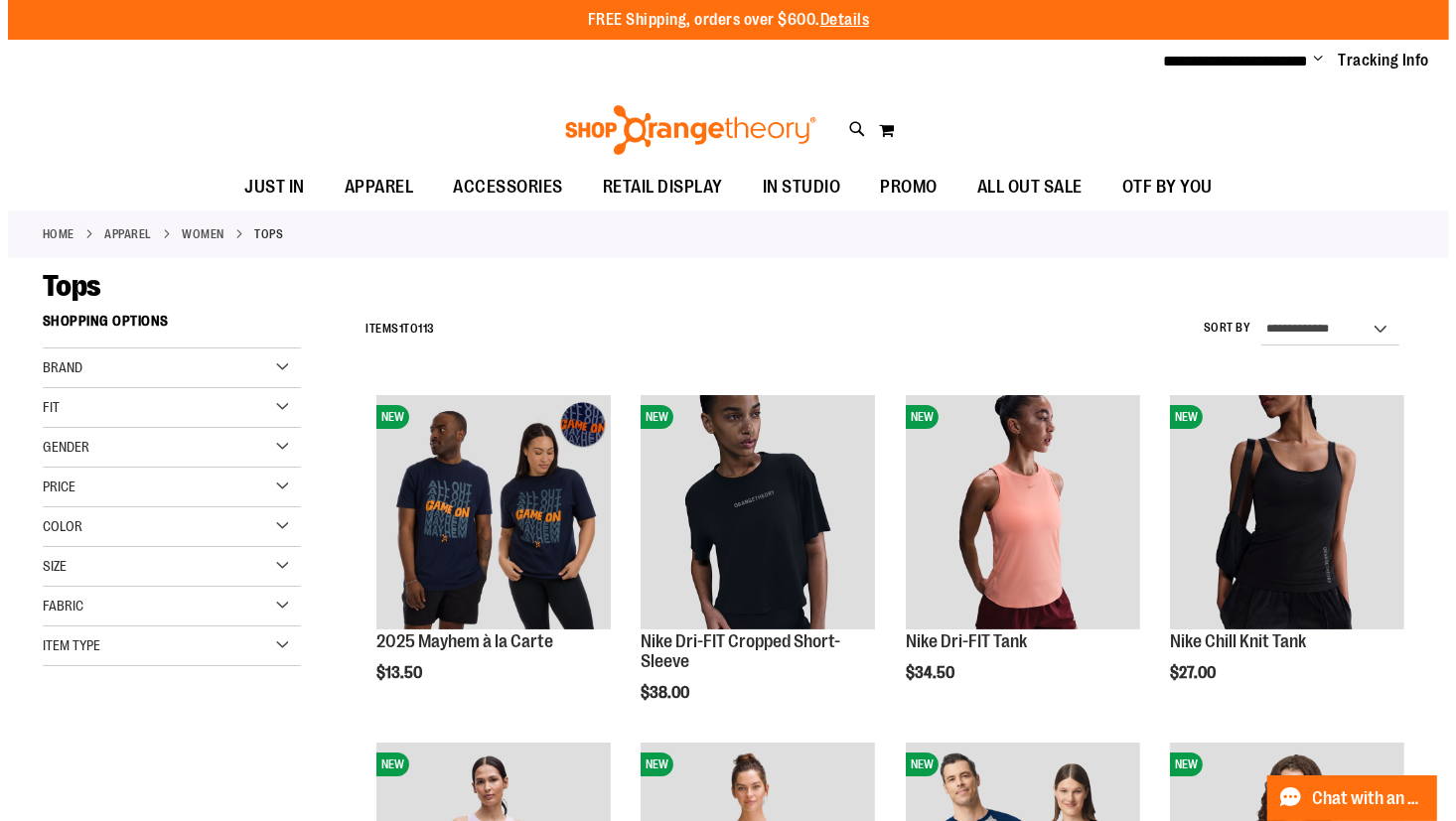 scroll, scrollTop: 469, scrollLeft: 0, axis: vertical 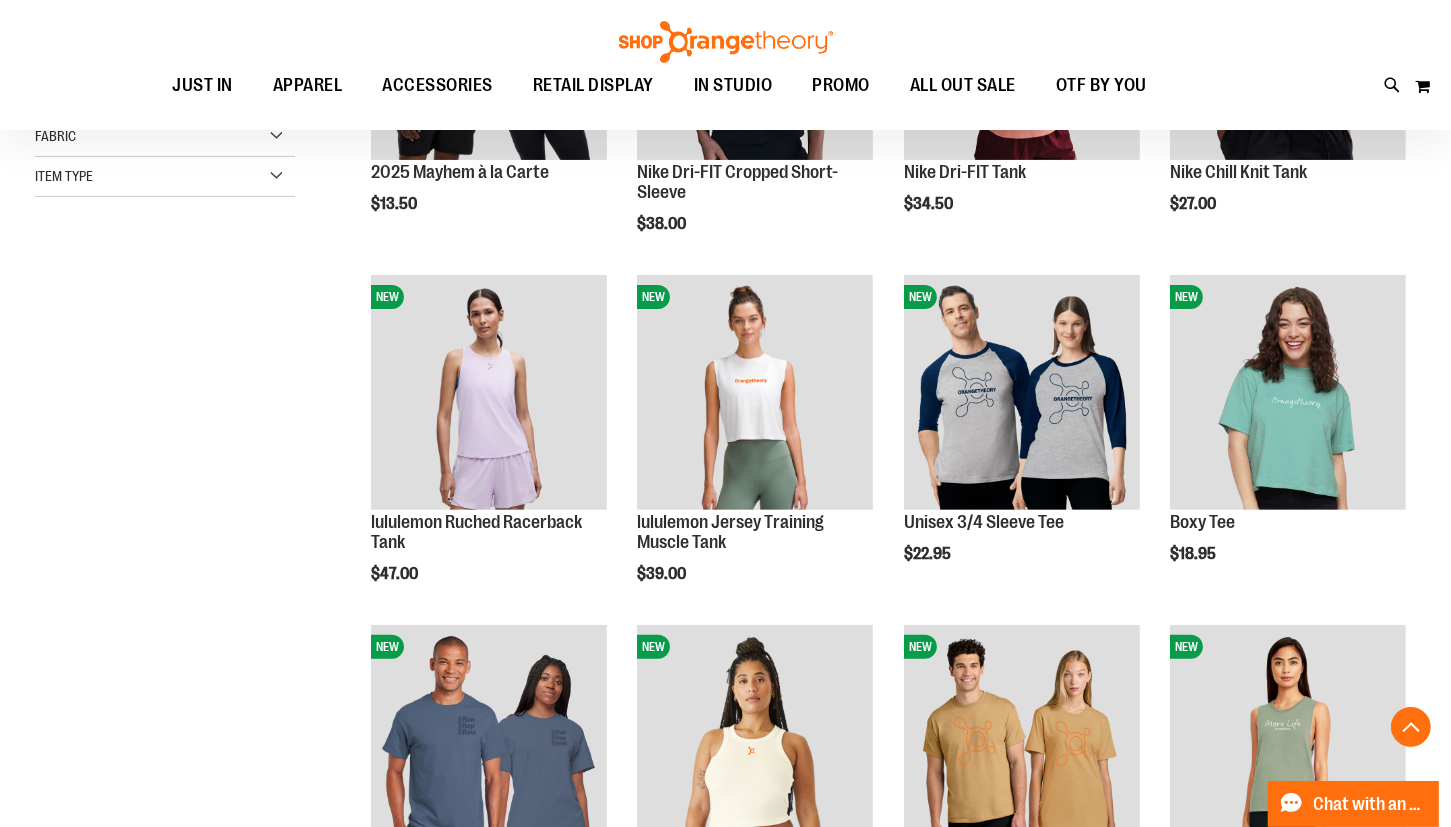 type on "**********" 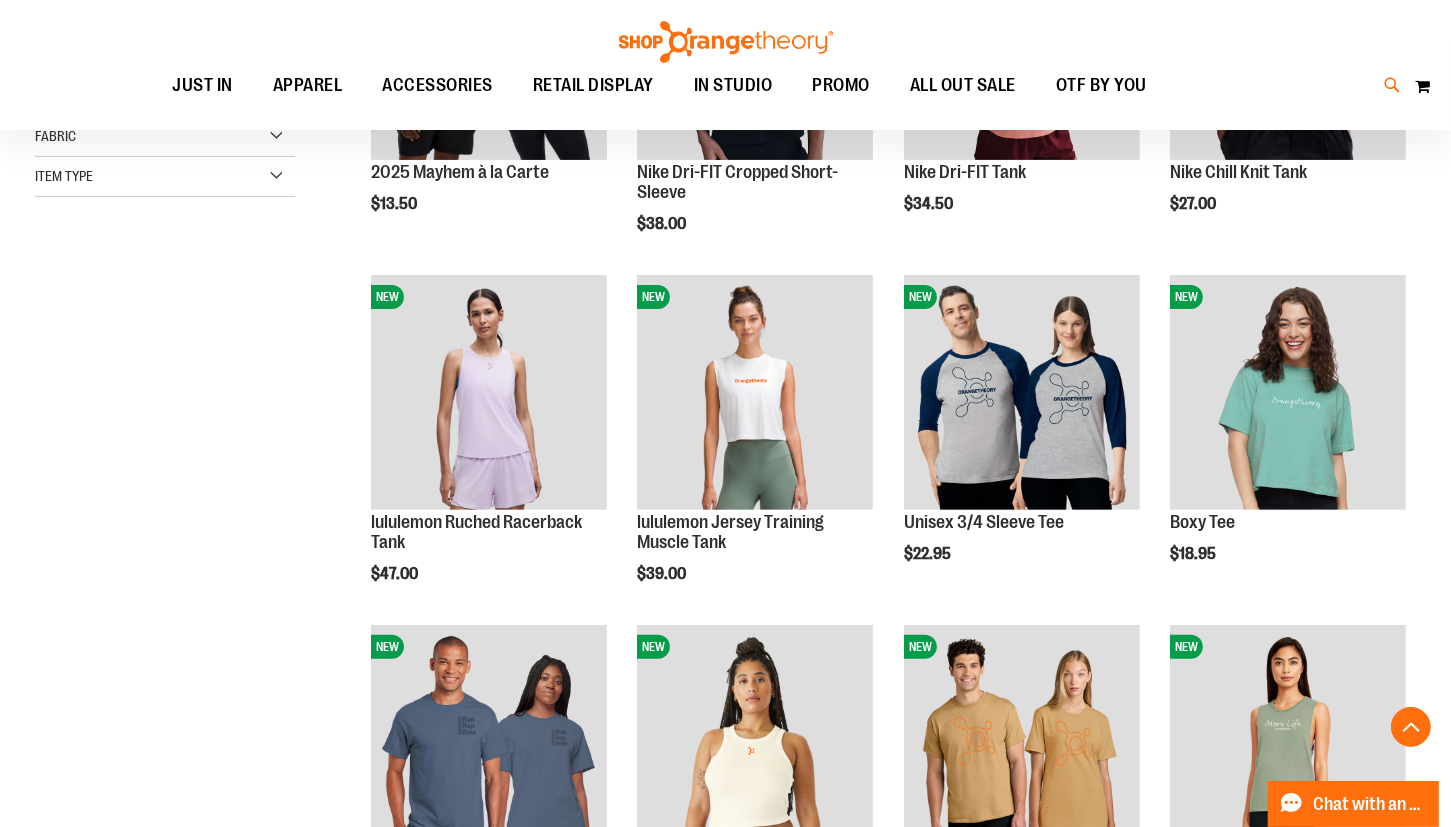 click at bounding box center (1393, 85) 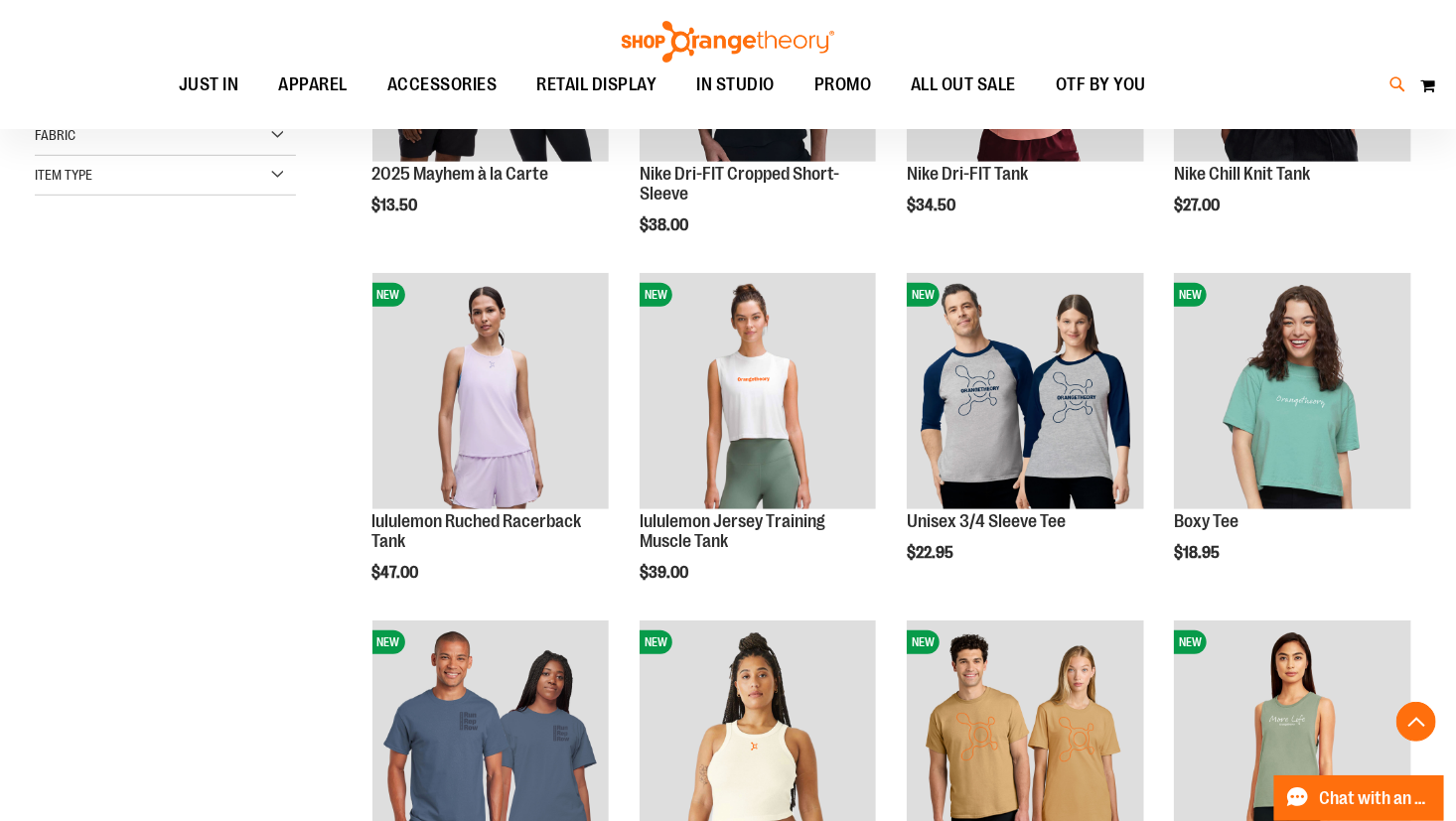 type on "*" 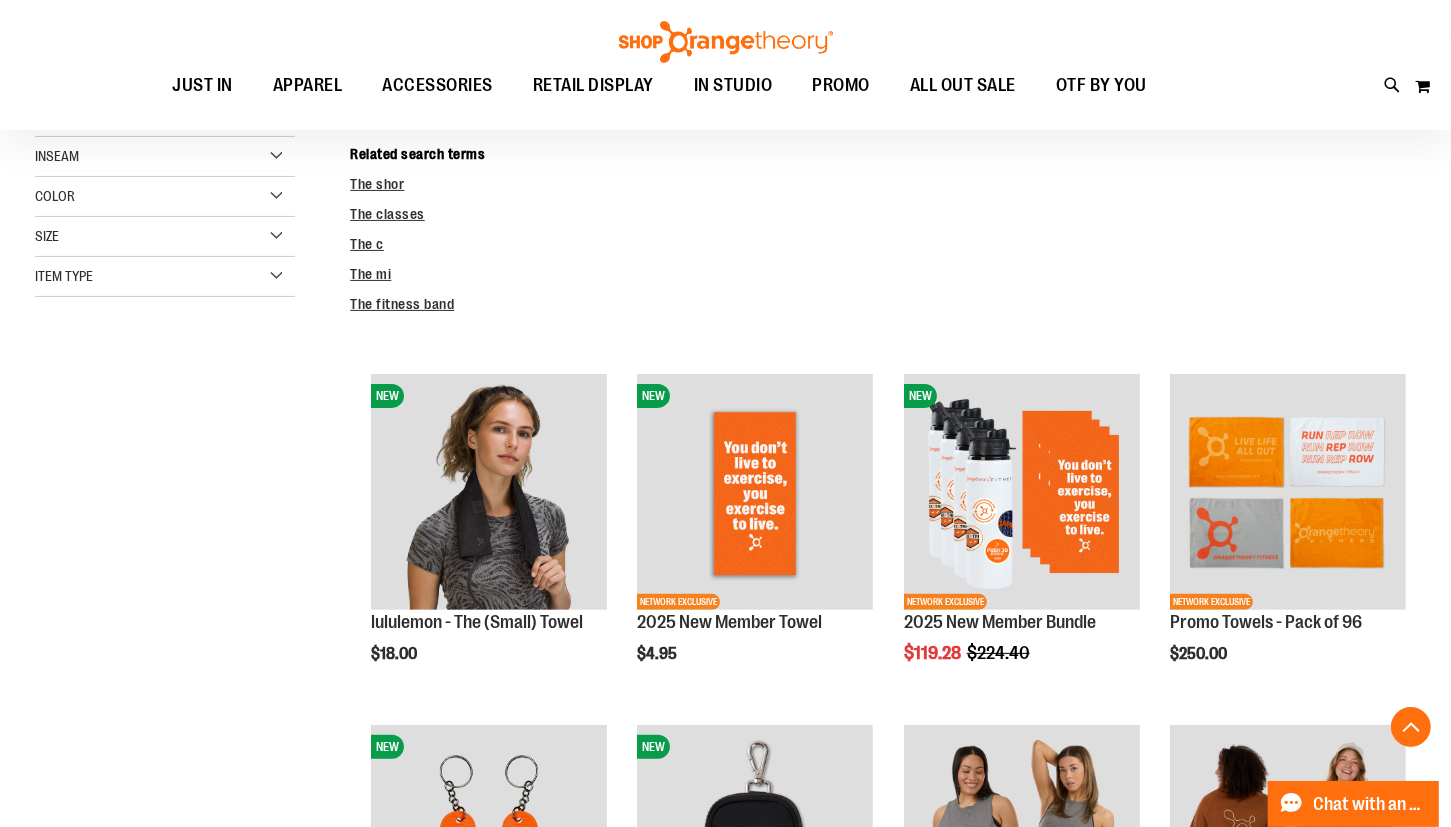 scroll, scrollTop: 435, scrollLeft: 0, axis: vertical 